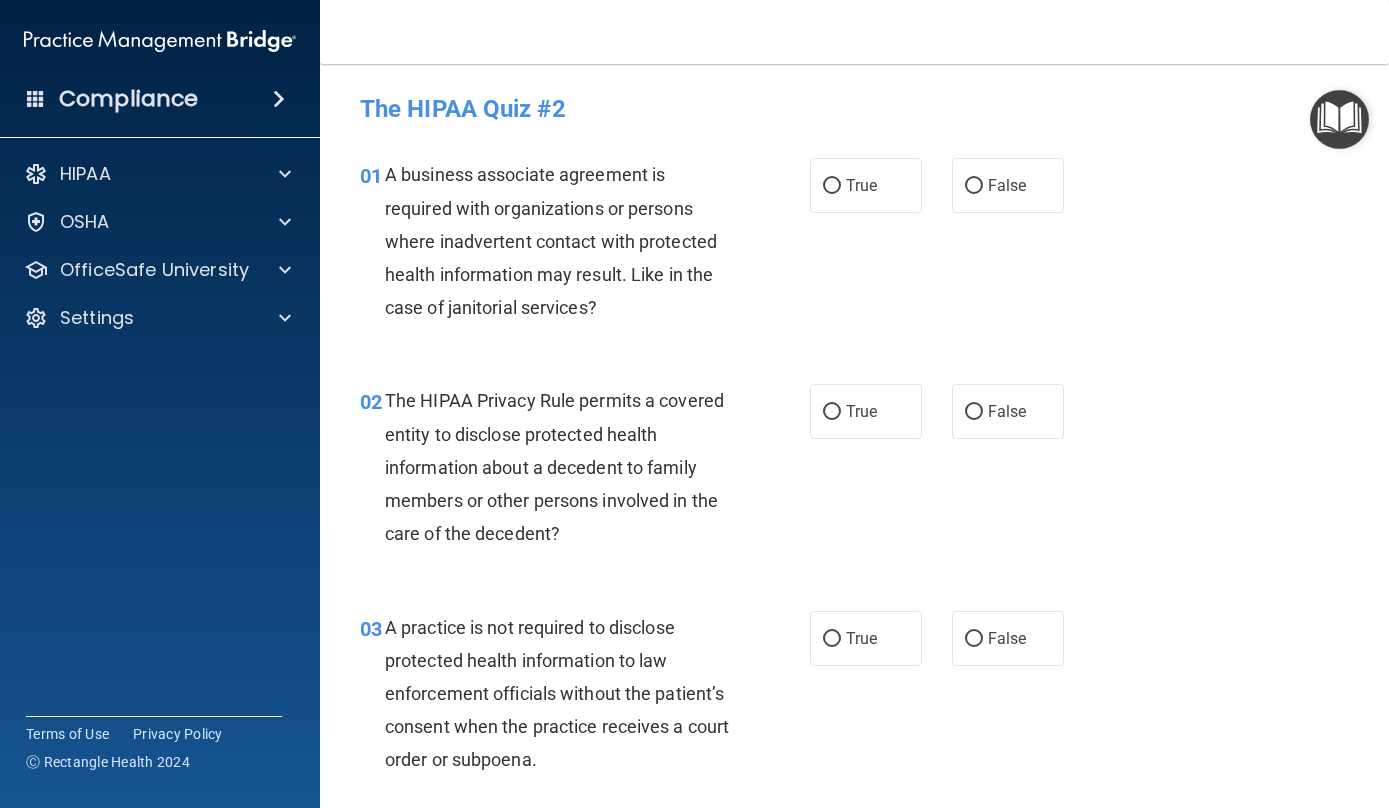 scroll, scrollTop: 0, scrollLeft: 0, axis: both 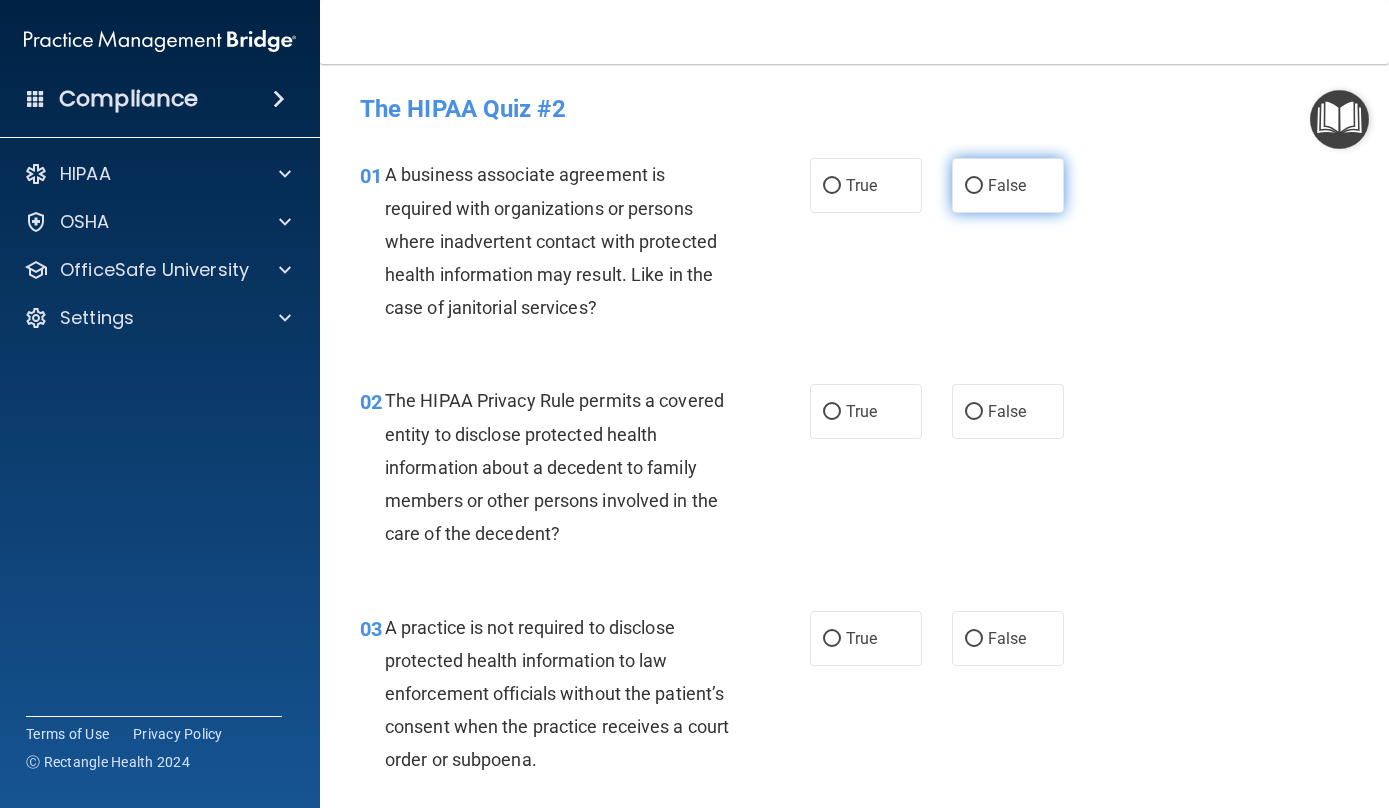 click on "False" at bounding box center [1007, 185] 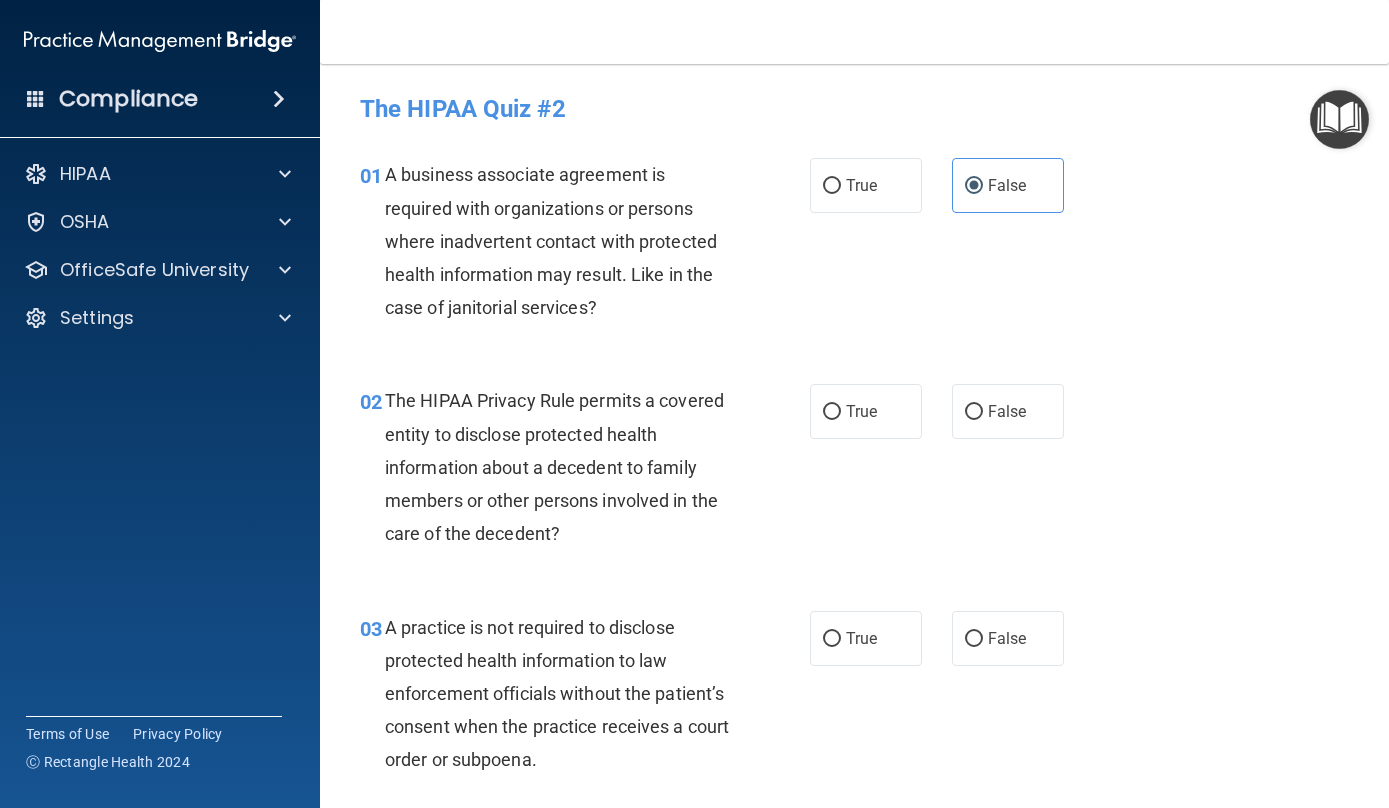 click on "False" at bounding box center [974, 186] 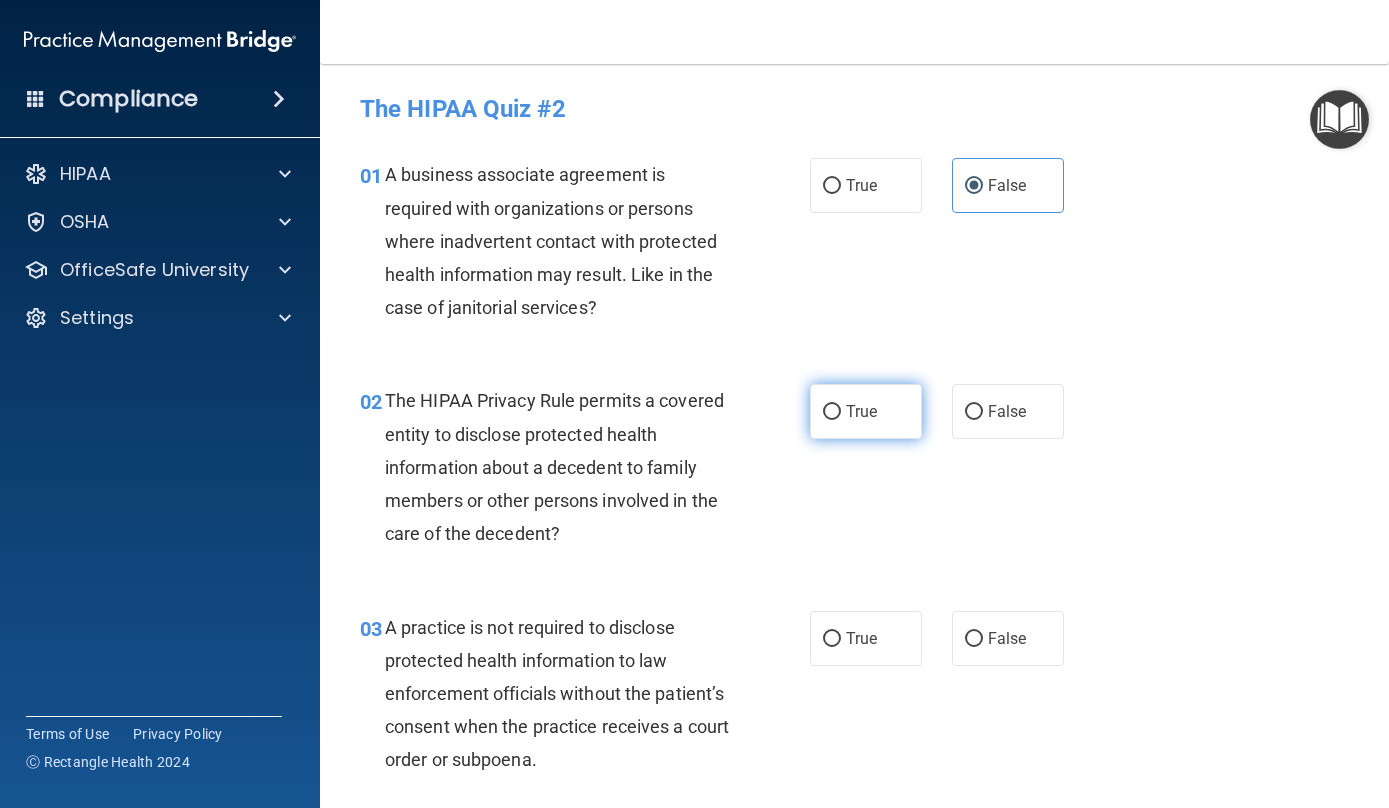 click on "True" at bounding box center (866, 411) 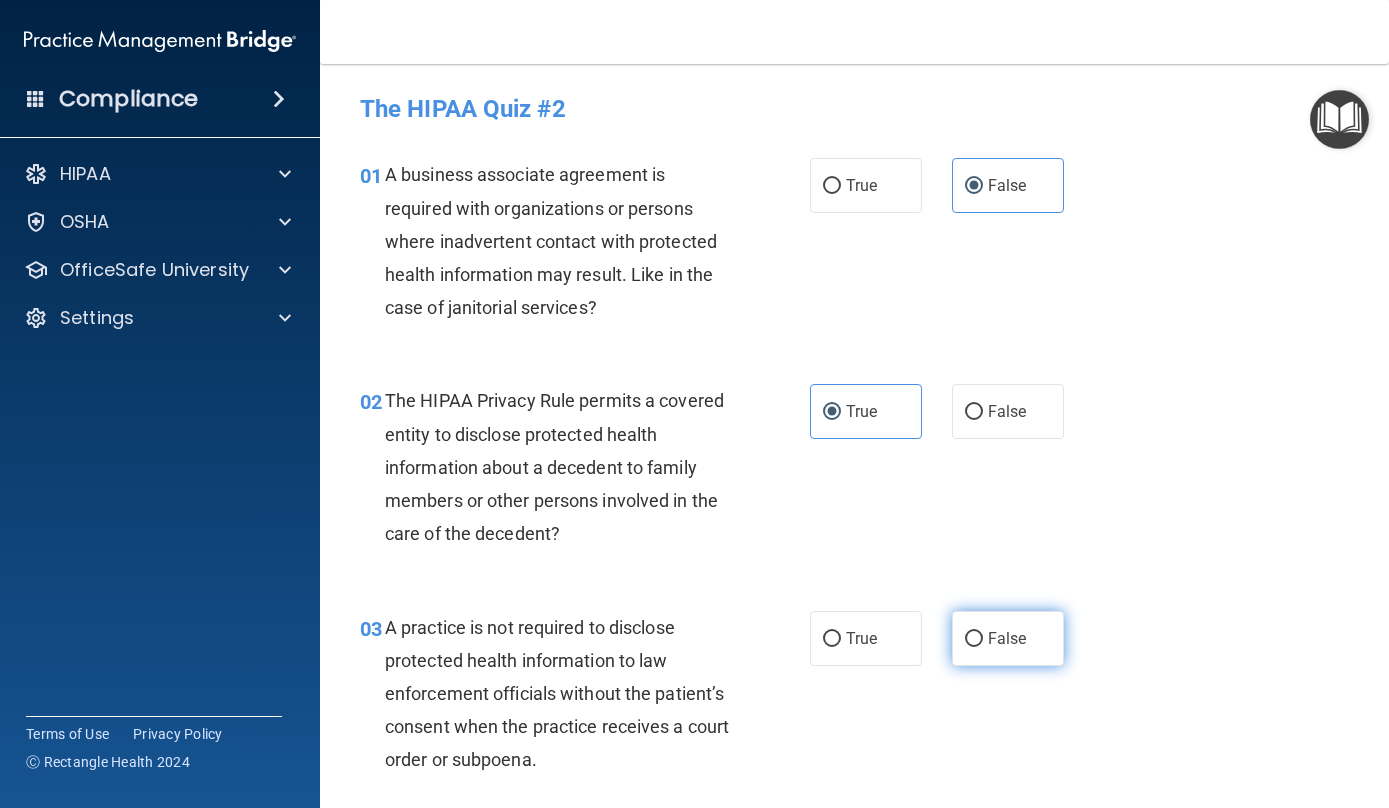 click on "False" at bounding box center [974, 639] 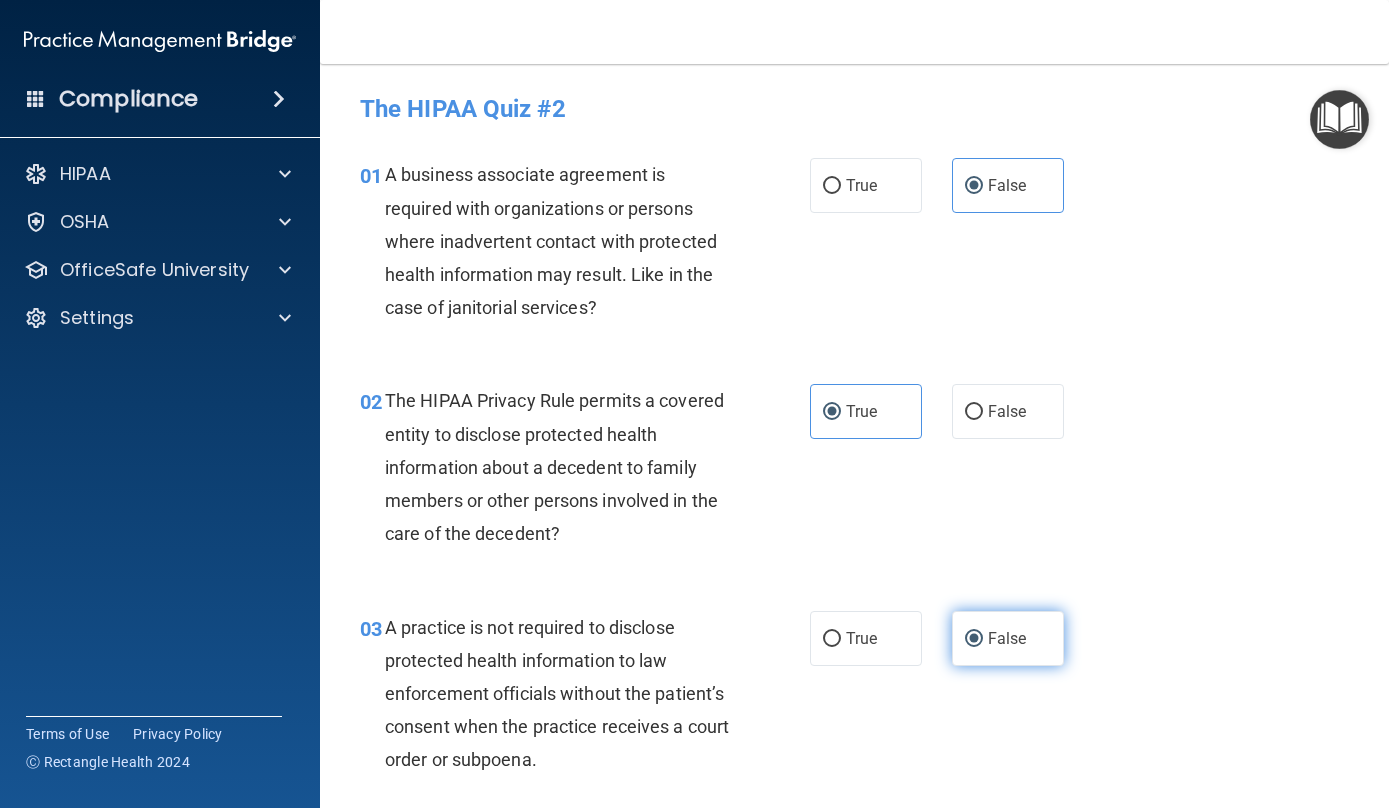 click on "False" at bounding box center [974, 639] 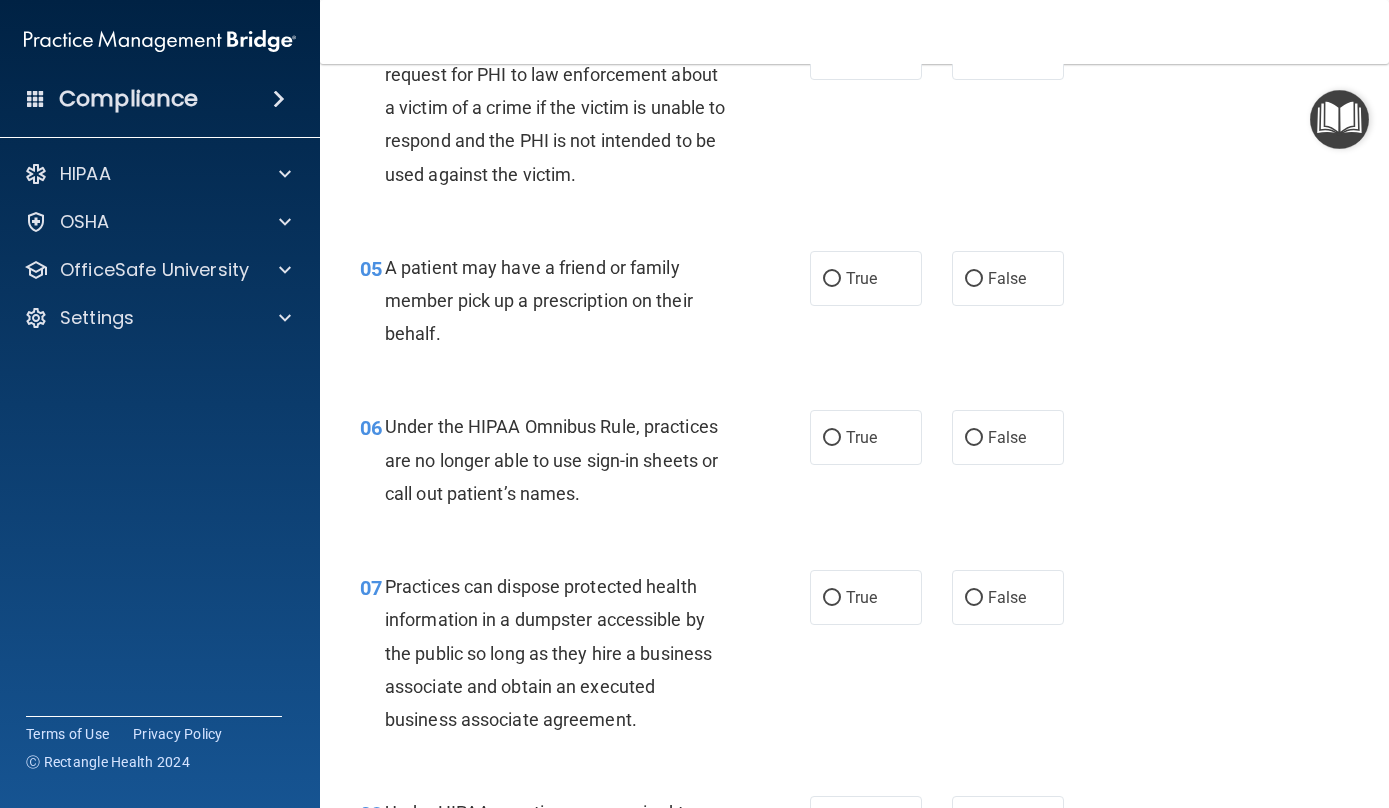 scroll, scrollTop: 720, scrollLeft: 0, axis: vertical 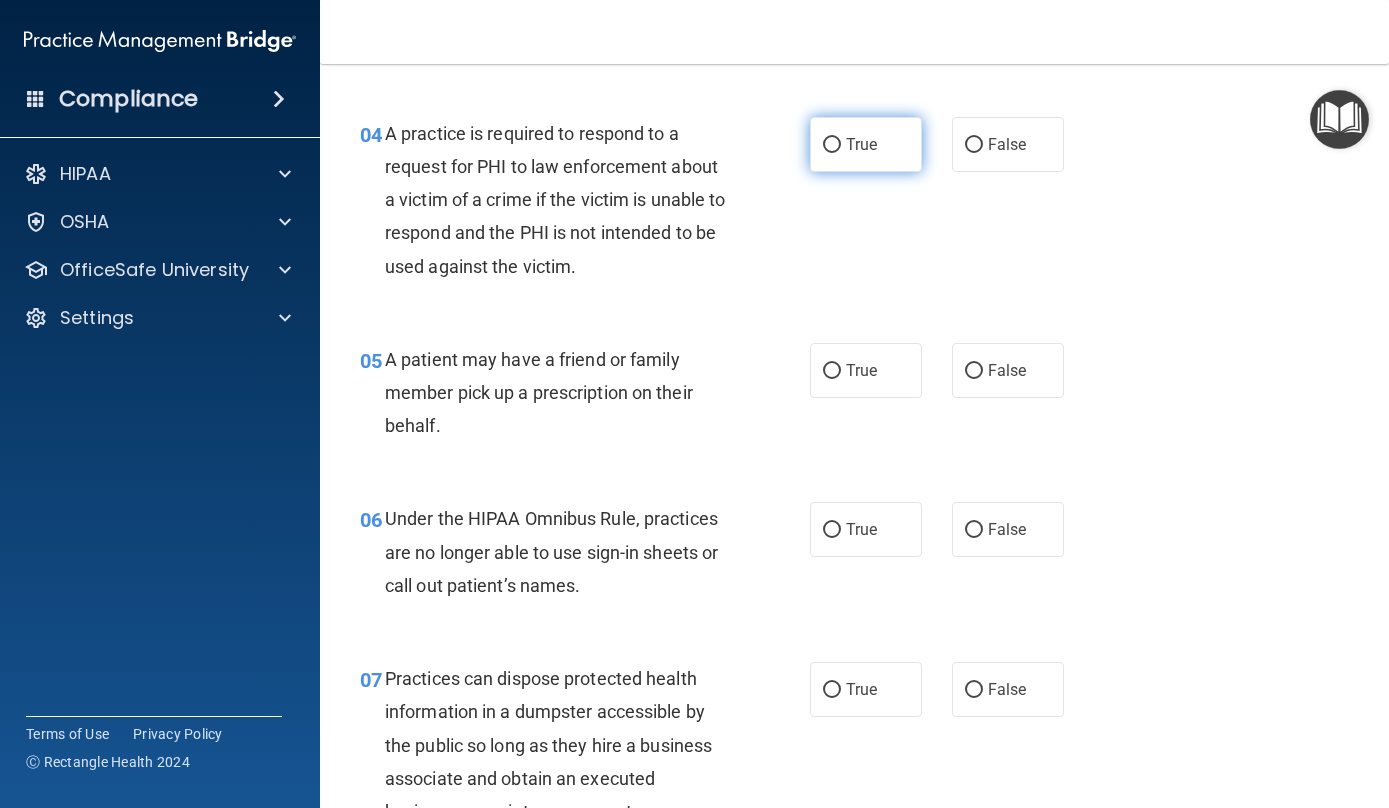 click on "True" at bounding box center (861, 144) 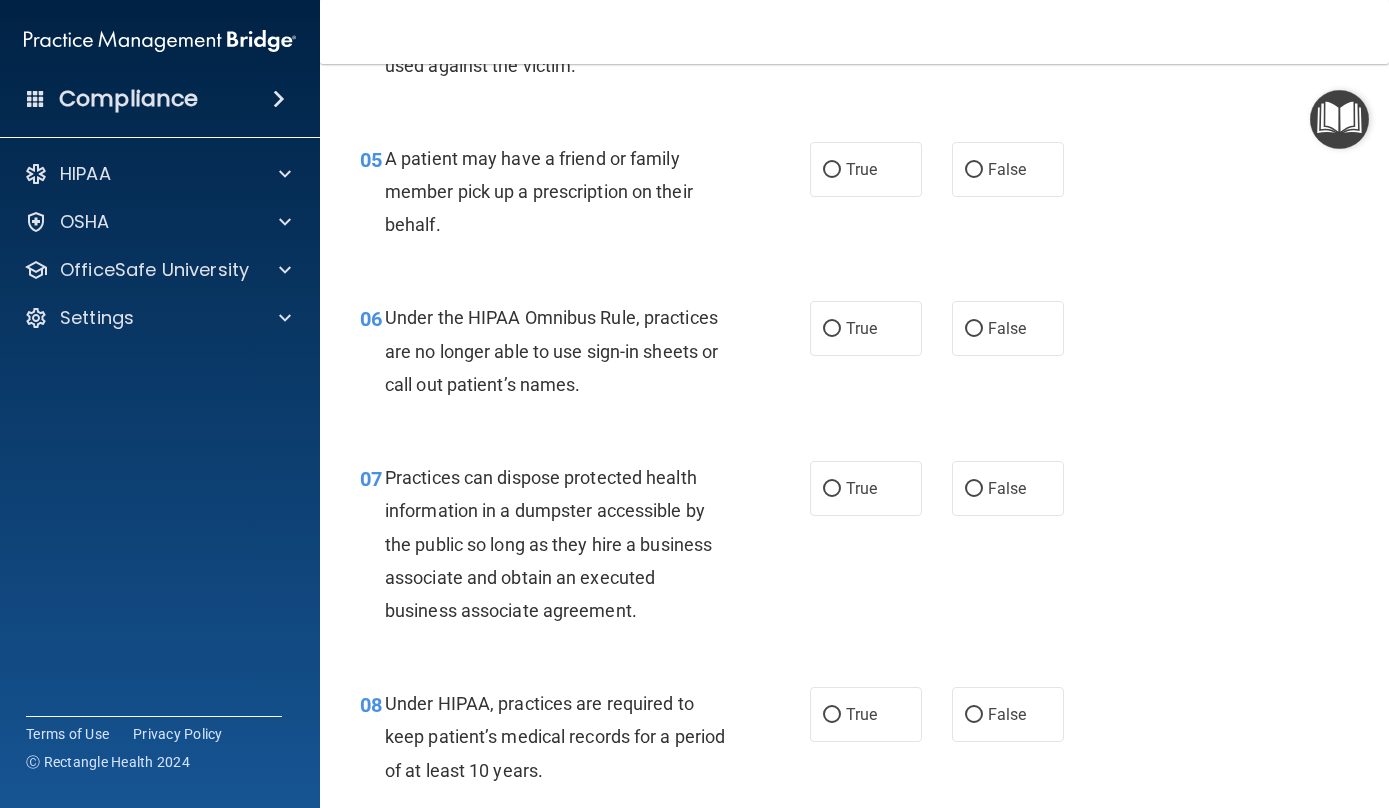 scroll, scrollTop: 925, scrollLeft: 0, axis: vertical 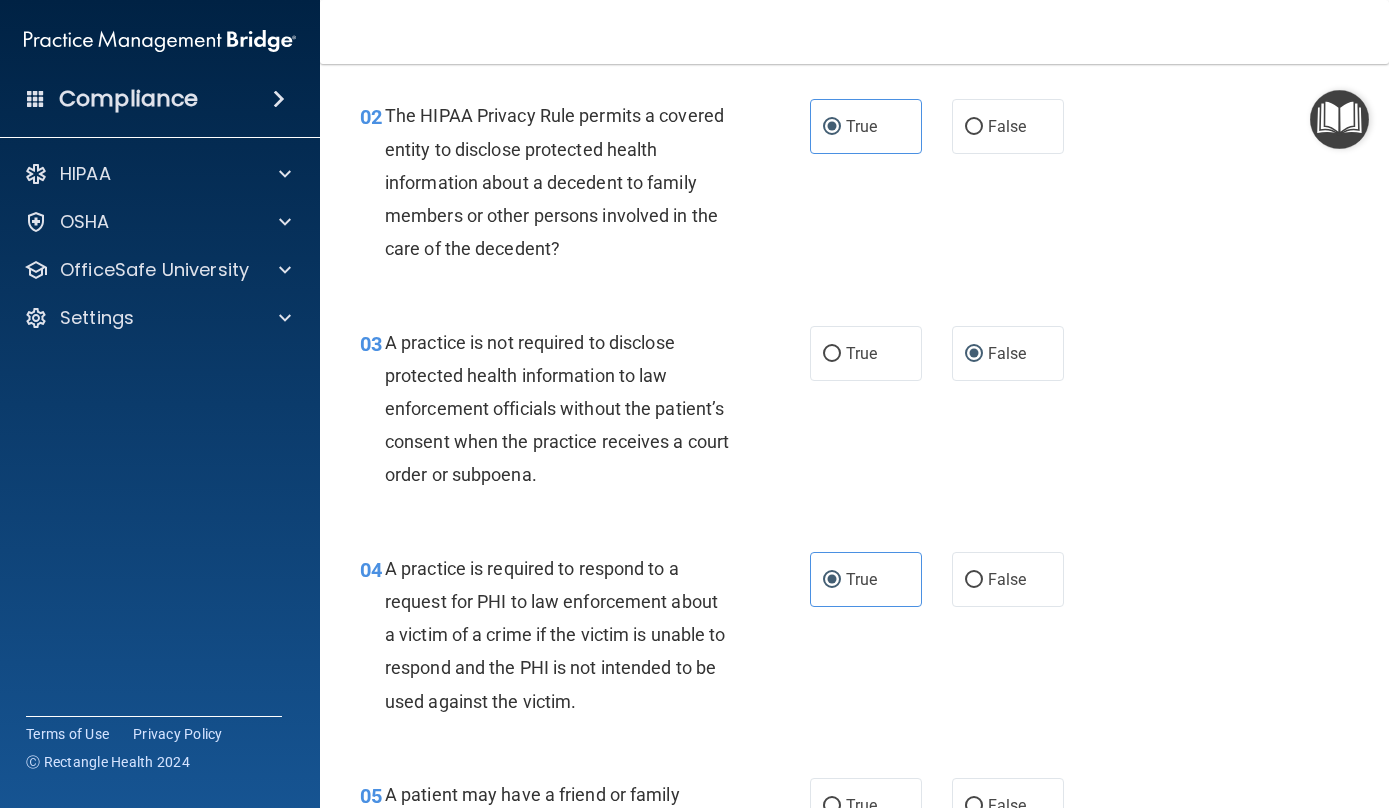 click on "True" at bounding box center [832, 580] 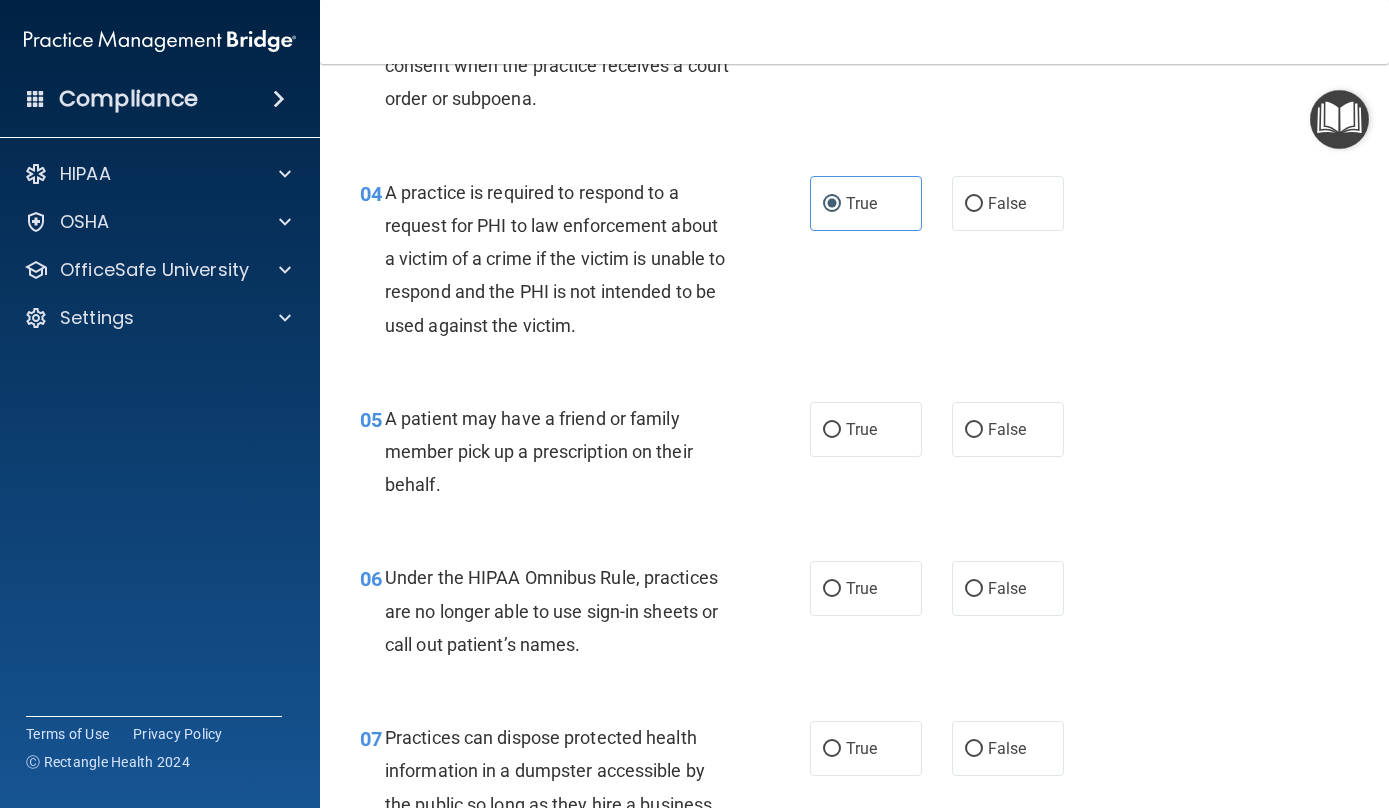 scroll, scrollTop: 682, scrollLeft: 0, axis: vertical 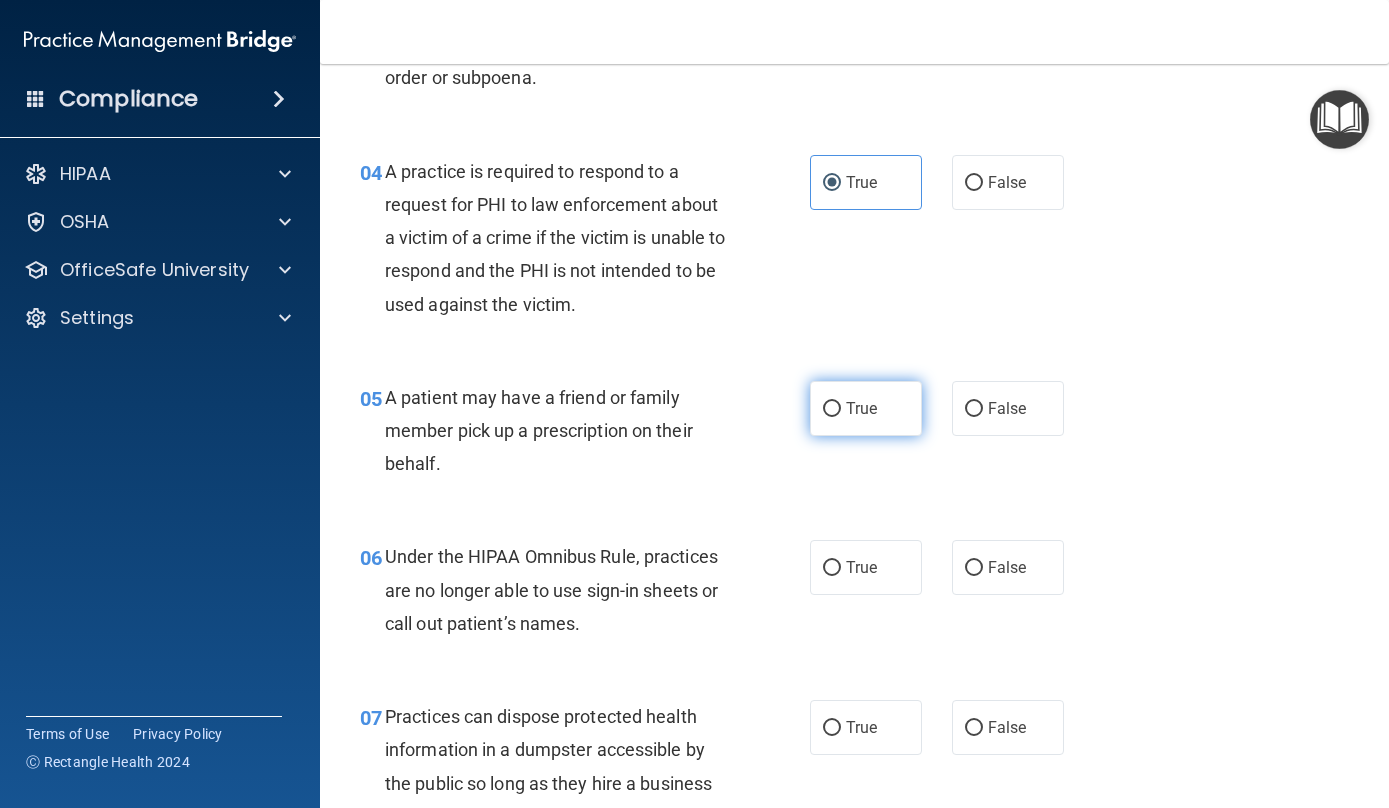 click on "True" at bounding box center [832, 409] 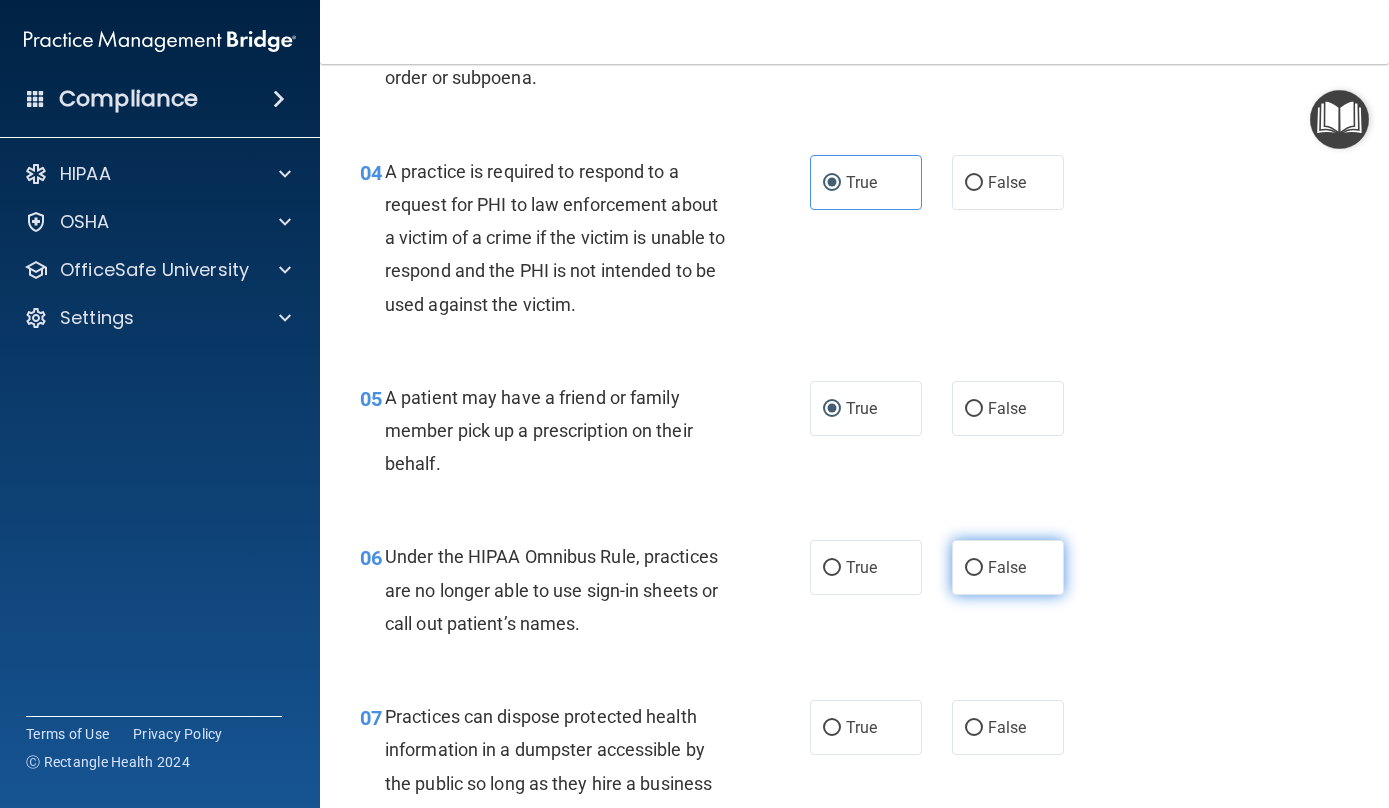 click on "False" at bounding box center [974, 568] 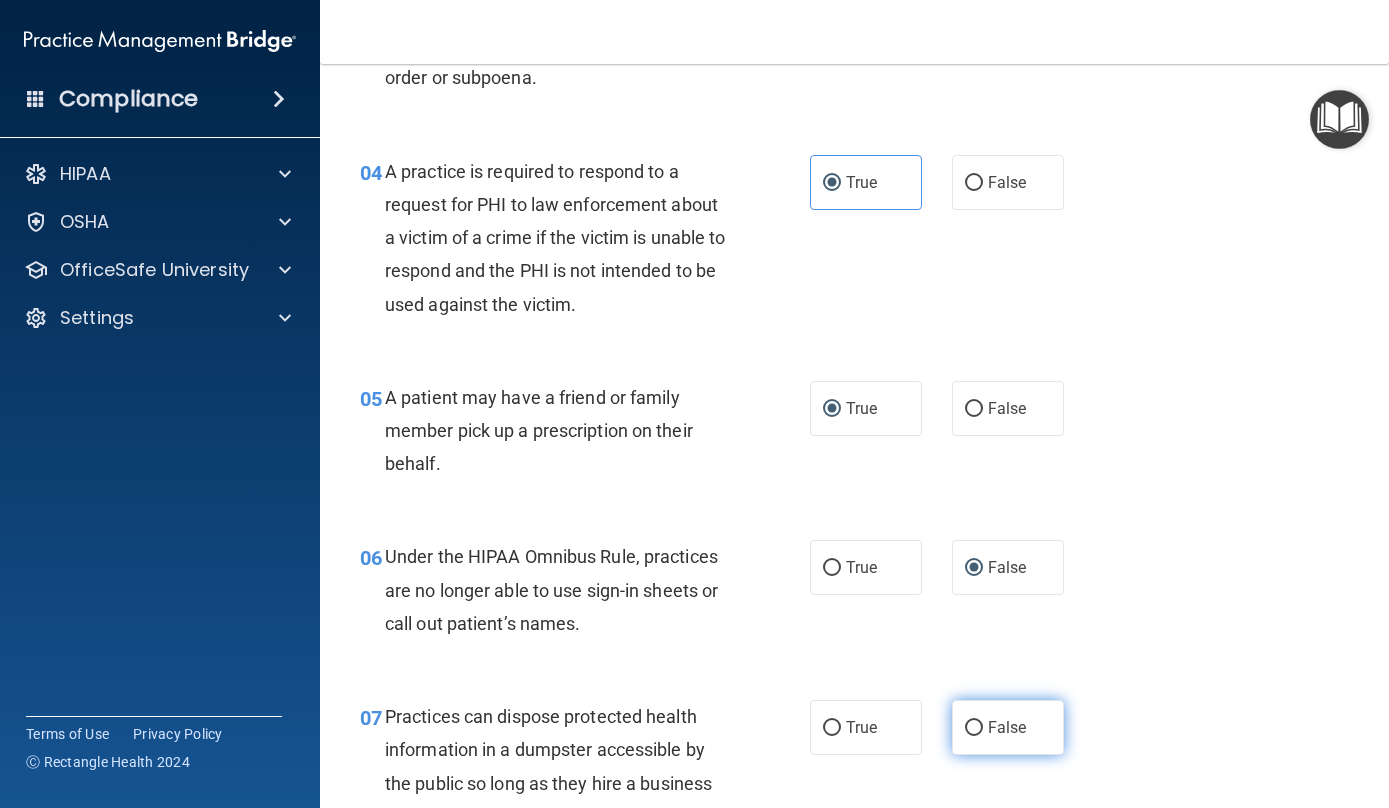 drag, startPoint x: 961, startPoint y: 572, endPoint x: 963, endPoint y: 728, distance: 156.01282 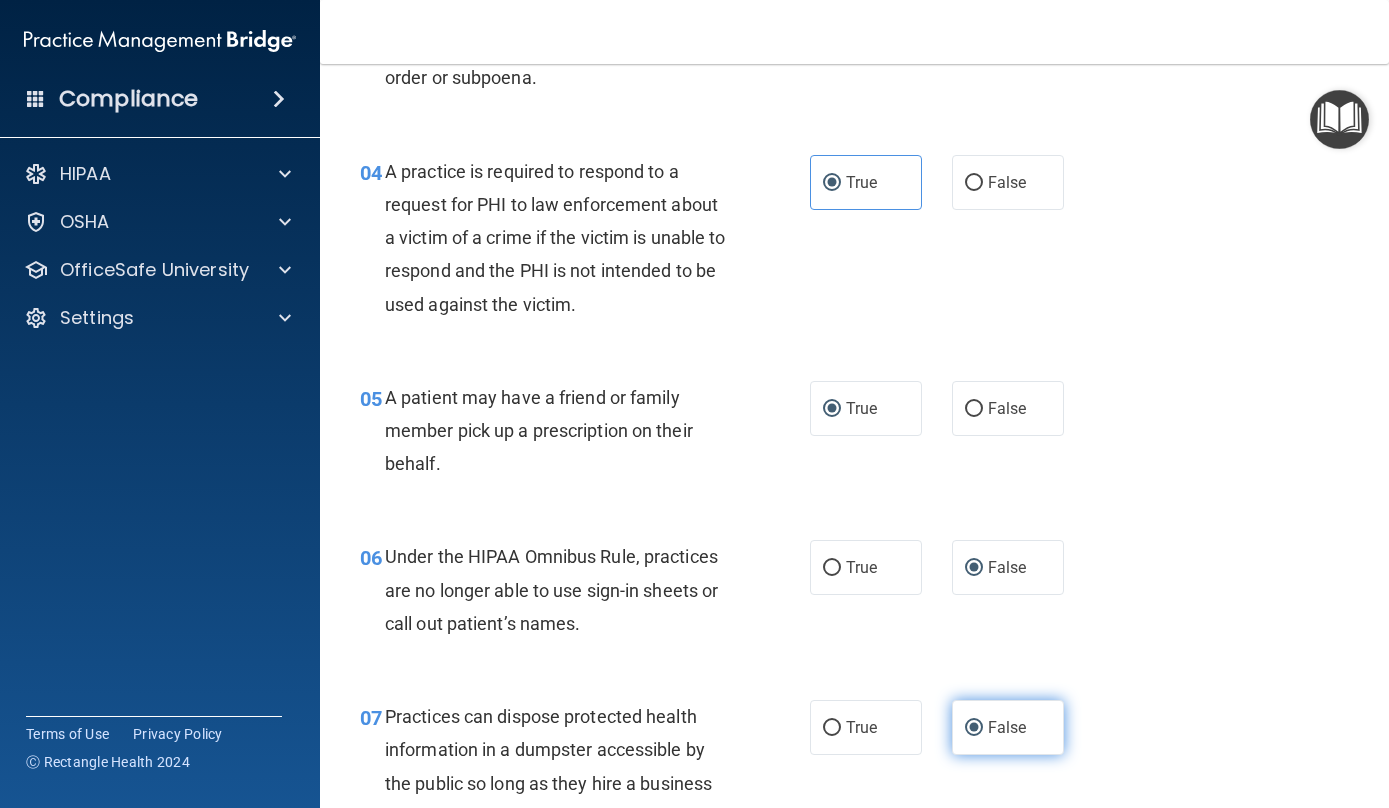 click on "False" at bounding box center [974, 728] 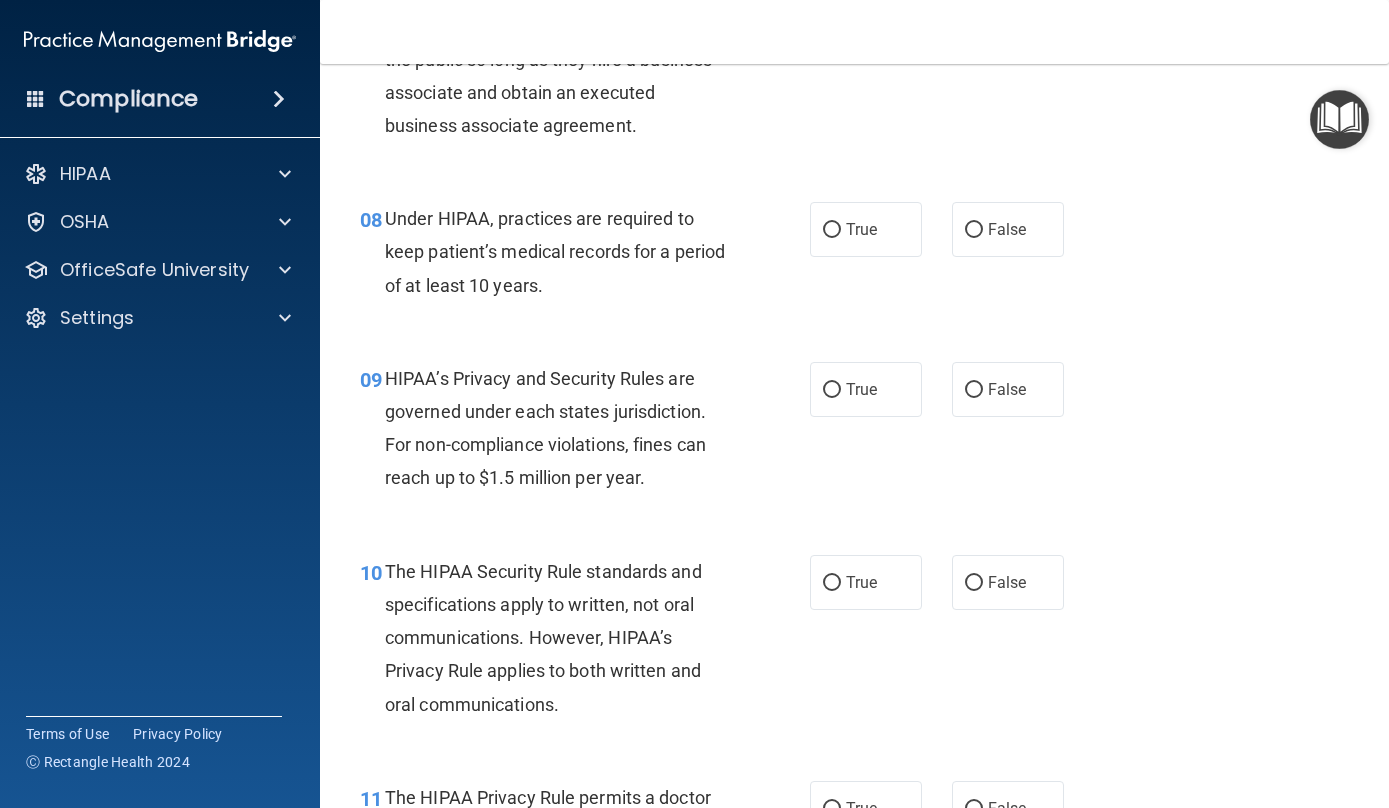 scroll, scrollTop: 1402, scrollLeft: 0, axis: vertical 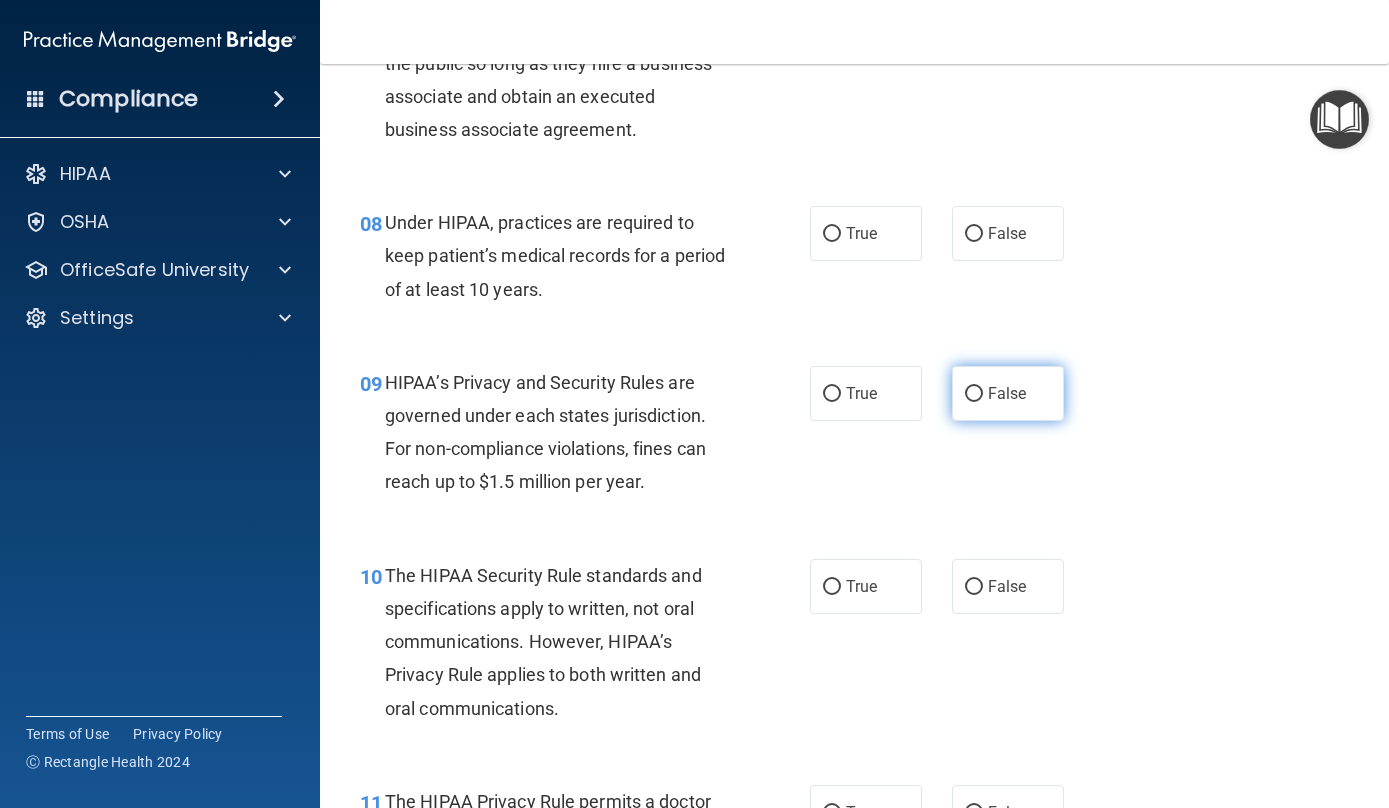 click on "False" at bounding box center (1008, 393) 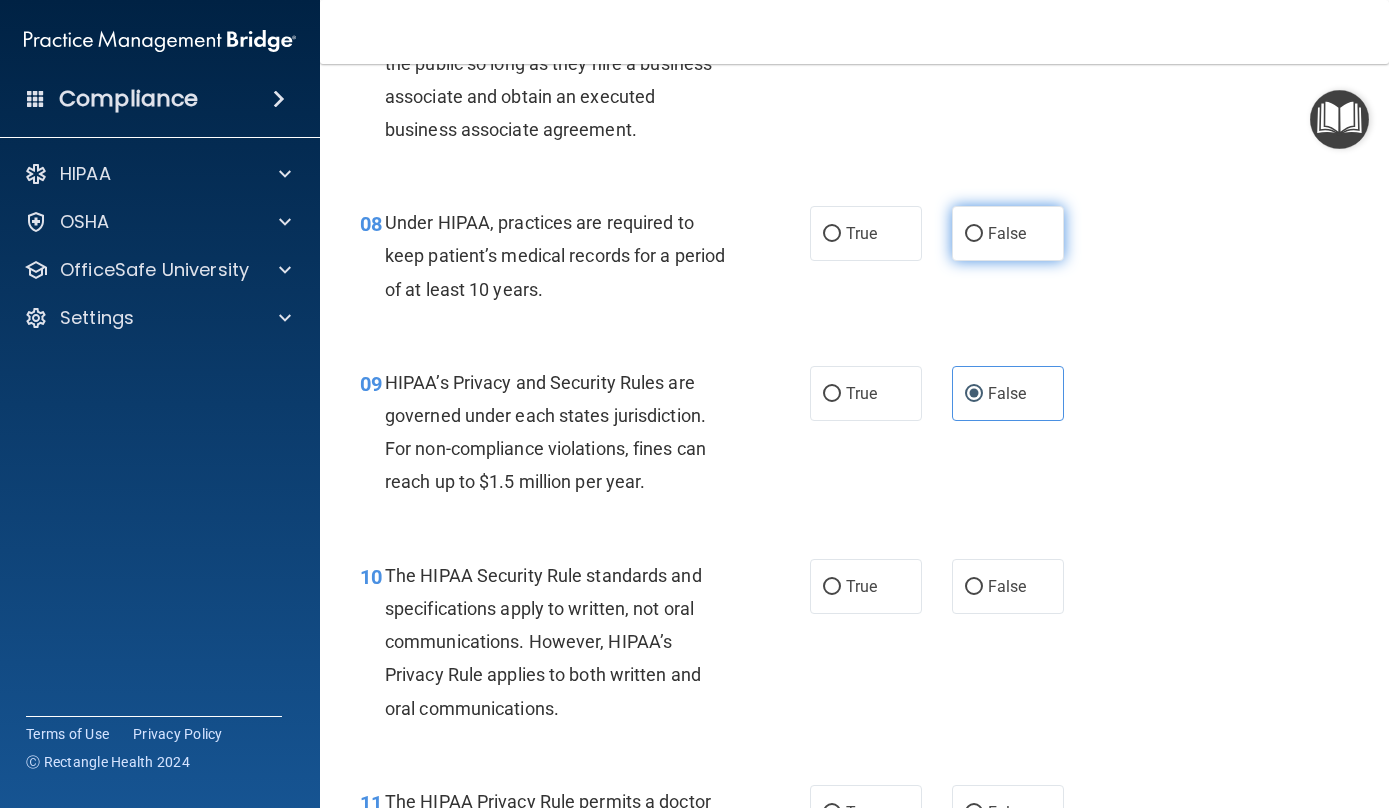 click on "False" at bounding box center (974, 234) 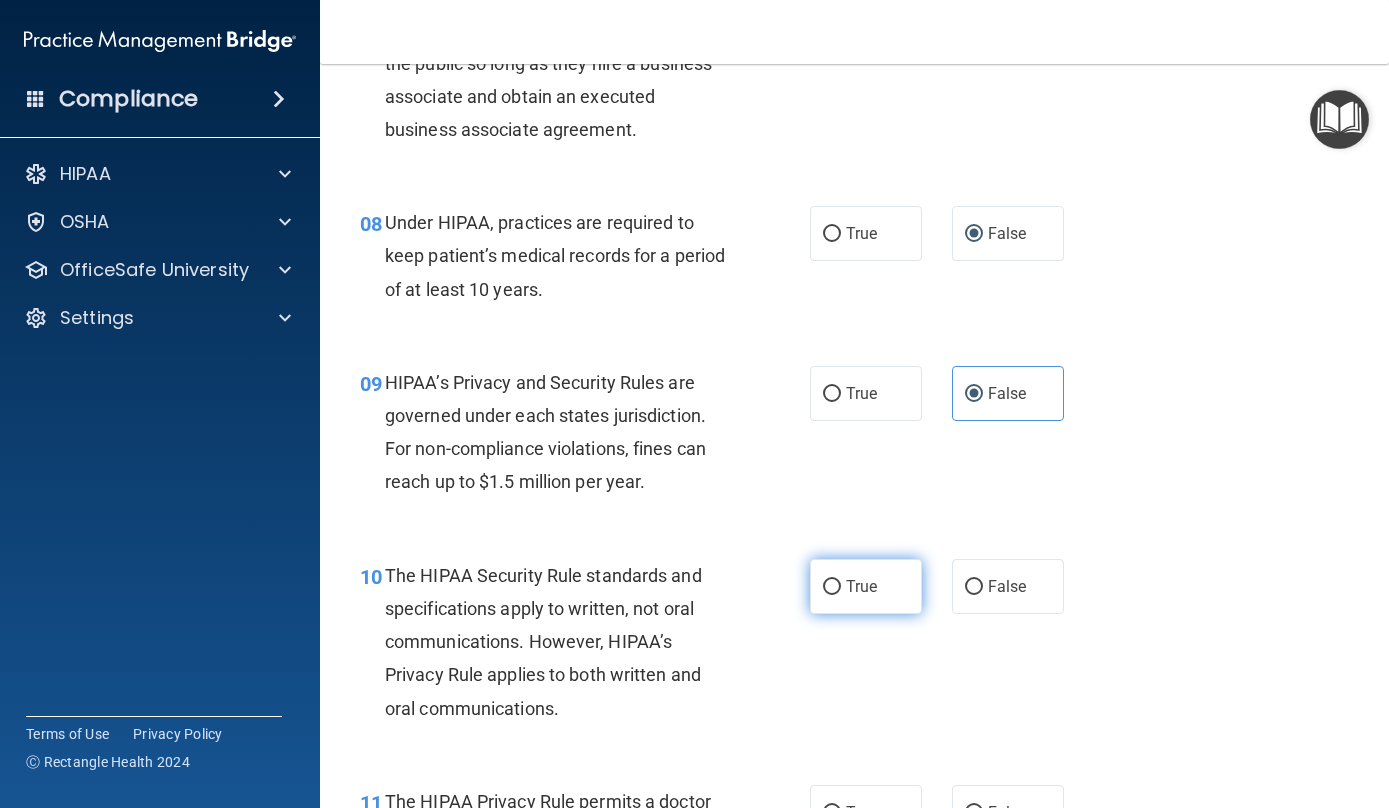 click on "True" at bounding box center (832, 587) 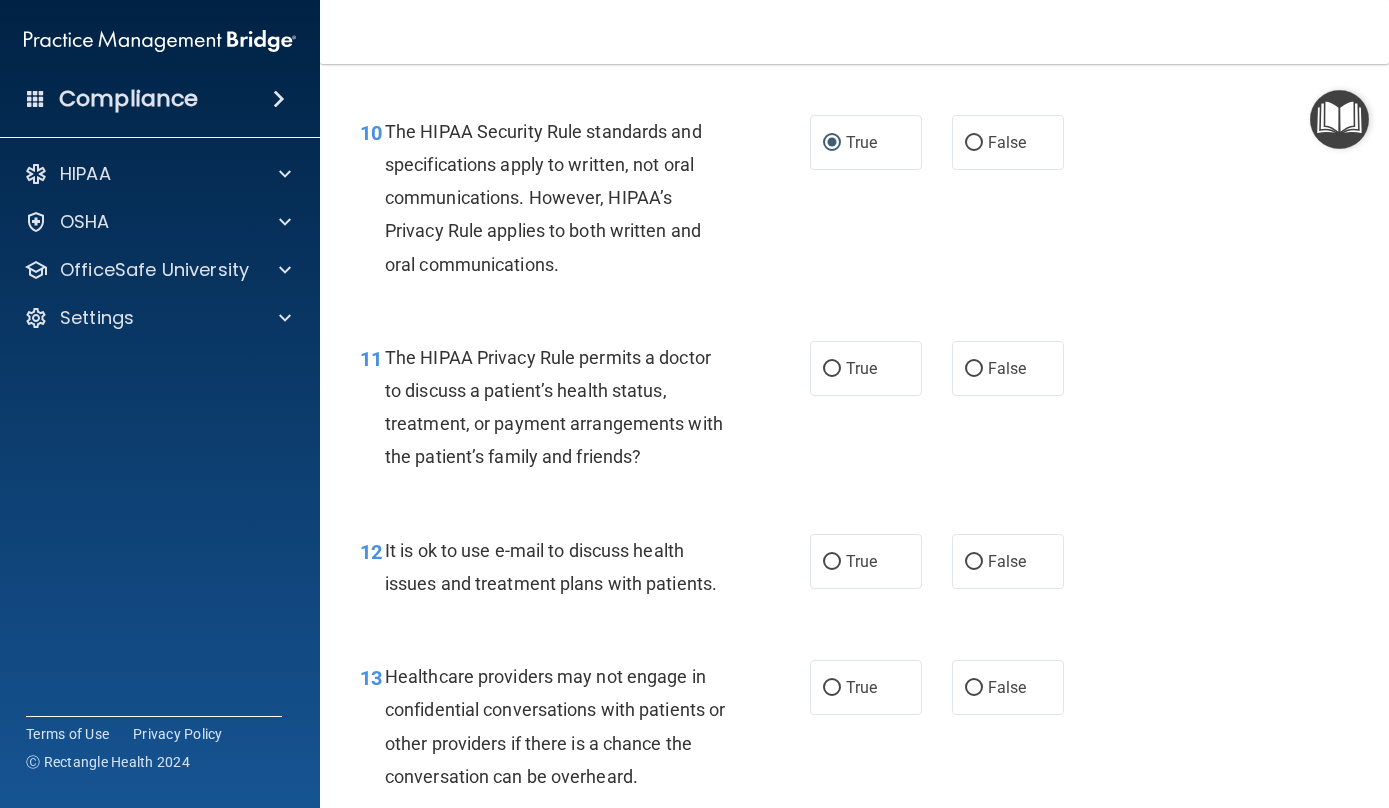 scroll, scrollTop: 1883, scrollLeft: 0, axis: vertical 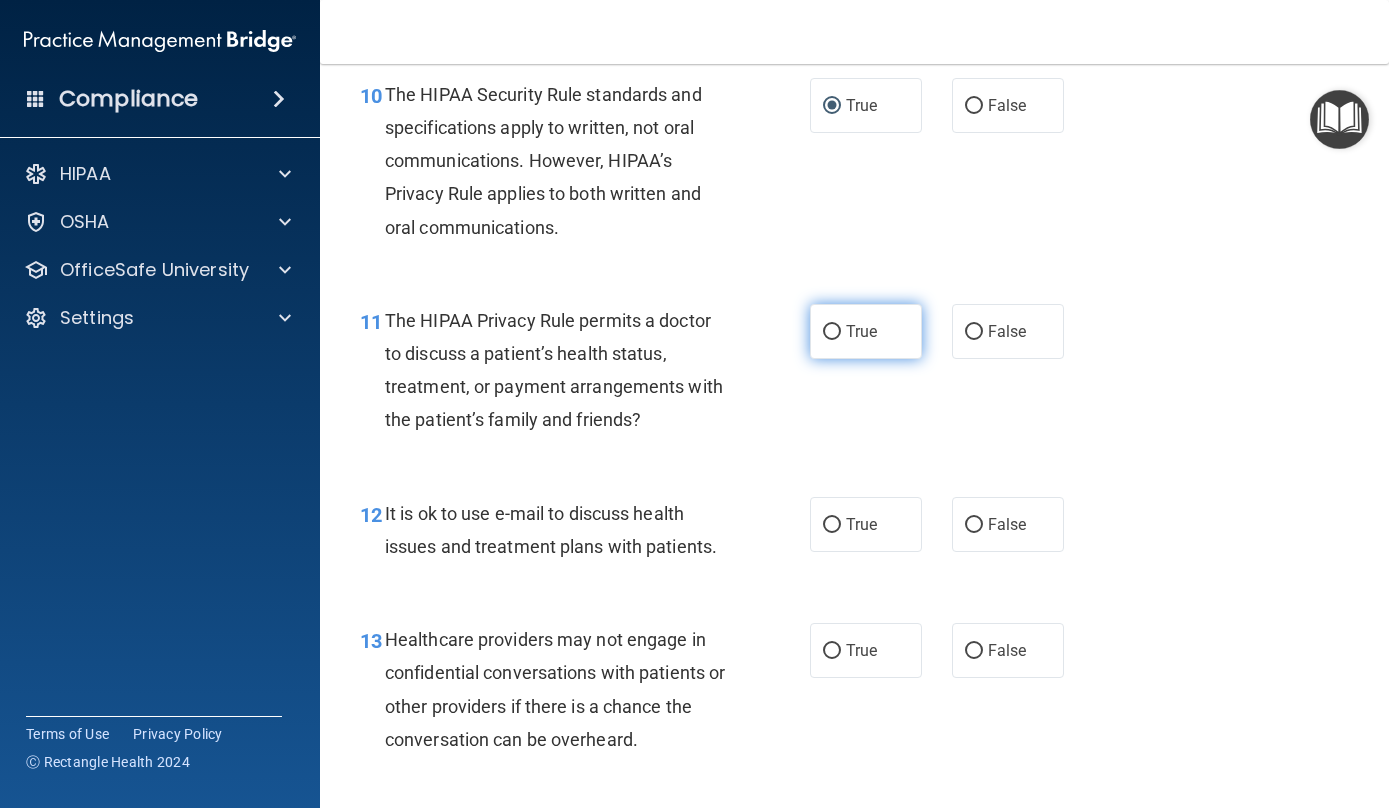 click on "True" at bounding box center (832, 332) 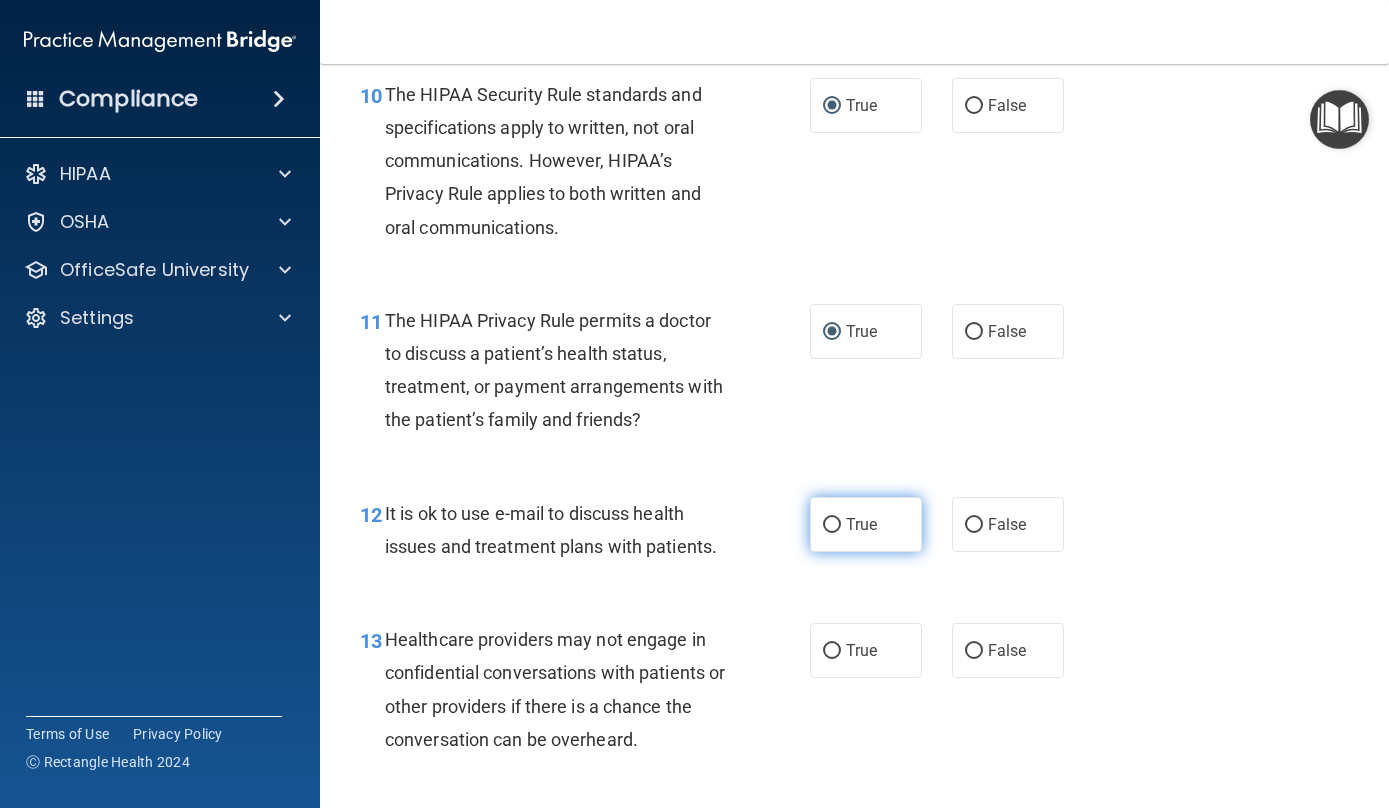 click on "True" at bounding box center [866, 524] 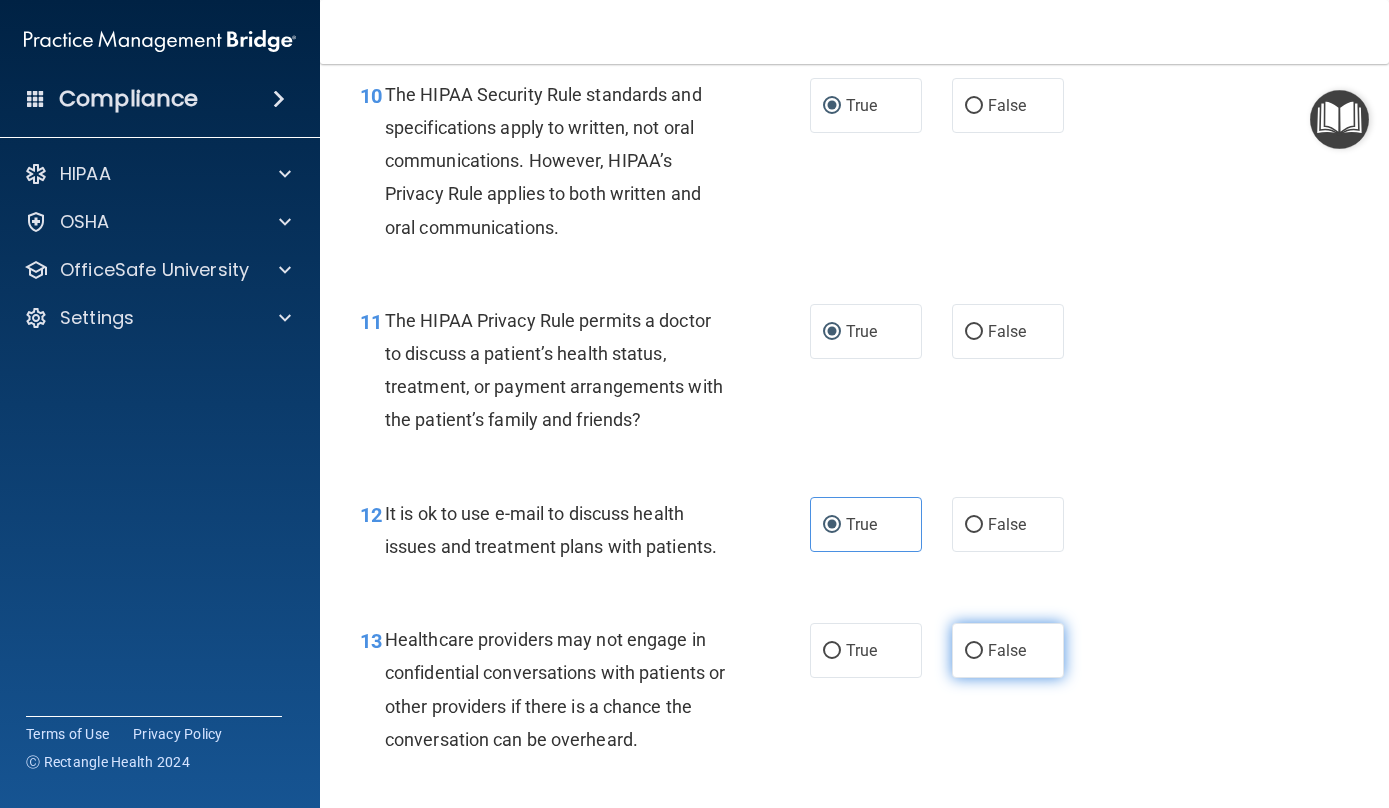 click on "False" at bounding box center (974, 651) 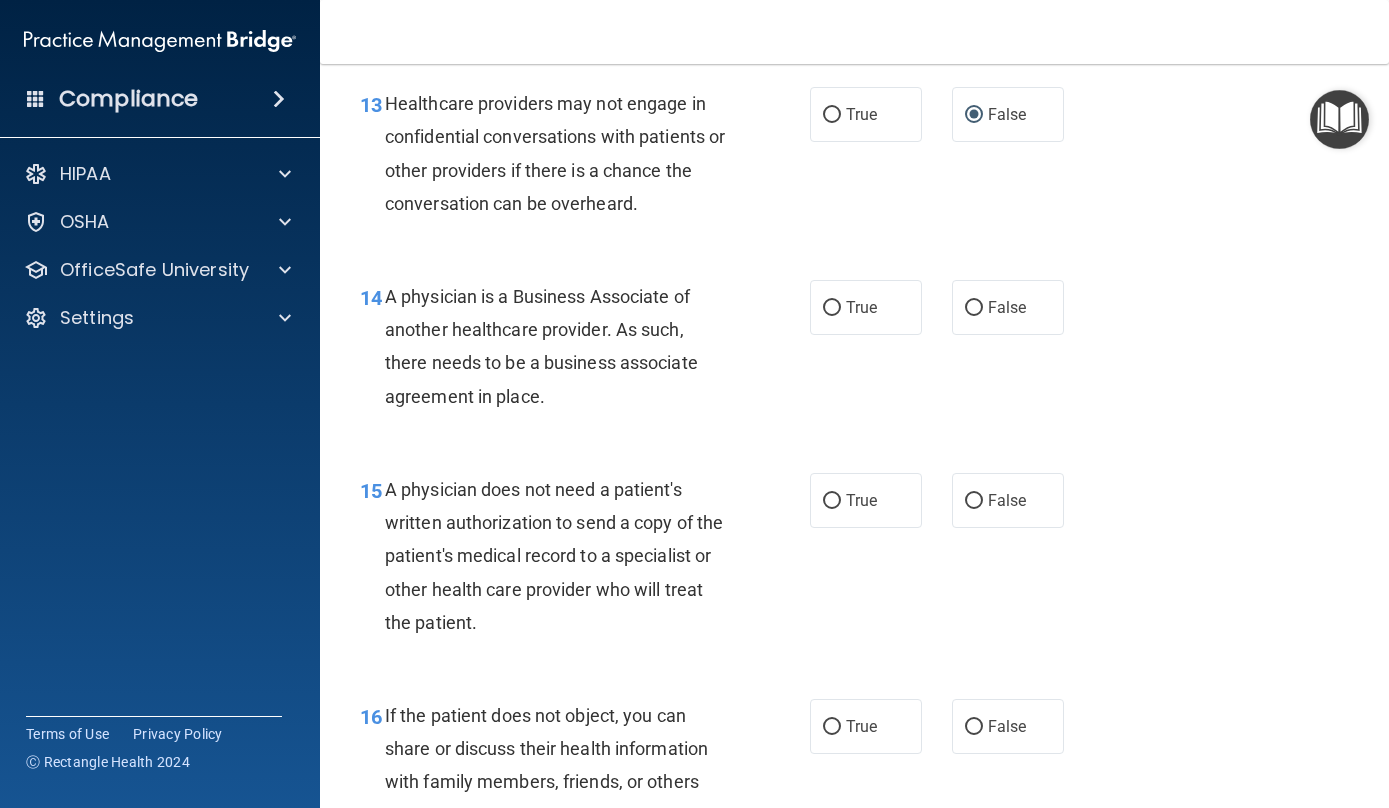 scroll, scrollTop: 2427, scrollLeft: 0, axis: vertical 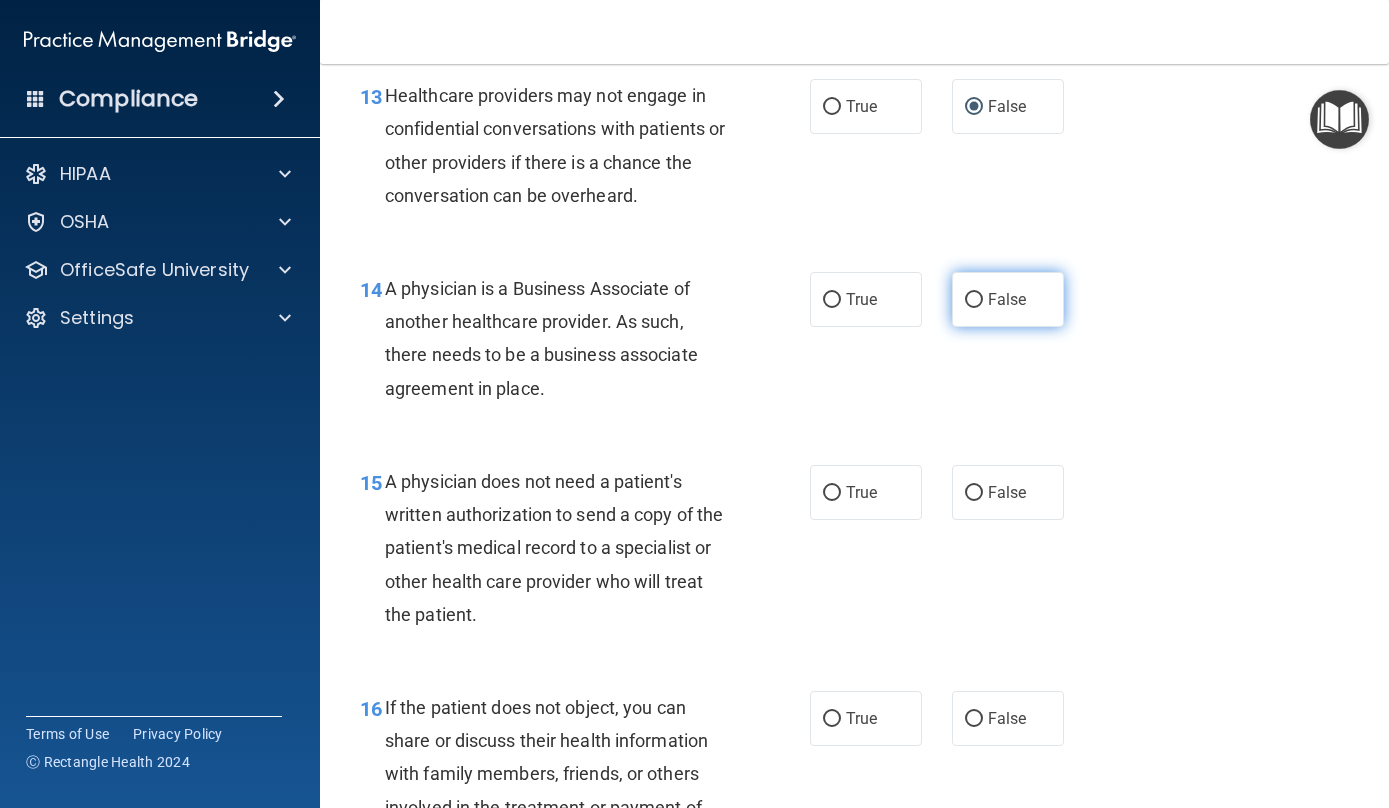 click on "False" at bounding box center (974, 300) 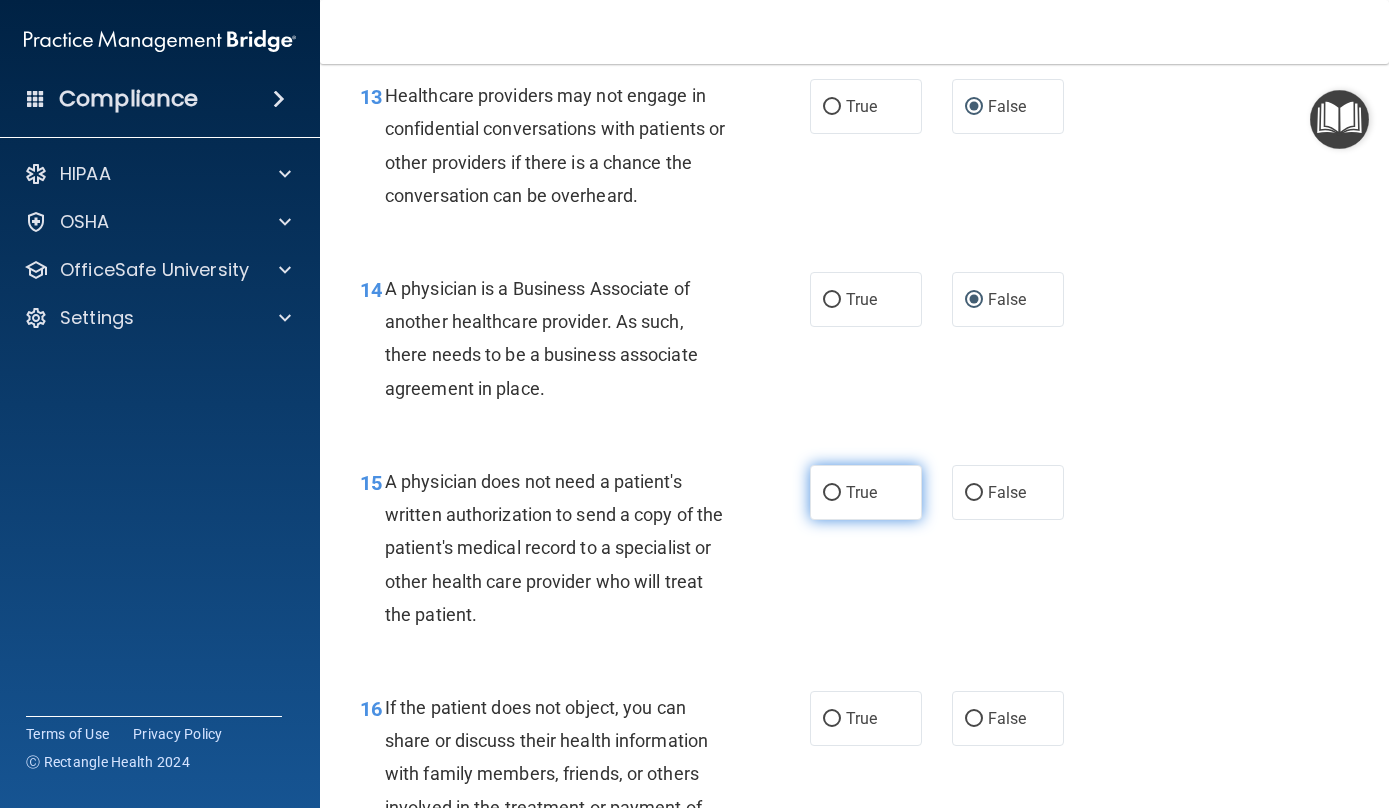 click on "True" at bounding box center [832, 493] 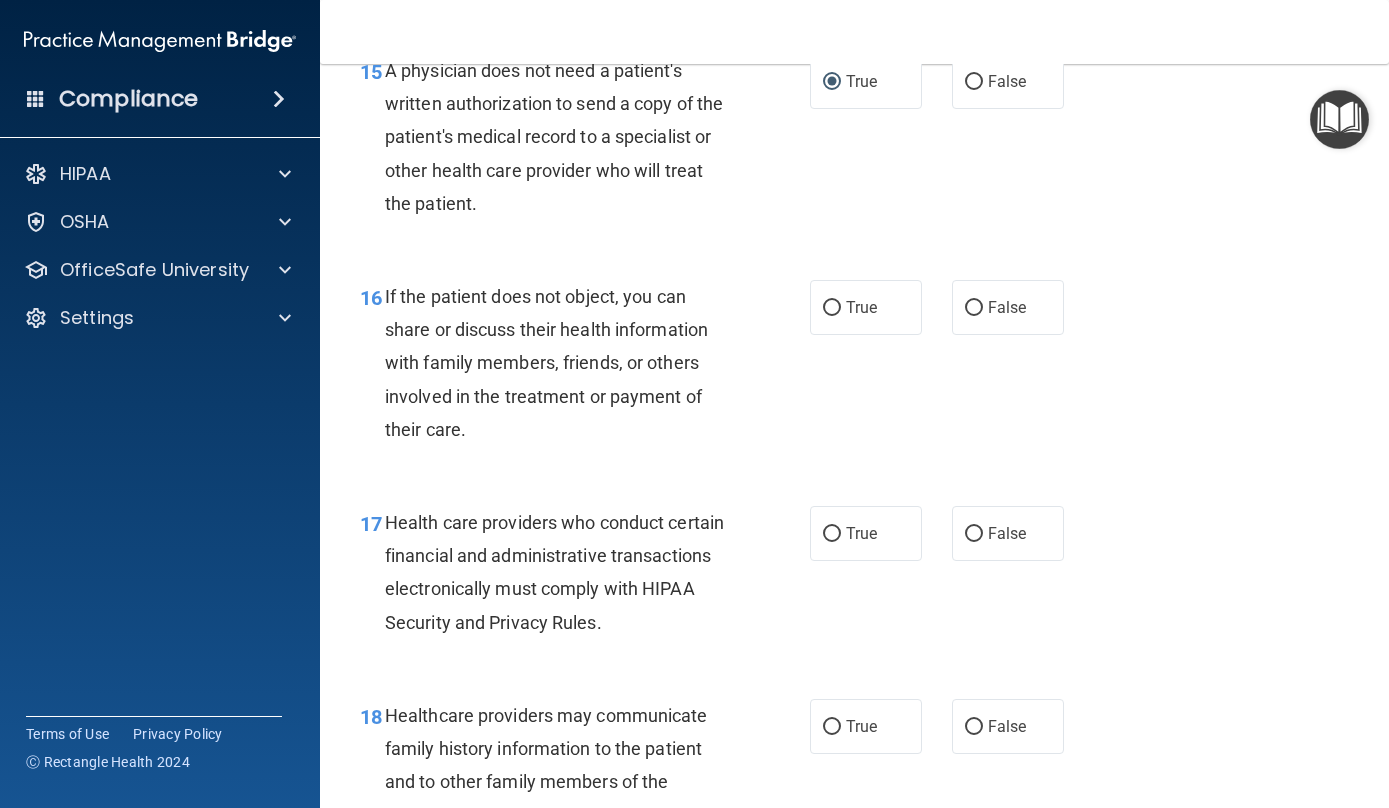 scroll, scrollTop: 2846, scrollLeft: 0, axis: vertical 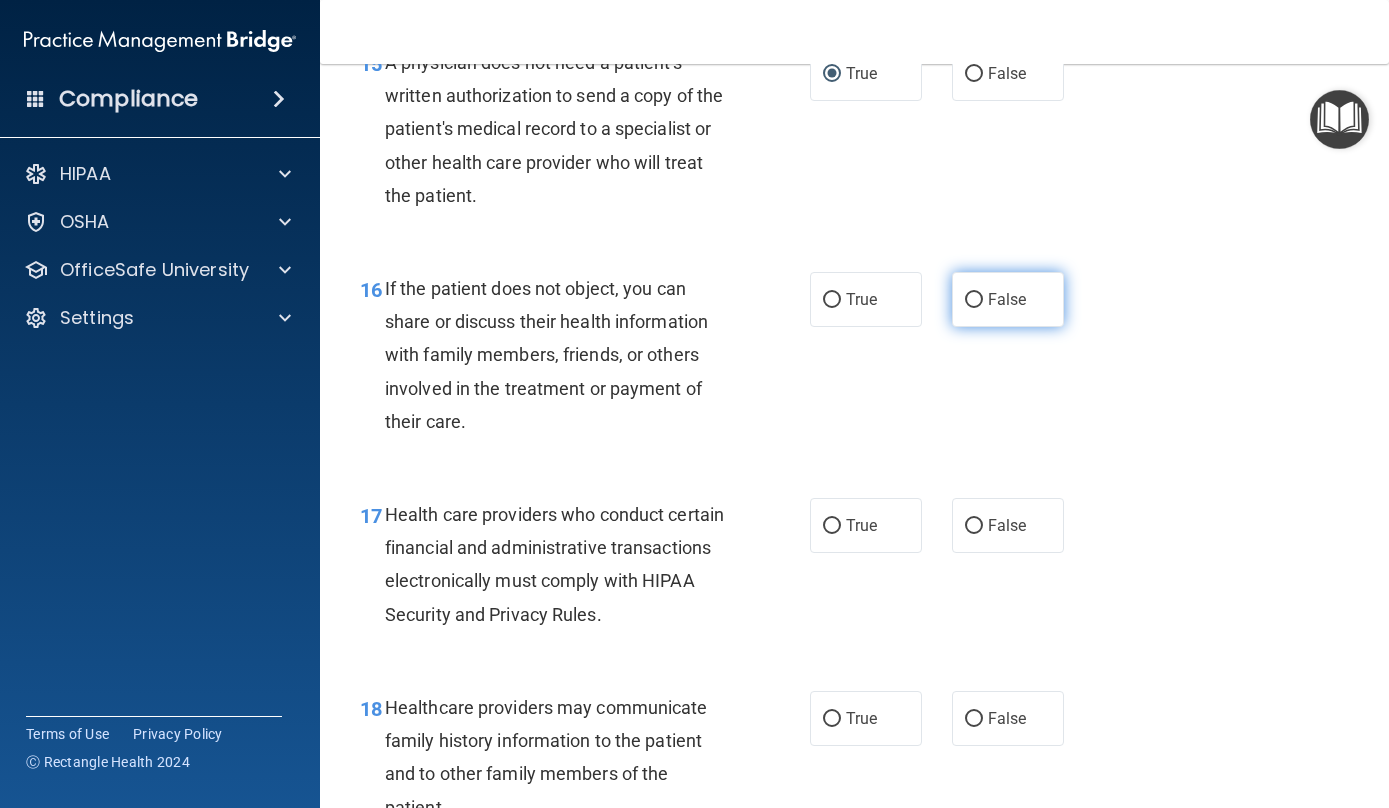 click on "False" at bounding box center (974, 300) 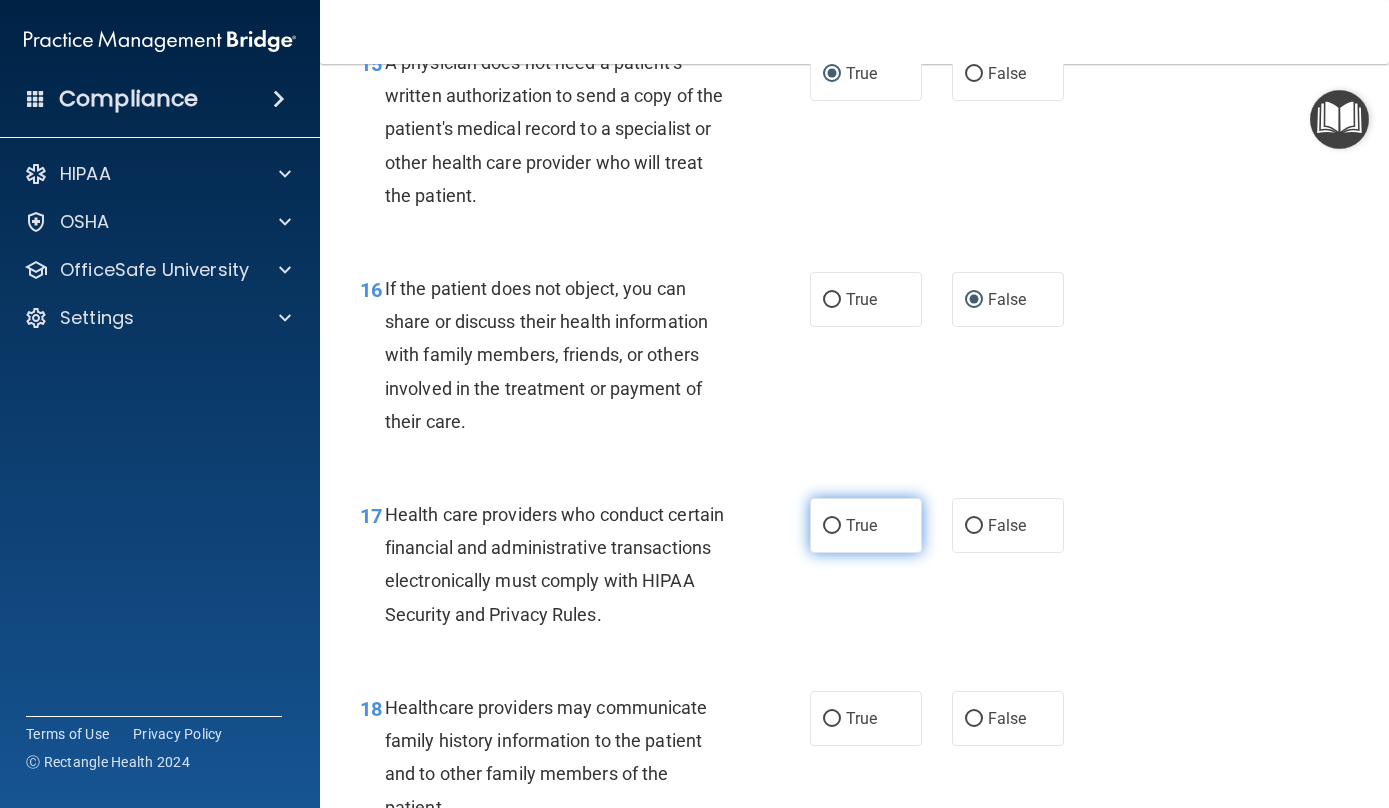 click on "True" at bounding box center (832, 526) 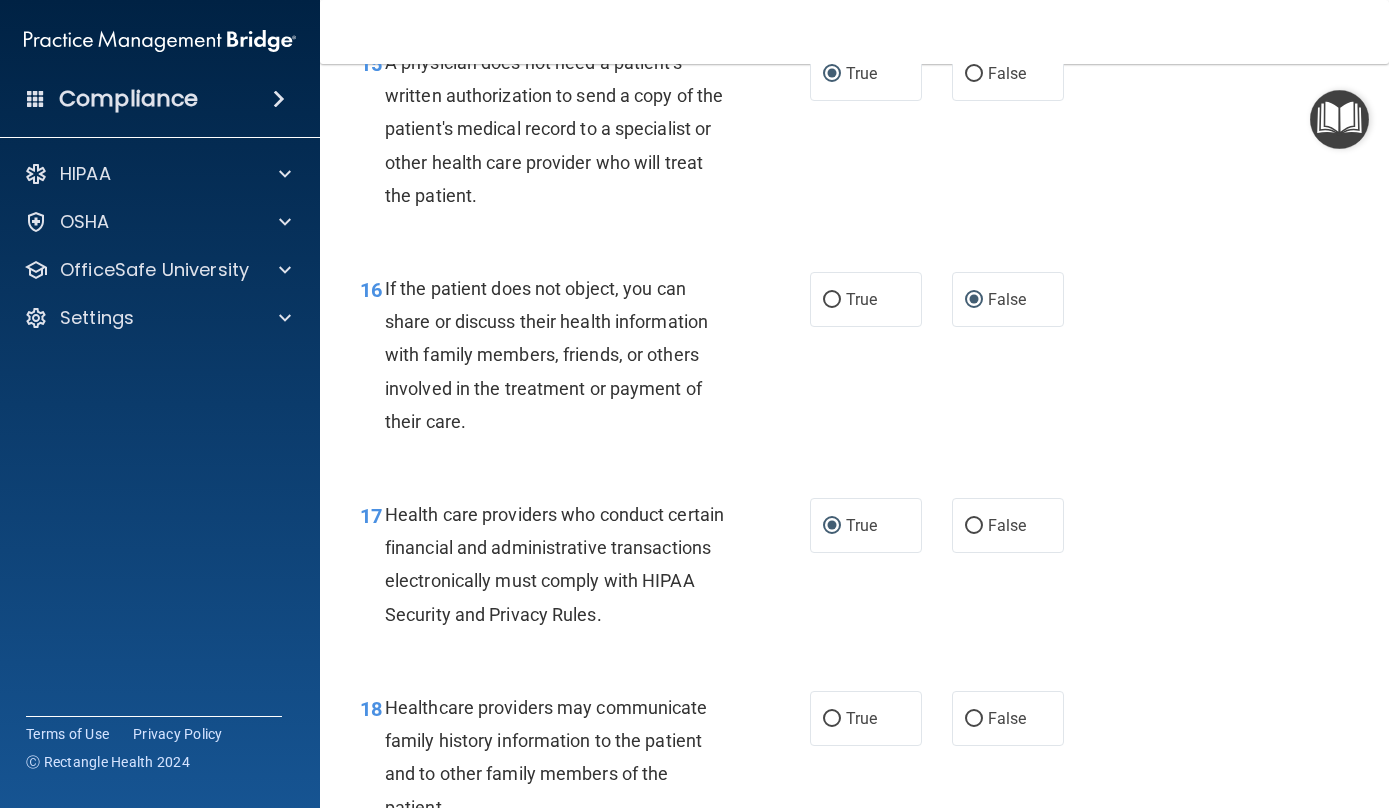 drag, startPoint x: 1378, startPoint y: 447, endPoint x: 1375, endPoint y: 587, distance: 140.03214 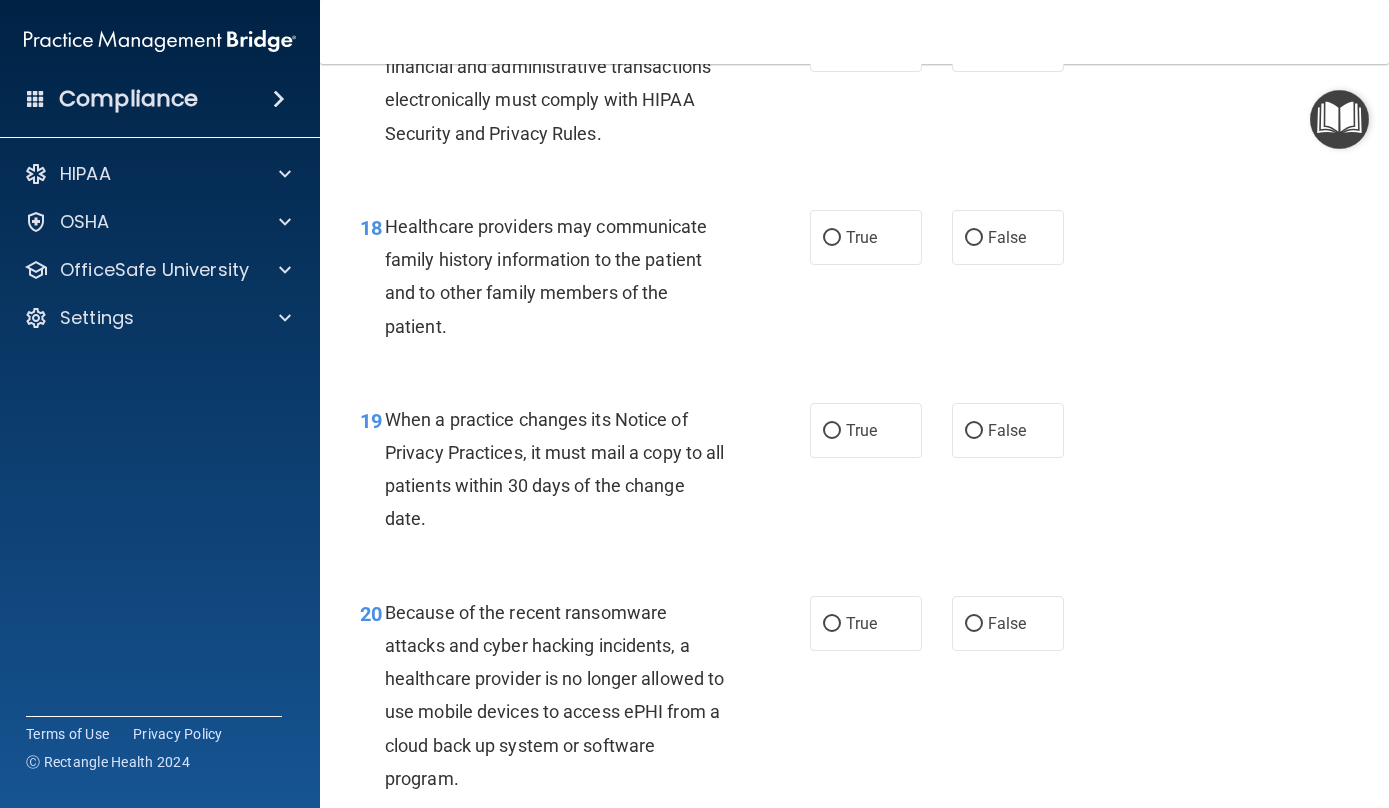 scroll, scrollTop: 3331, scrollLeft: 0, axis: vertical 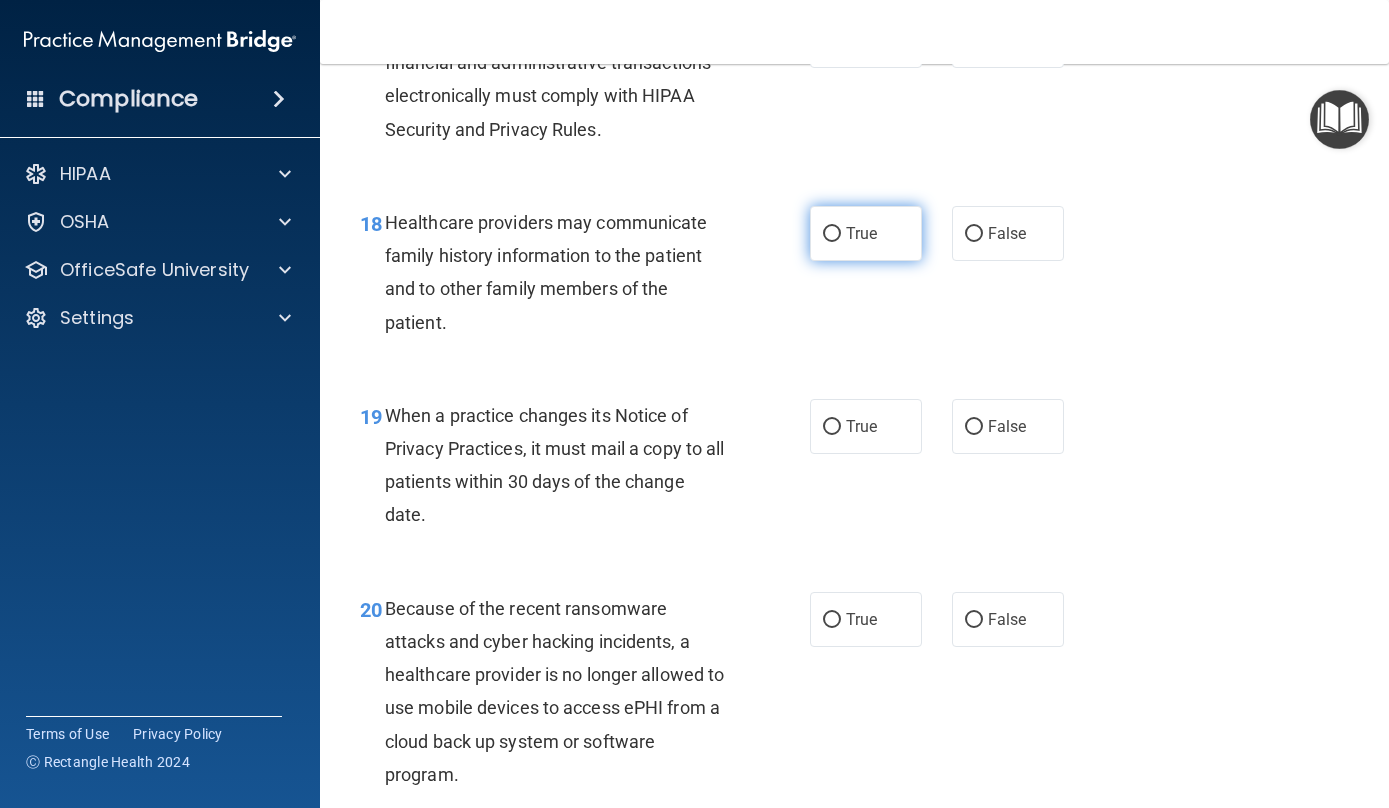 click on "True" at bounding box center [832, 234] 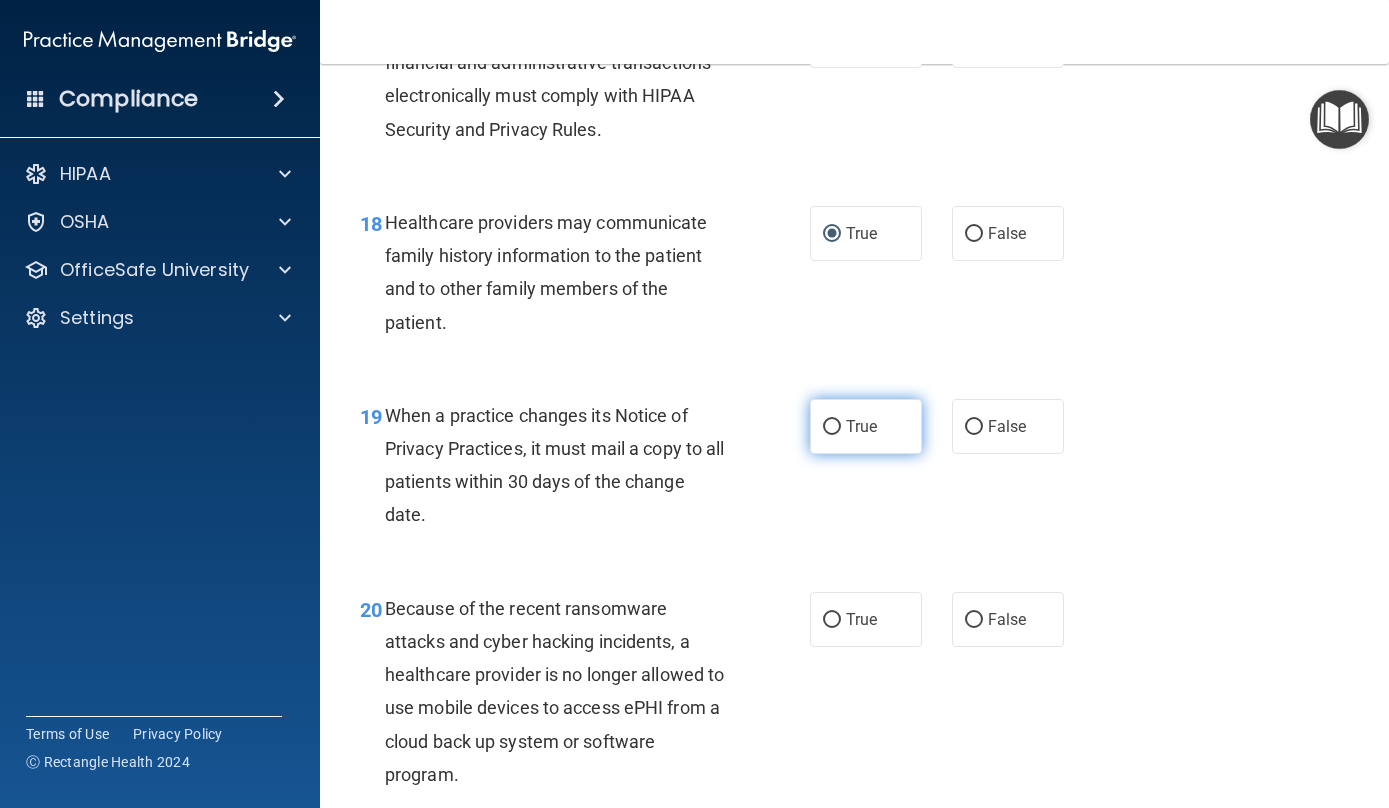 click on "True" at bounding box center [832, 427] 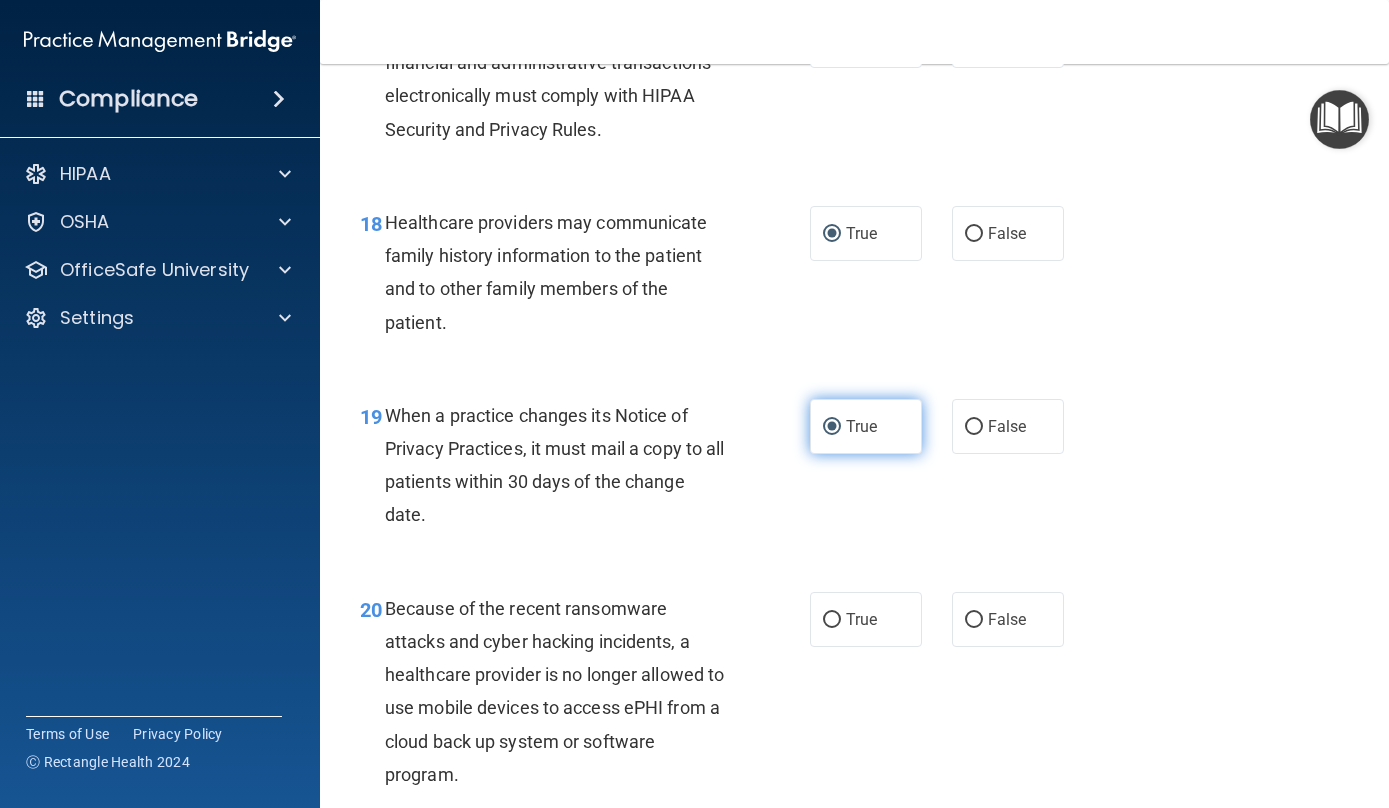 click on "True" at bounding box center (832, 427) 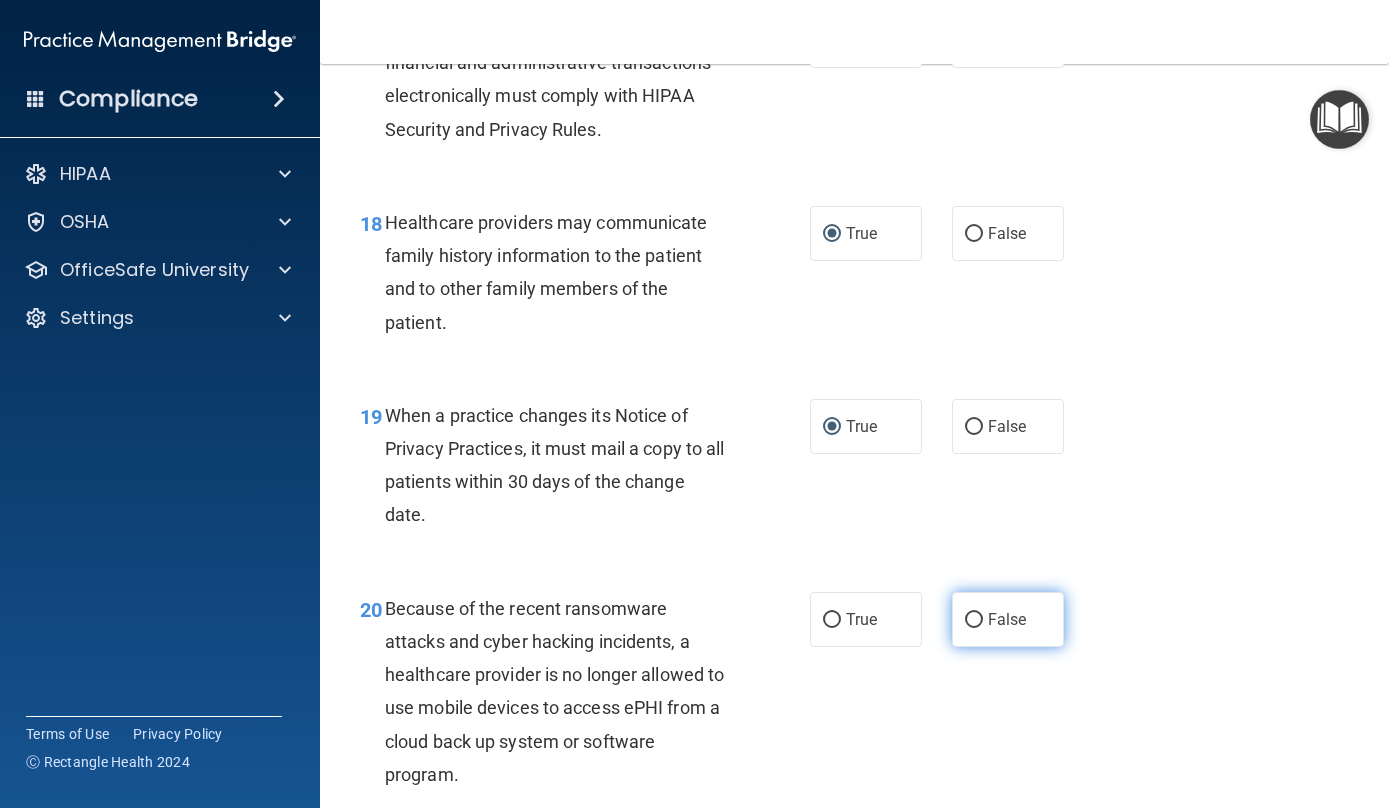 click on "False" at bounding box center [974, 620] 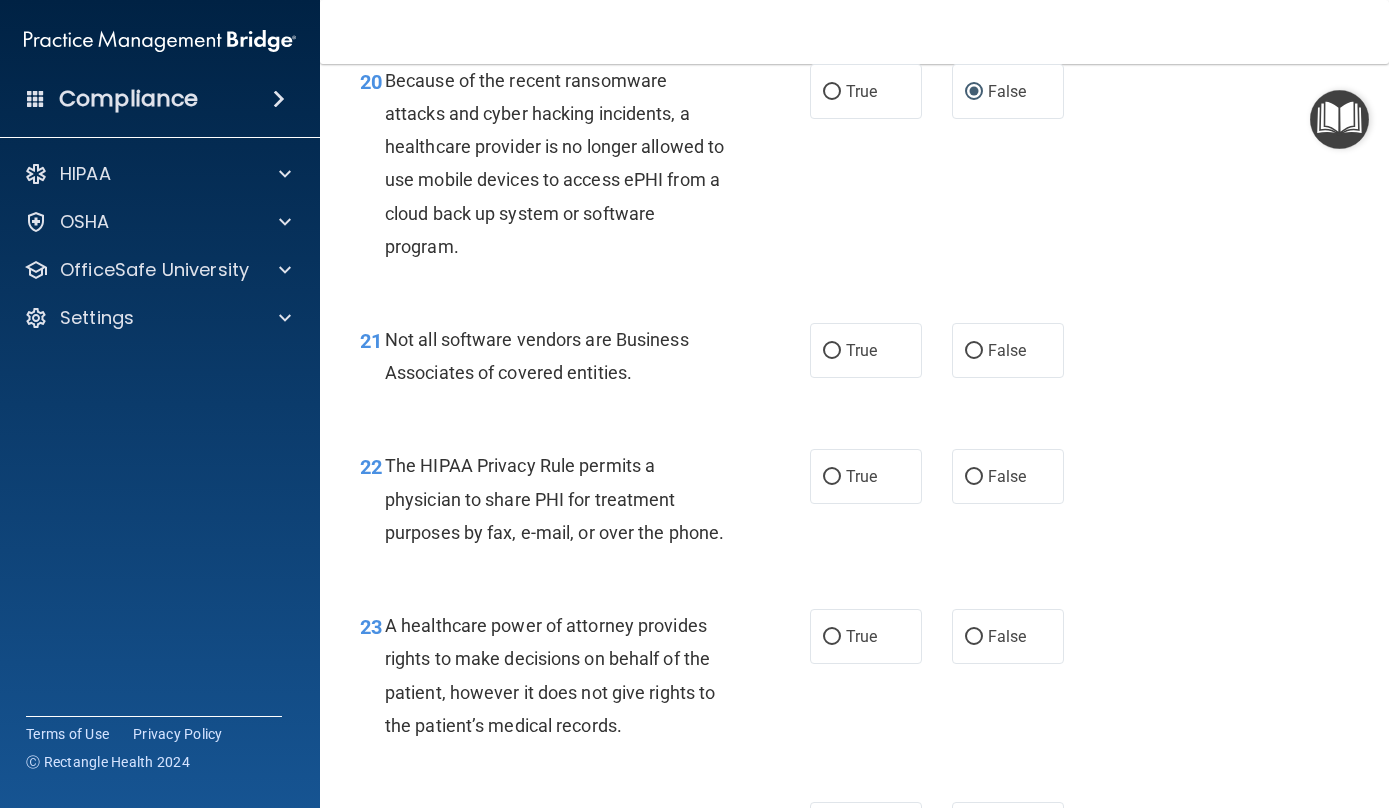 scroll, scrollTop: 3892, scrollLeft: 0, axis: vertical 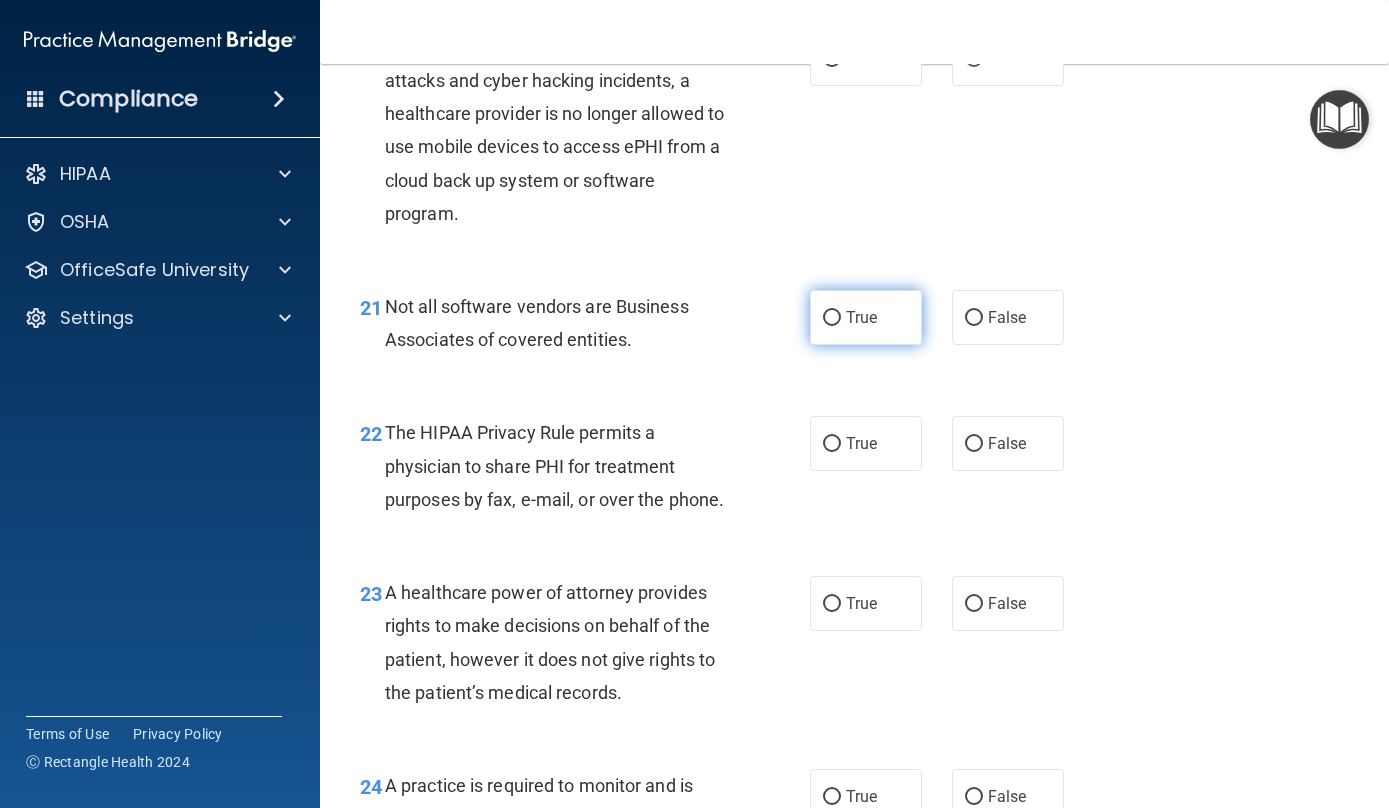 click on "True" at bounding box center [832, 318] 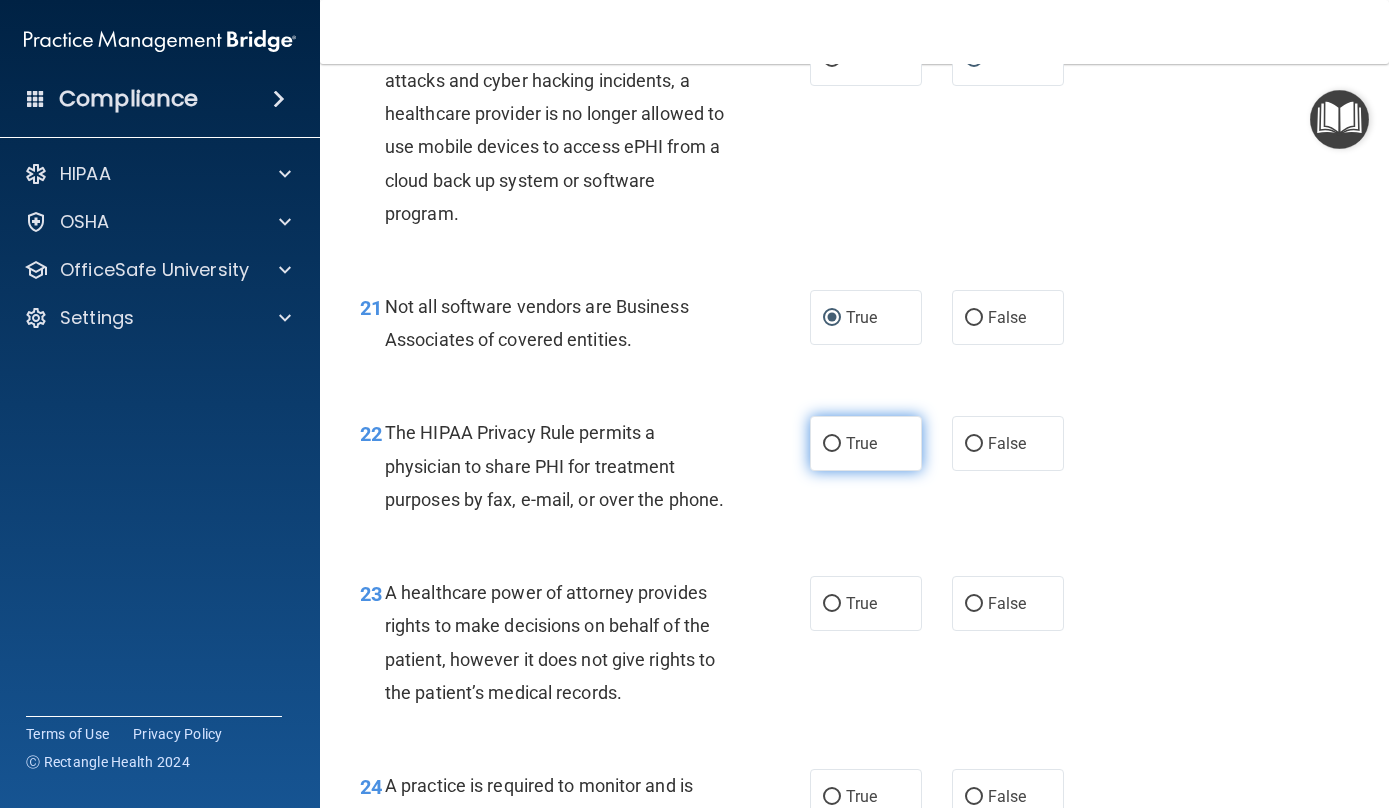 click on "True" at bounding box center (832, 444) 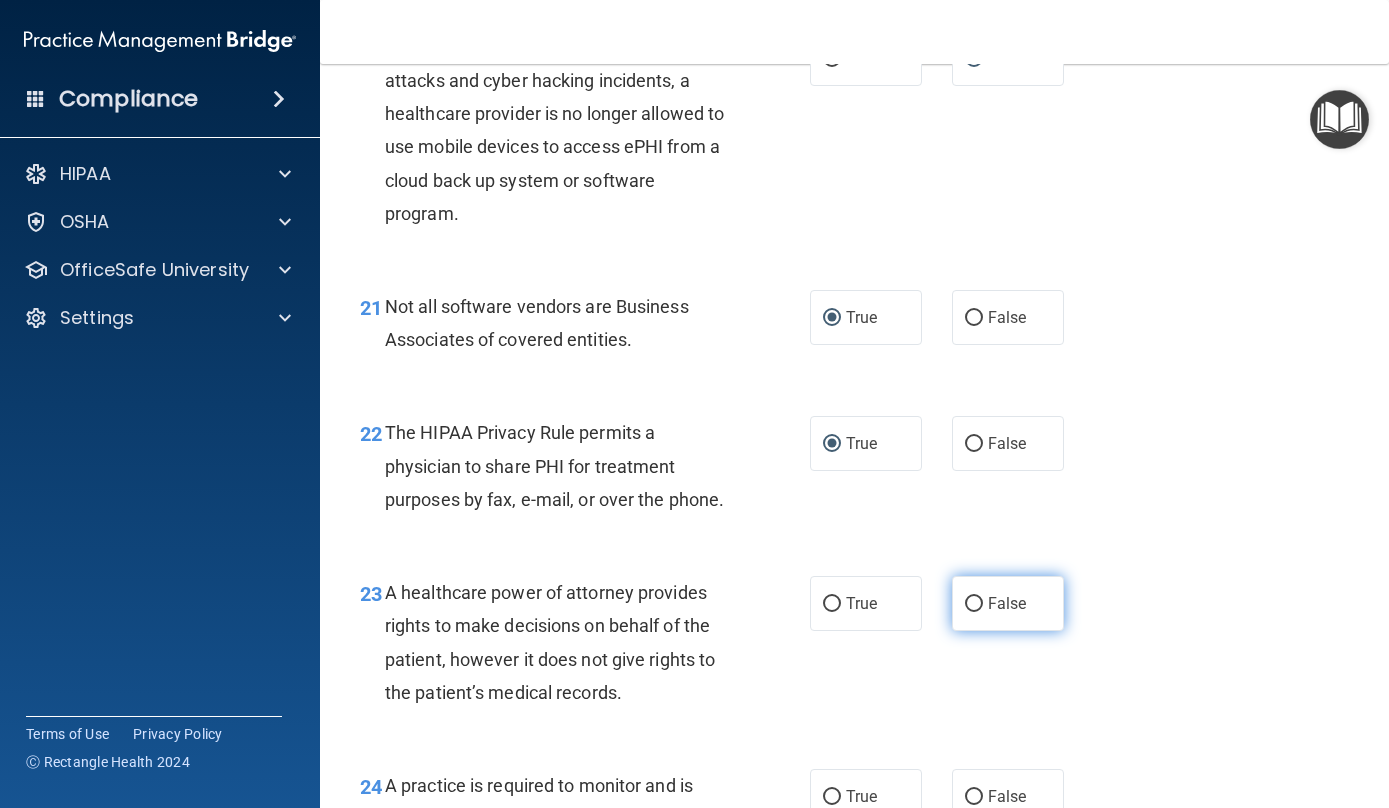 click on "False" at bounding box center (974, 604) 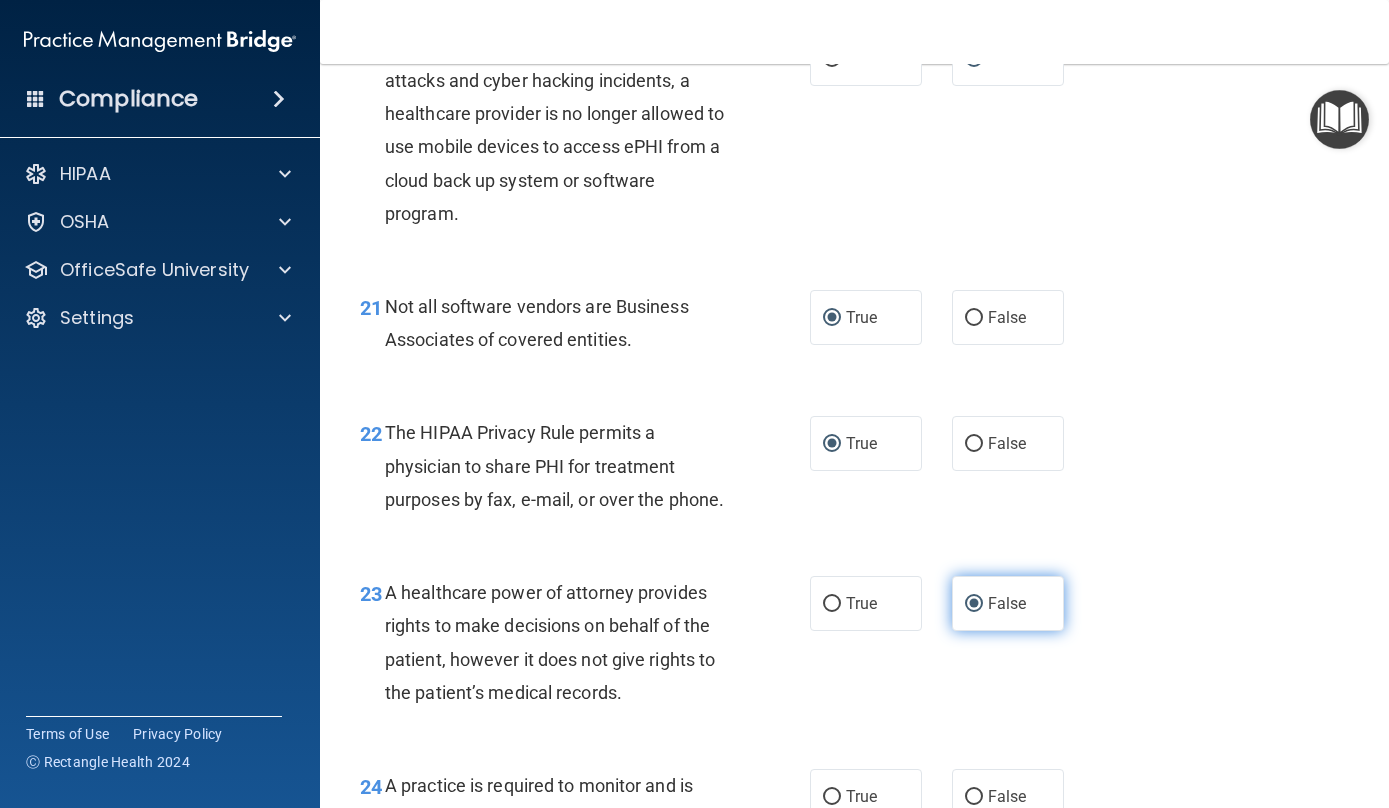 click on "False" at bounding box center [974, 604] 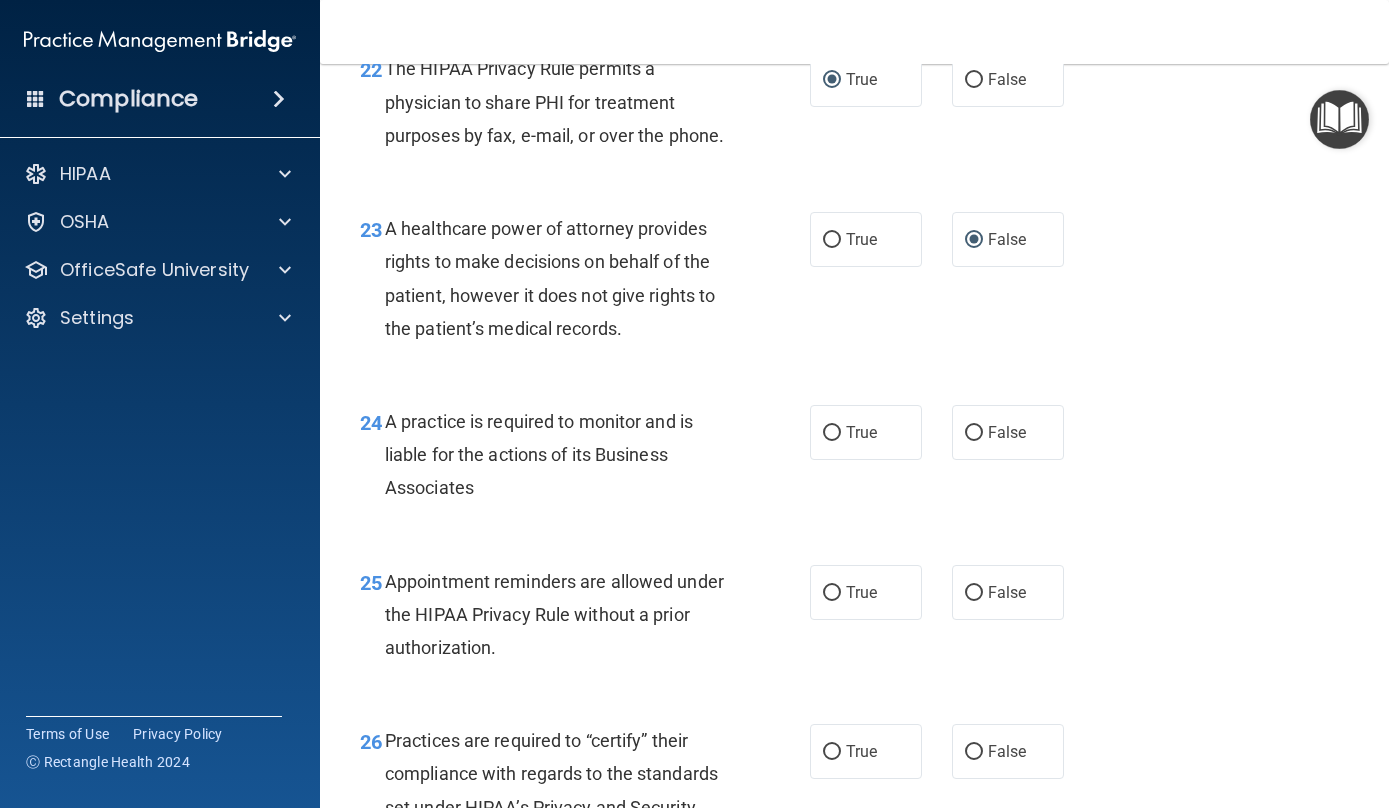scroll, scrollTop: 4265, scrollLeft: 0, axis: vertical 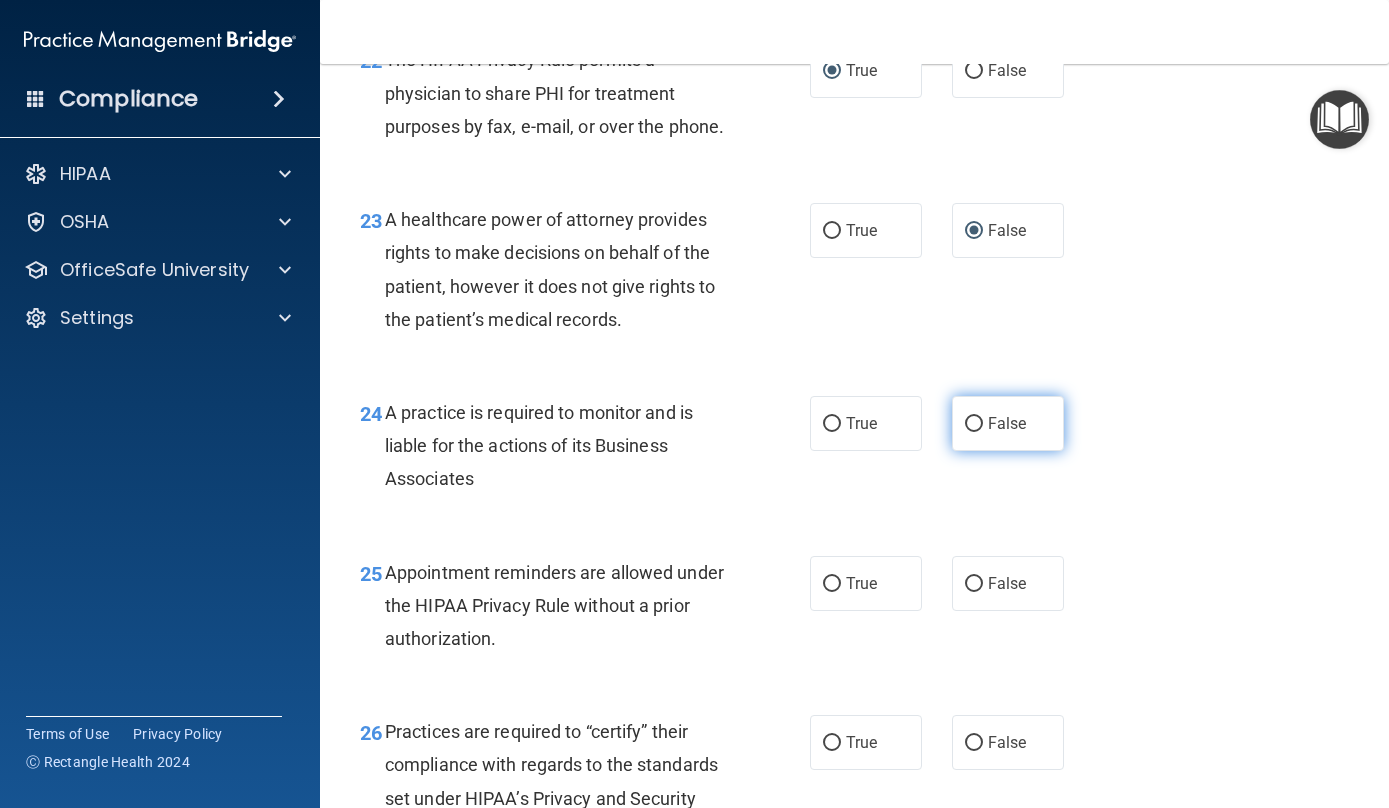 click on "False" at bounding box center (974, 424) 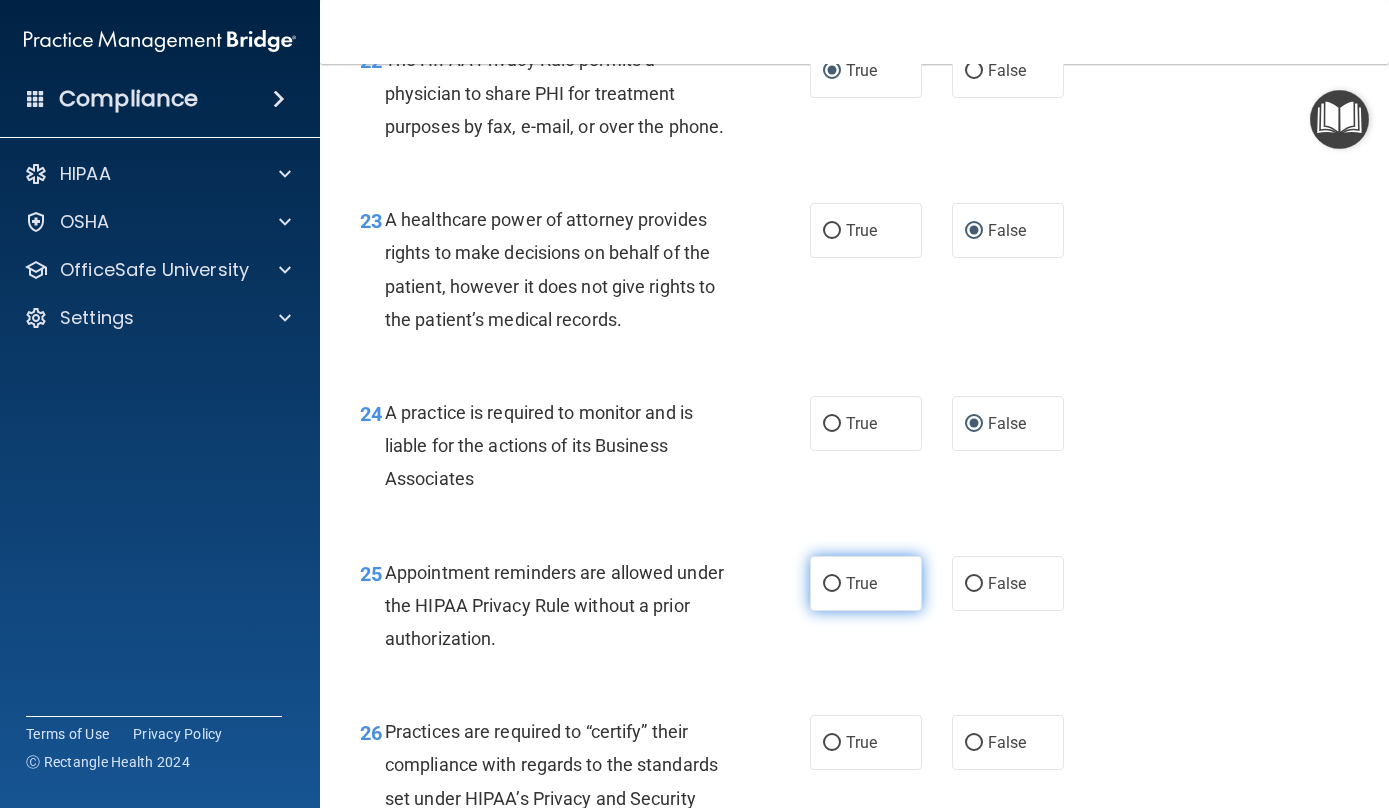 click on "True" at bounding box center [866, 583] 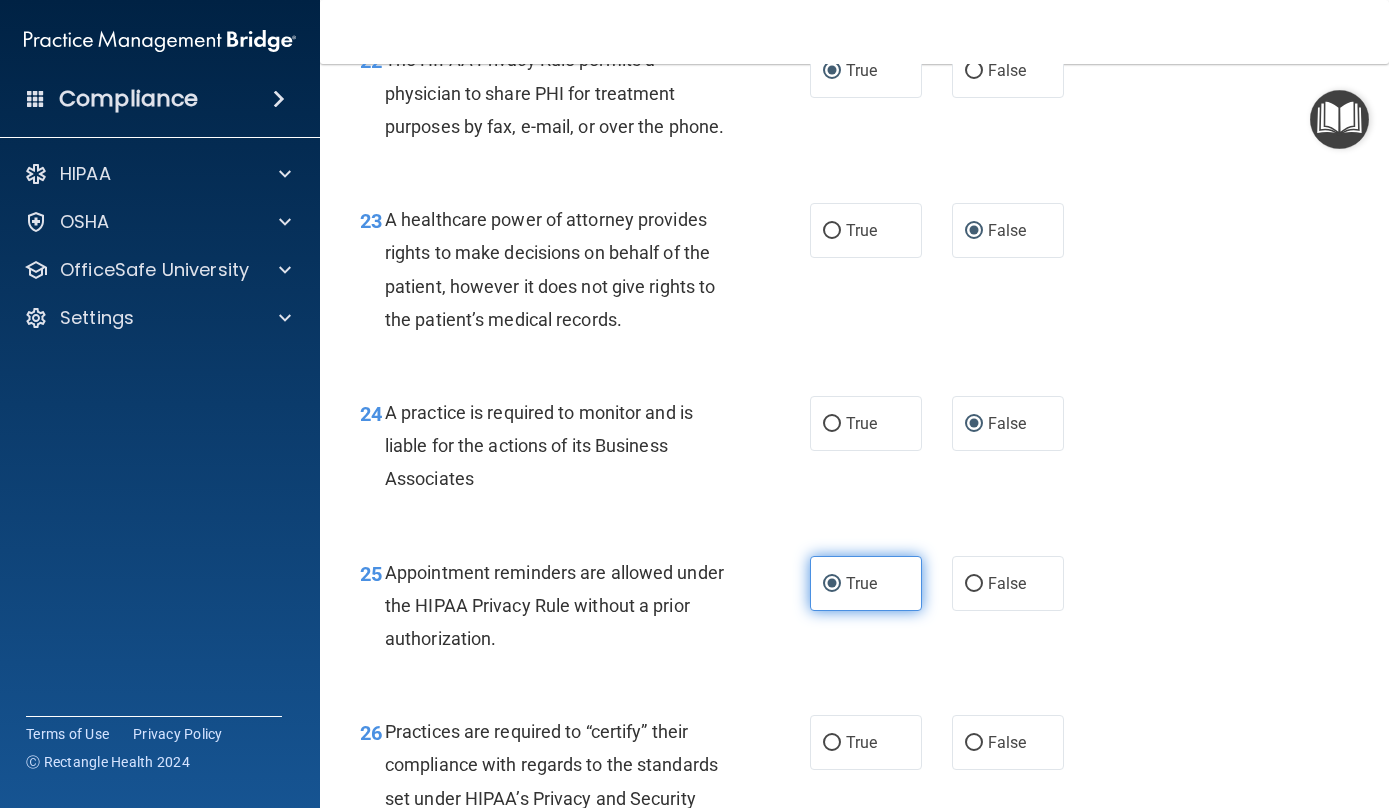 click on "True" at bounding box center [832, 584] 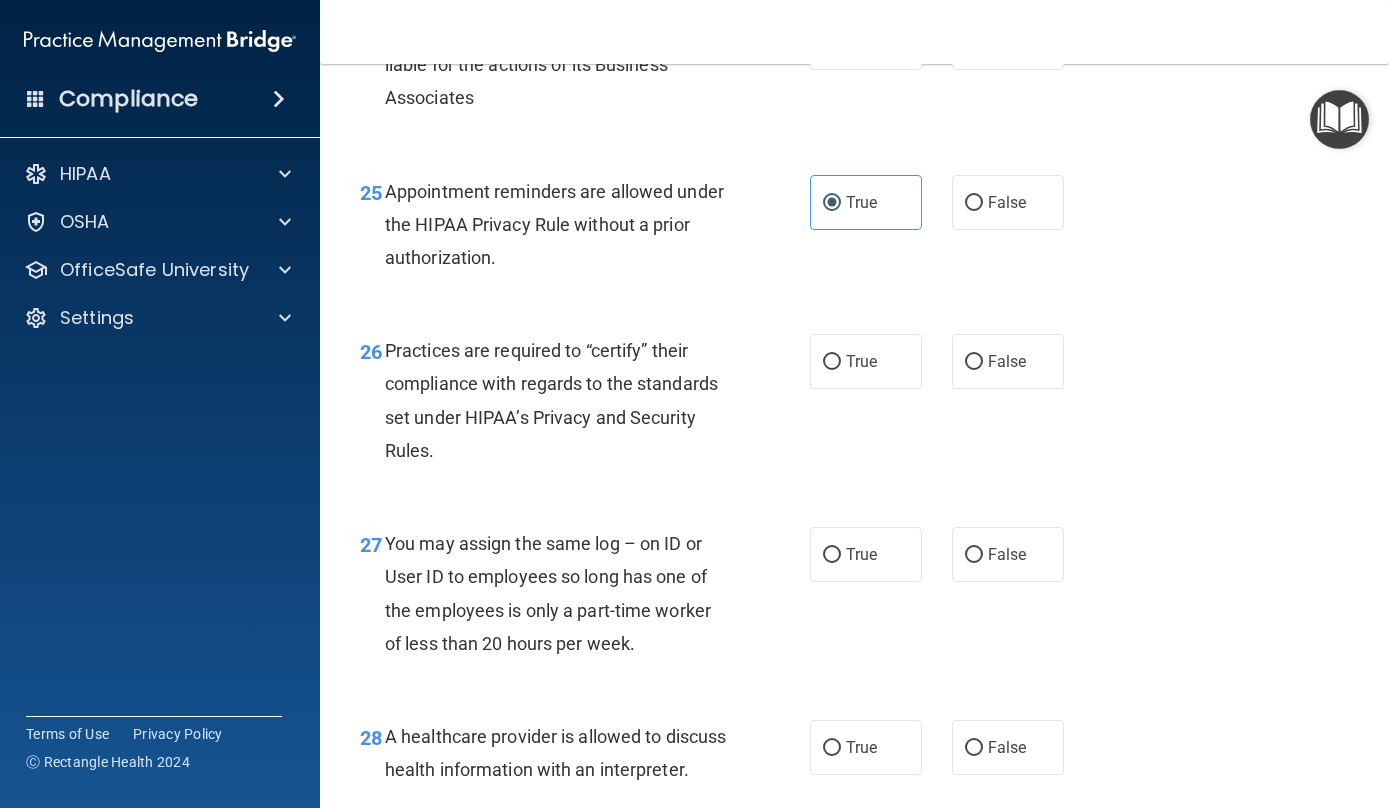 scroll, scrollTop: 4688, scrollLeft: 0, axis: vertical 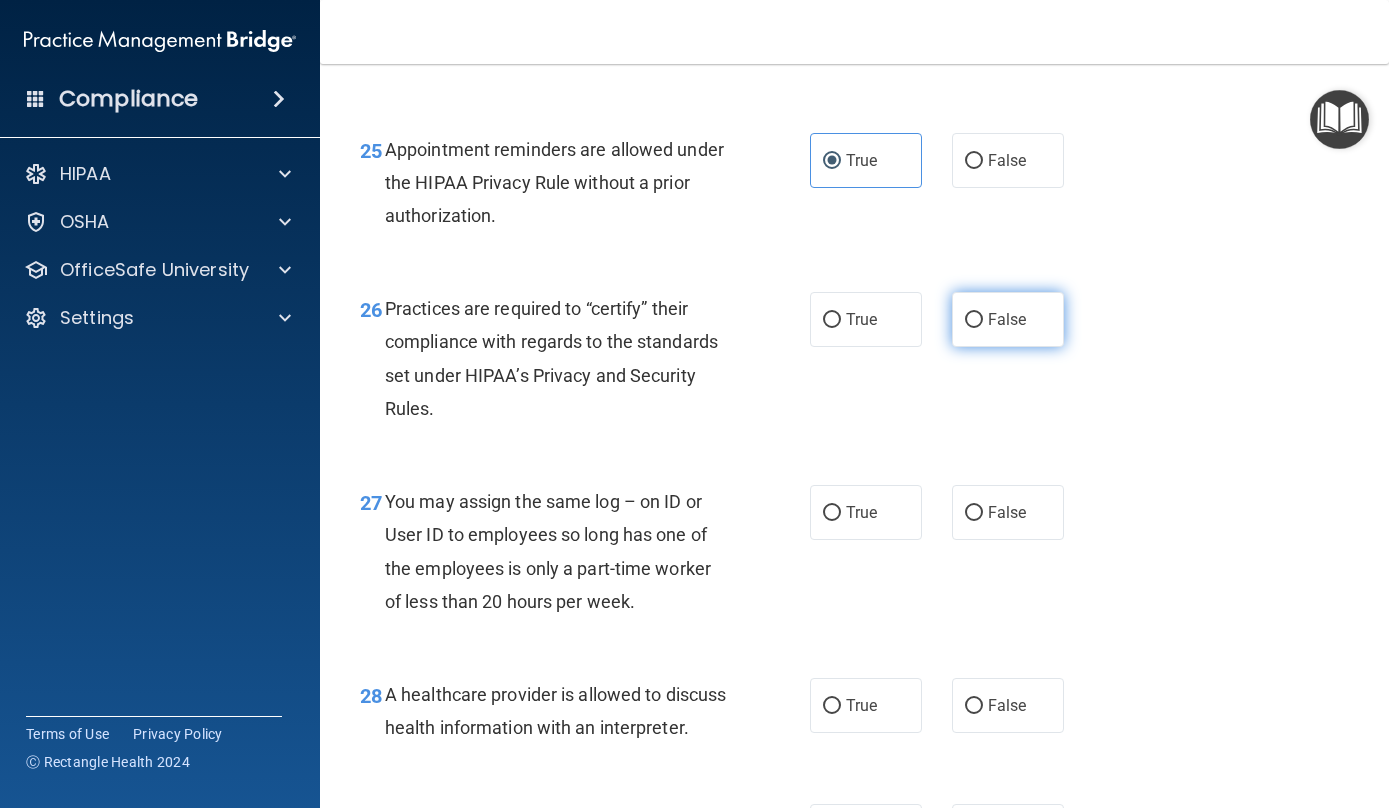 click on "False" at bounding box center (974, 320) 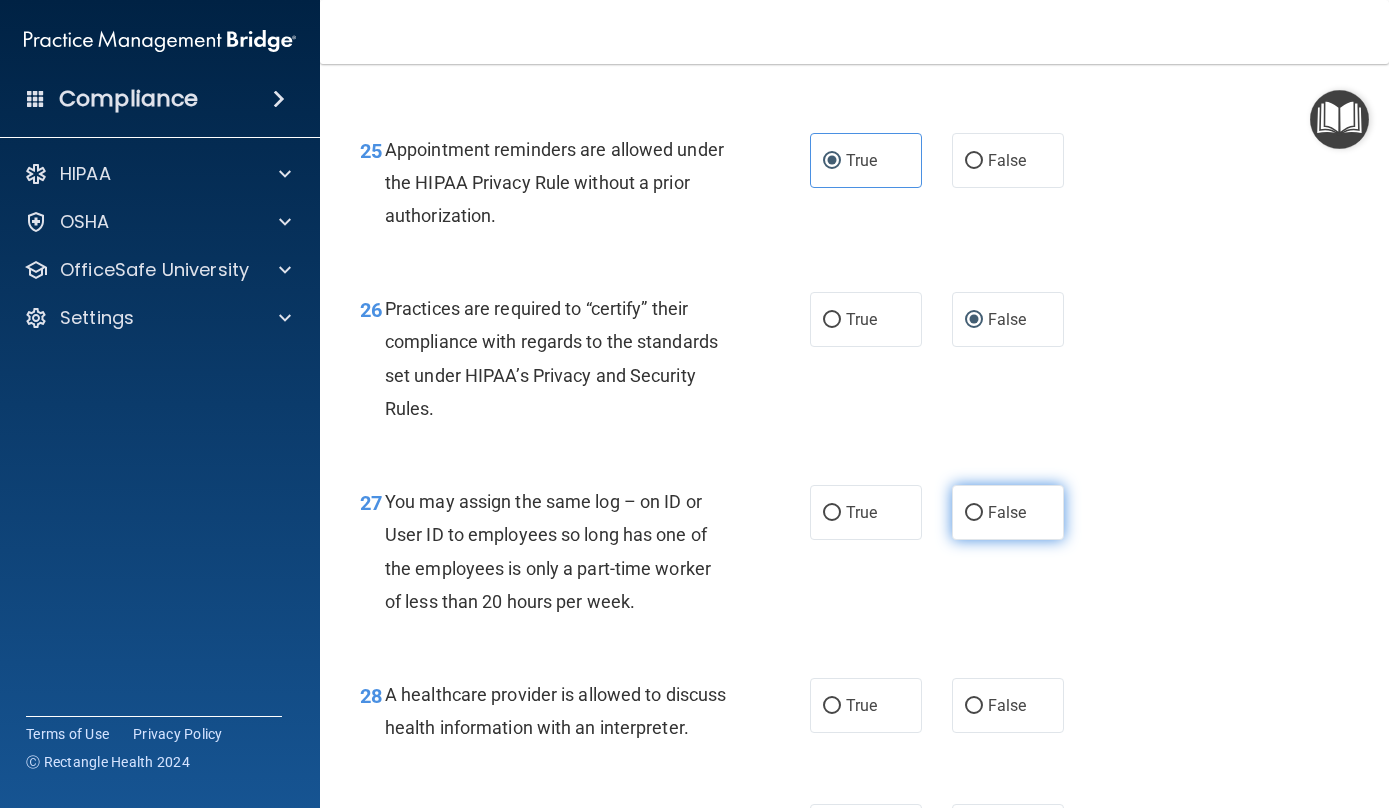 click on "False" at bounding box center (974, 513) 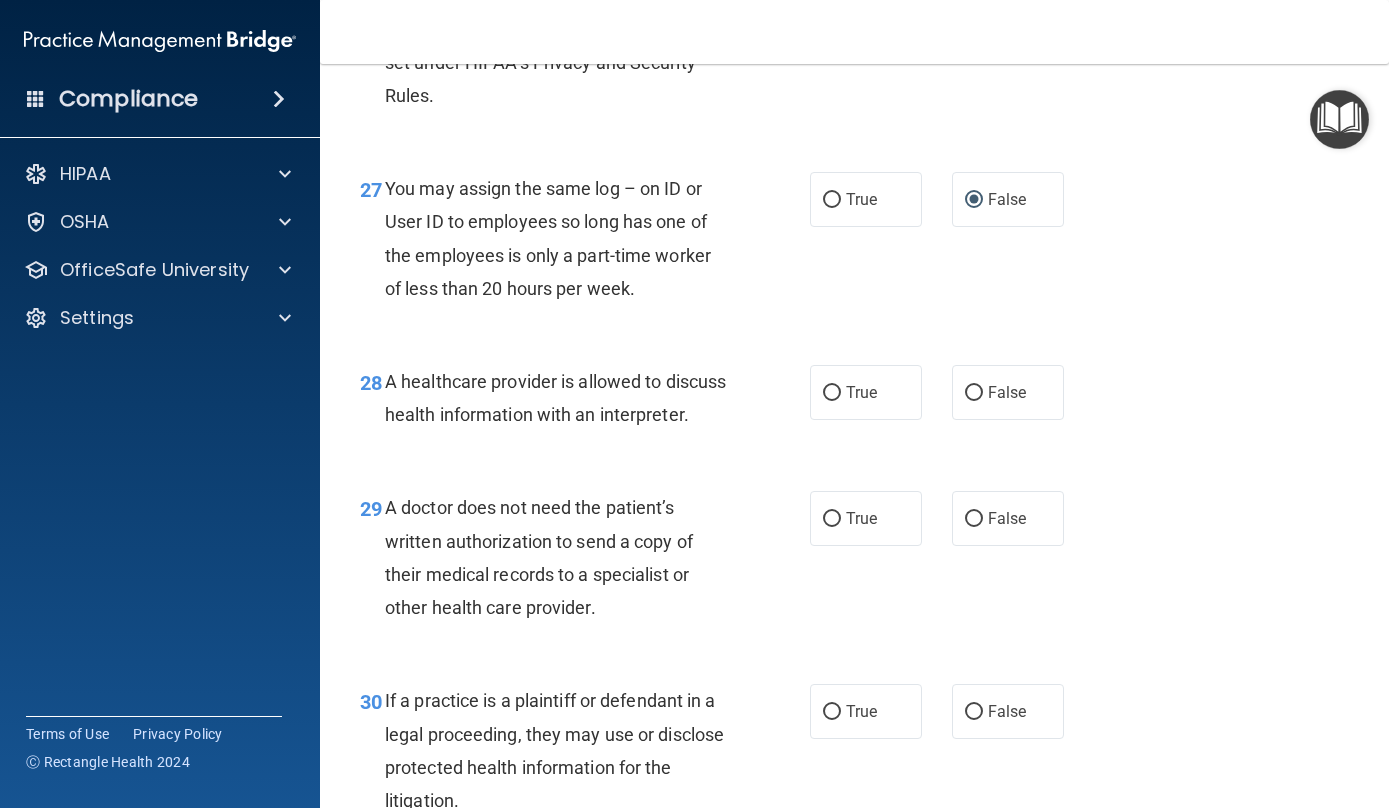 scroll, scrollTop: 5048, scrollLeft: 0, axis: vertical 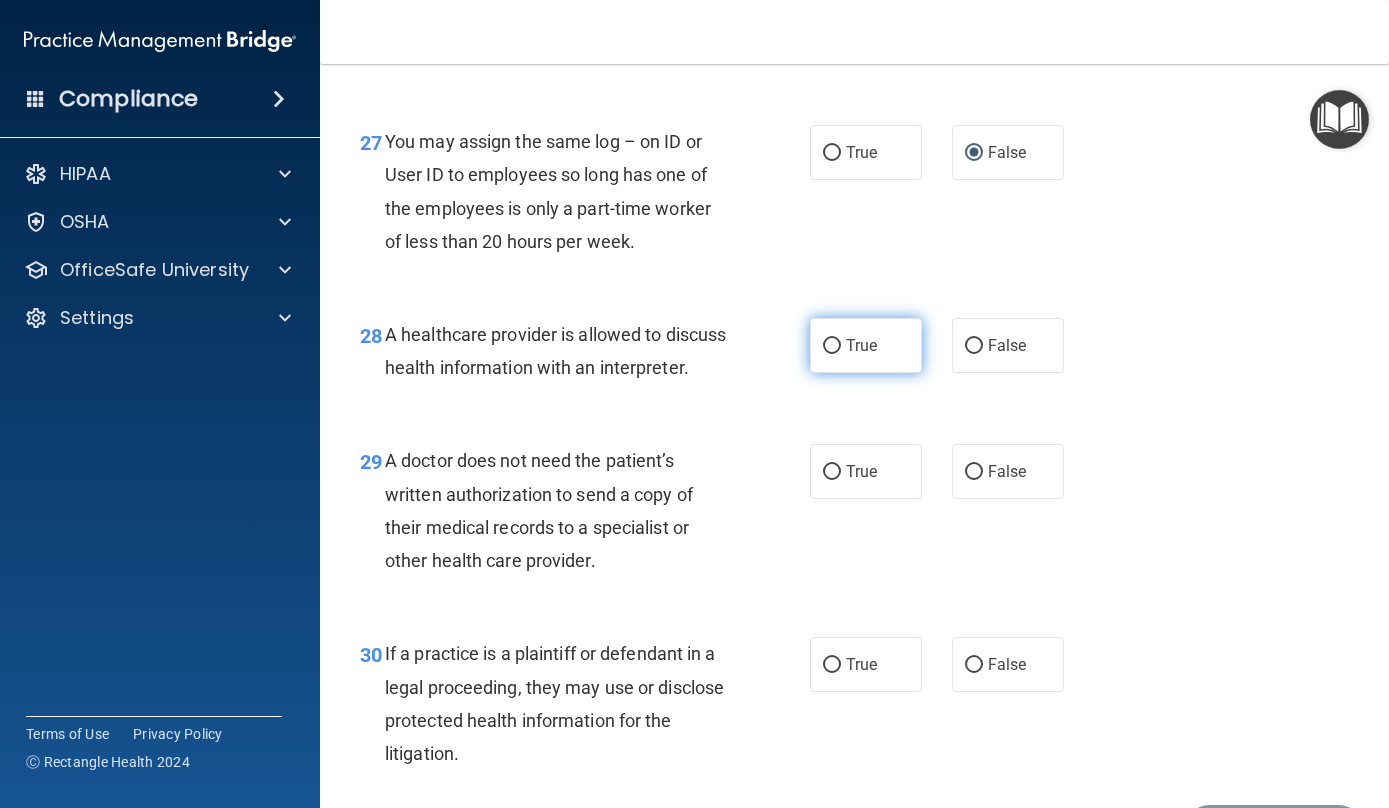click on "True" at bounding box center (866, 345) 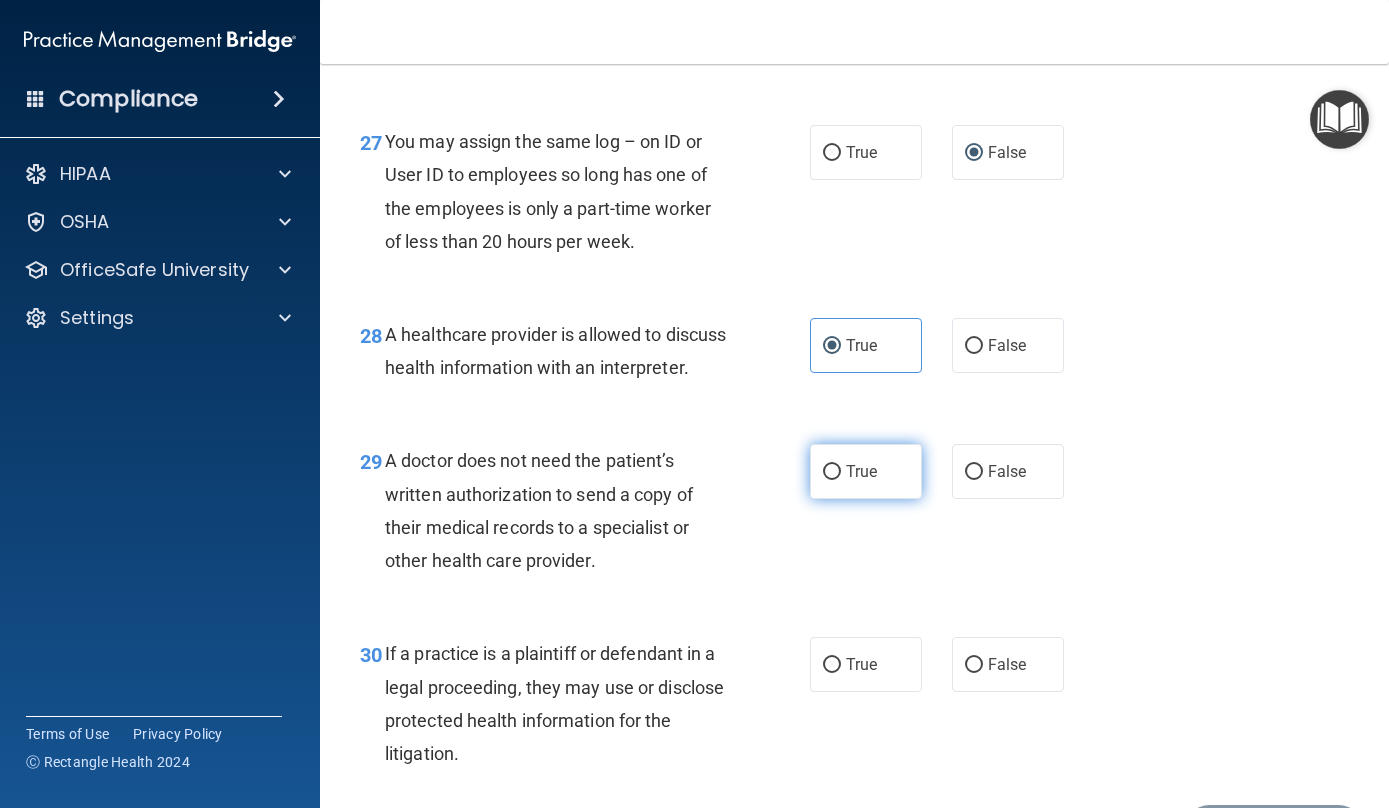 click on "True" at bounding box center (832, 472) 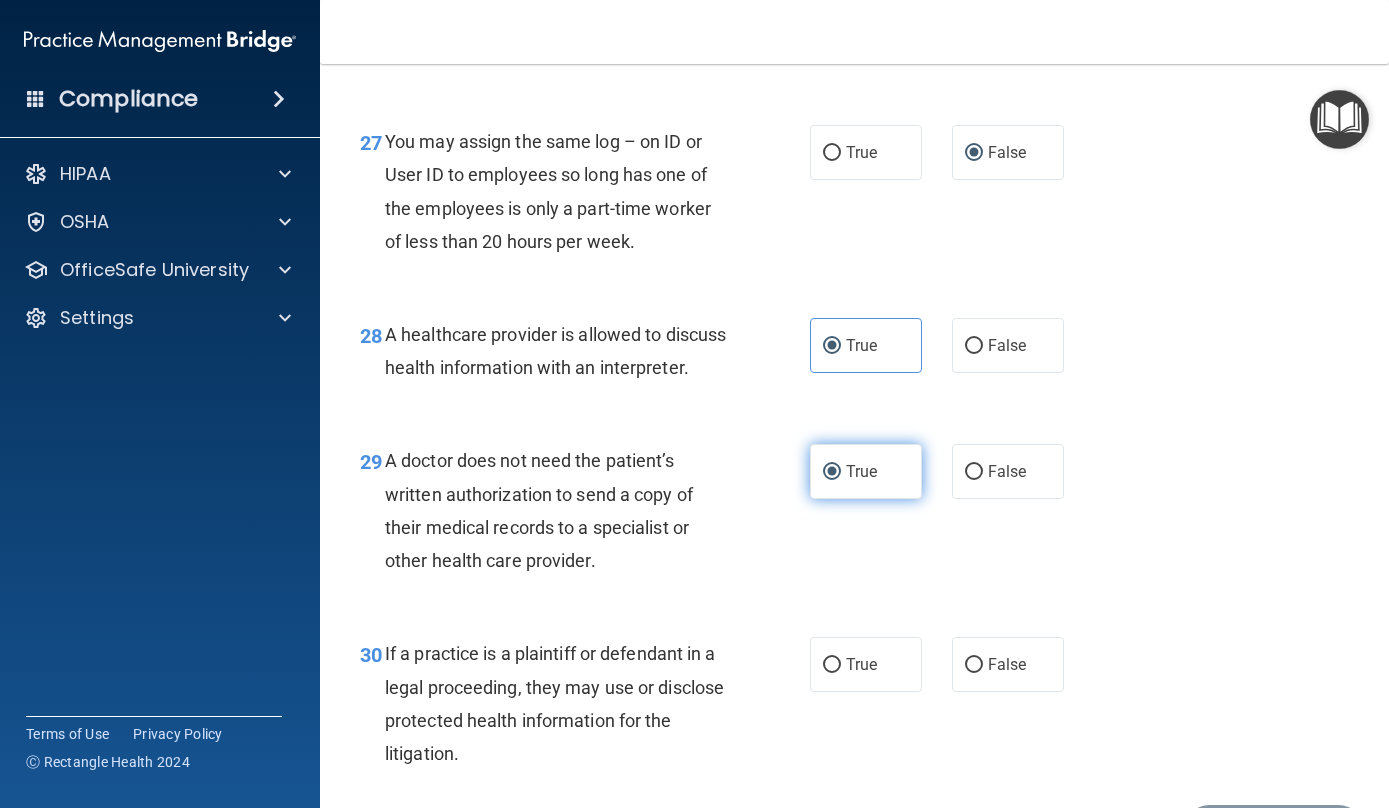 click on "True" at bounding box center (832, 472) 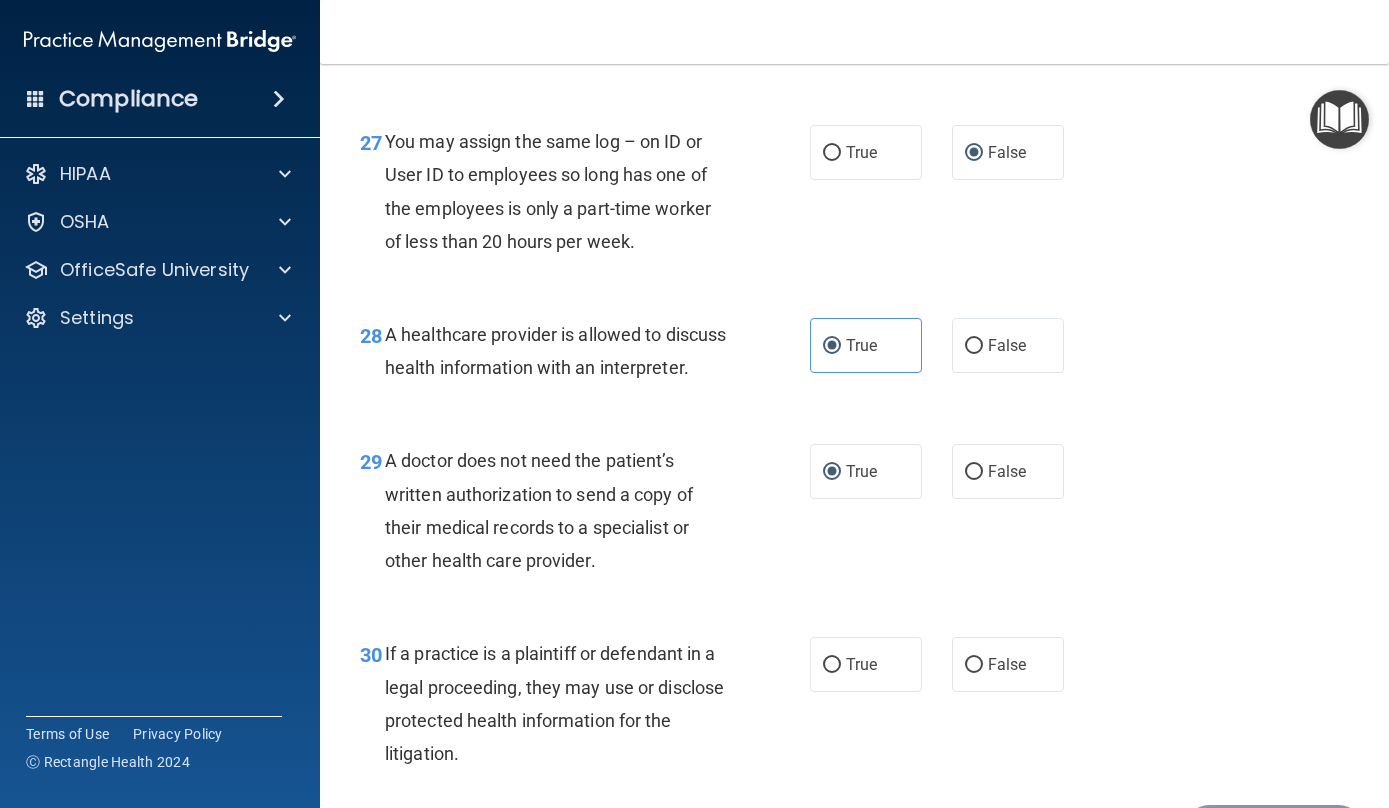 drag, startPoint x: 1380, startPoint y: 742, endPoint x: 1376, endPoint y: 756, distance: 14.56022 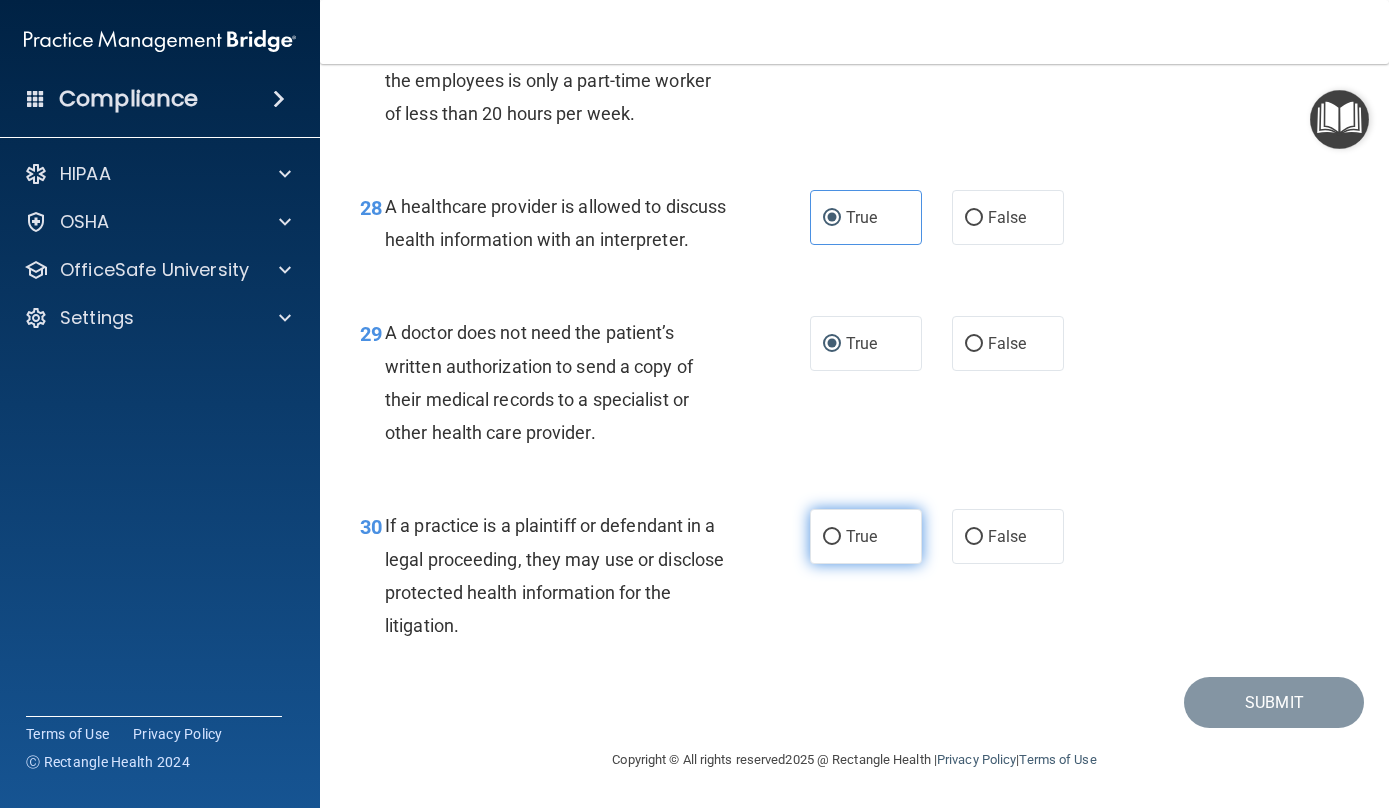 click on "True" at bounding box center (866, 536) 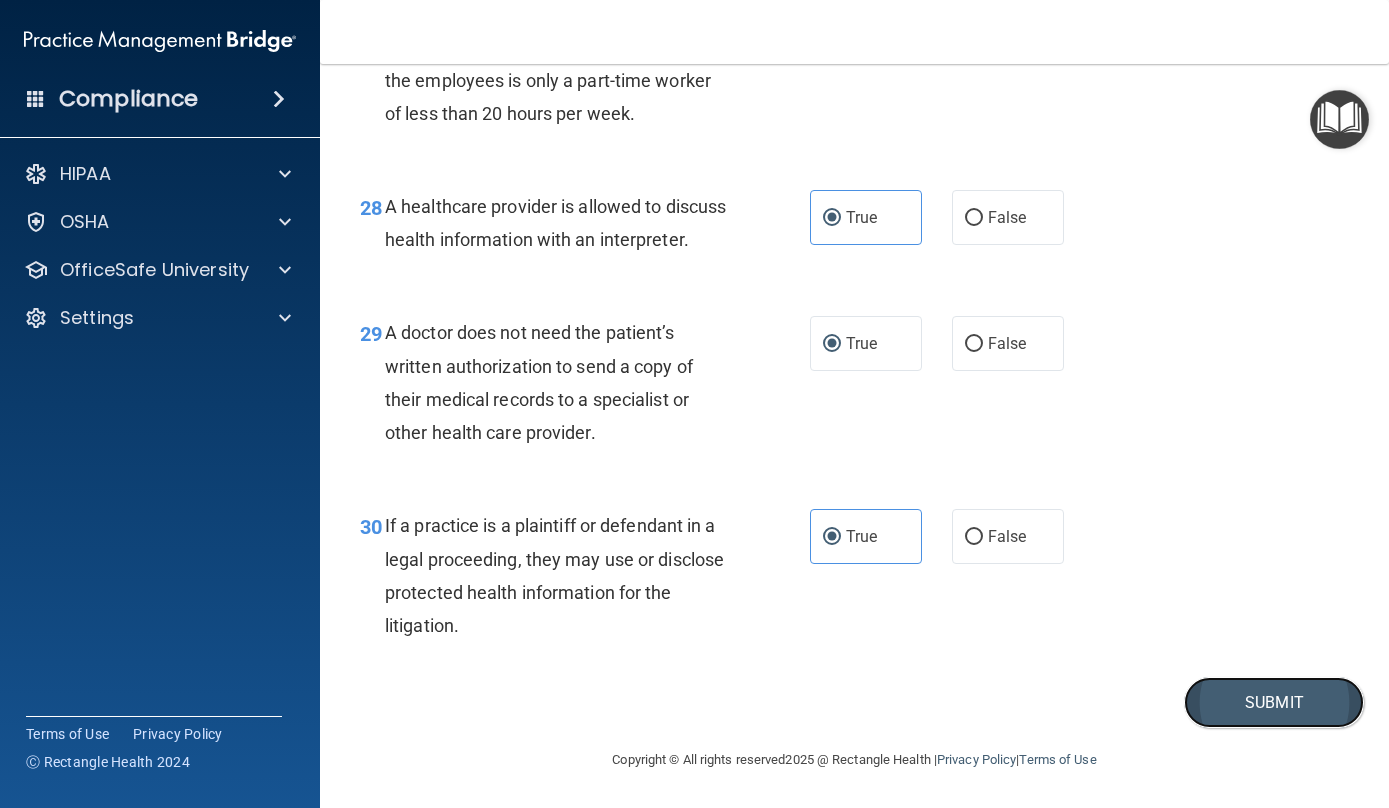 click on "Submit" at bounding box center [1274, 702] 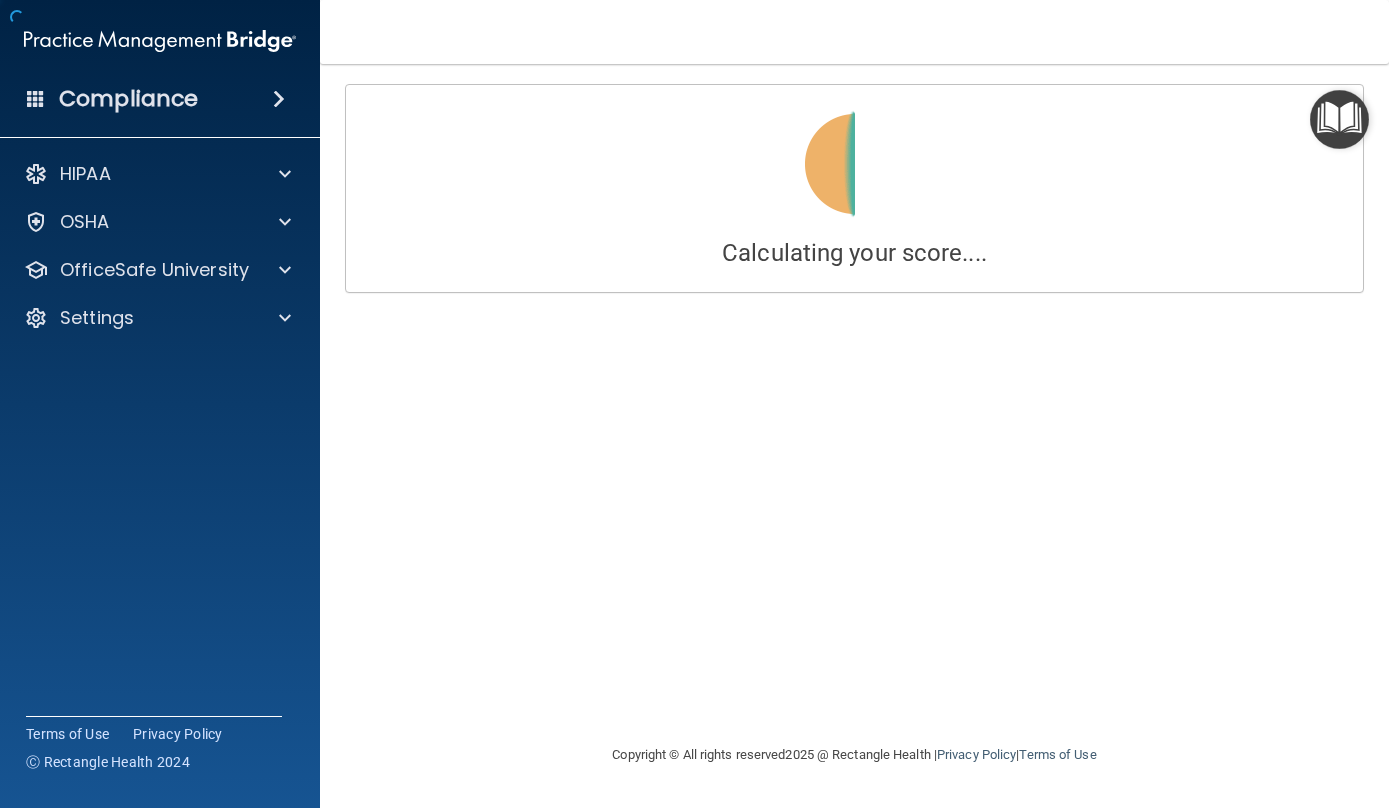 scroll, scrollTop: 0, scrollLeft: 0, axis: both 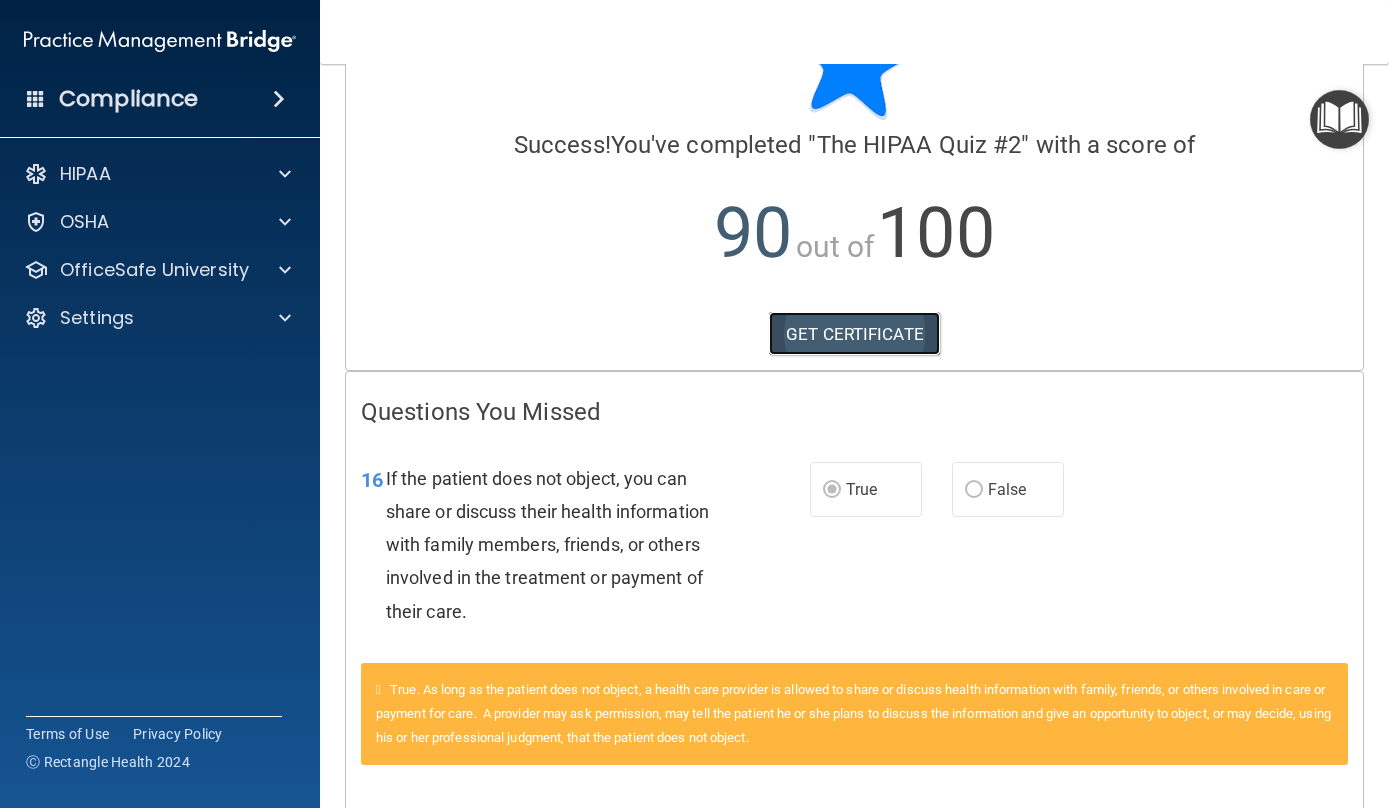 click on "GET CERTIFICATE" at bounding box center (854, 334) 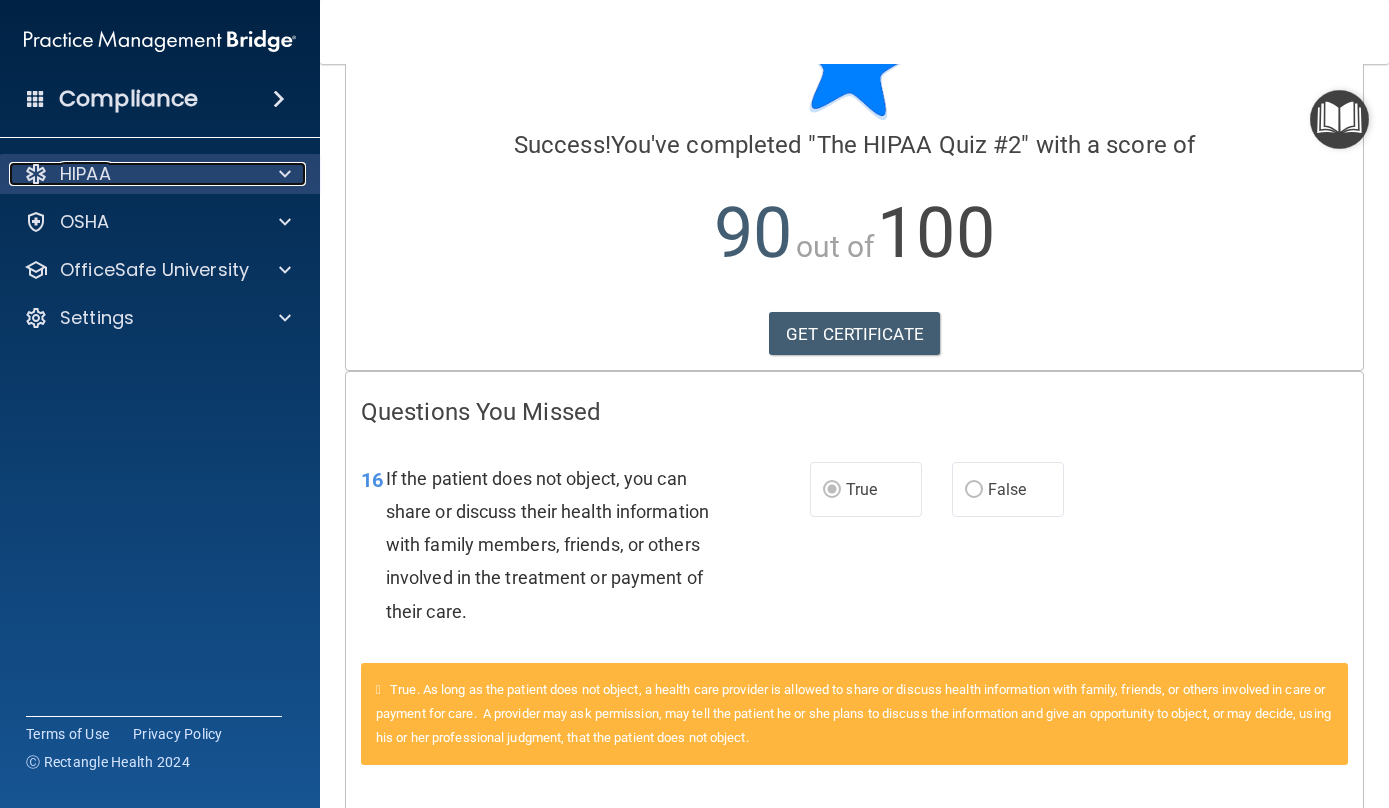 click on "HIPAA" at bounding box center (133, 174) 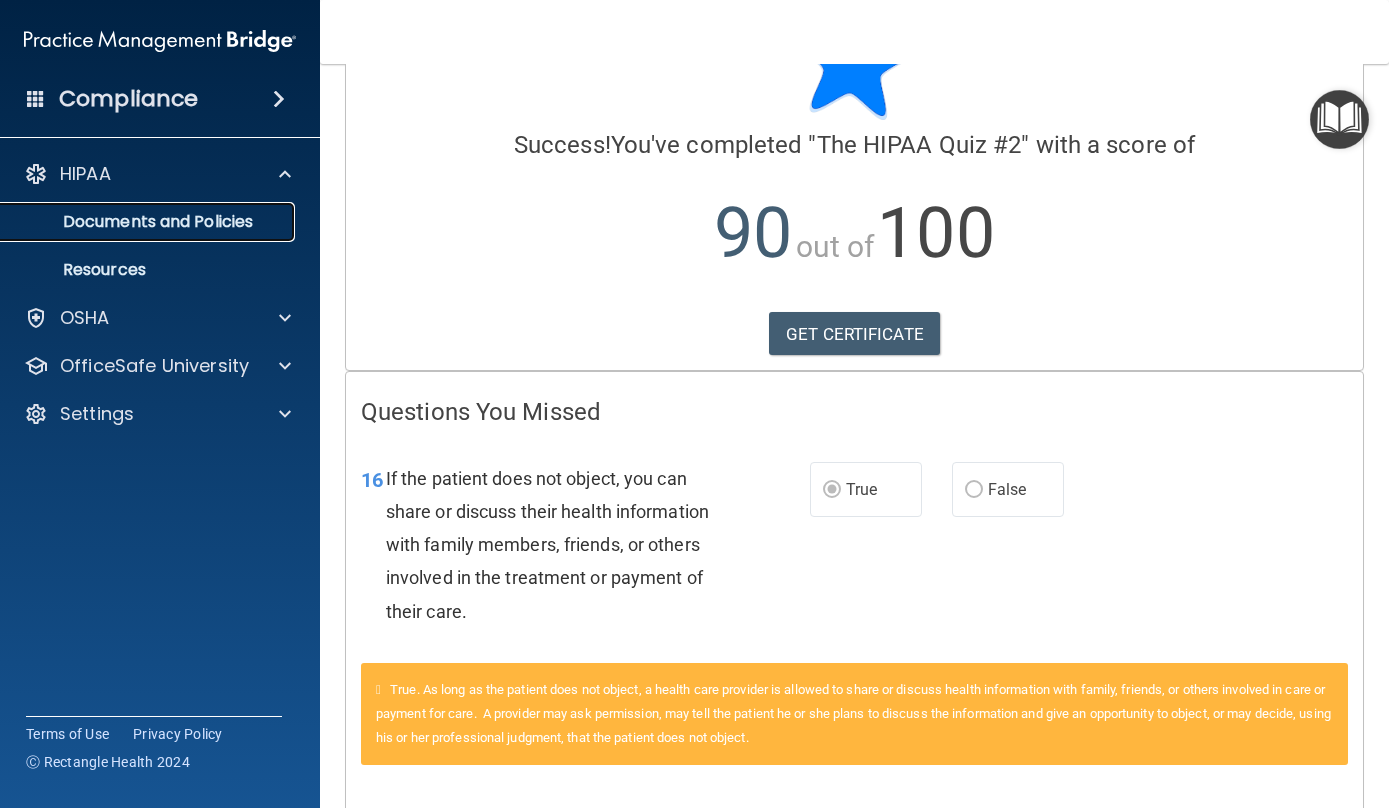 click on "Documents and Policies" at bounding box center [149, 222] 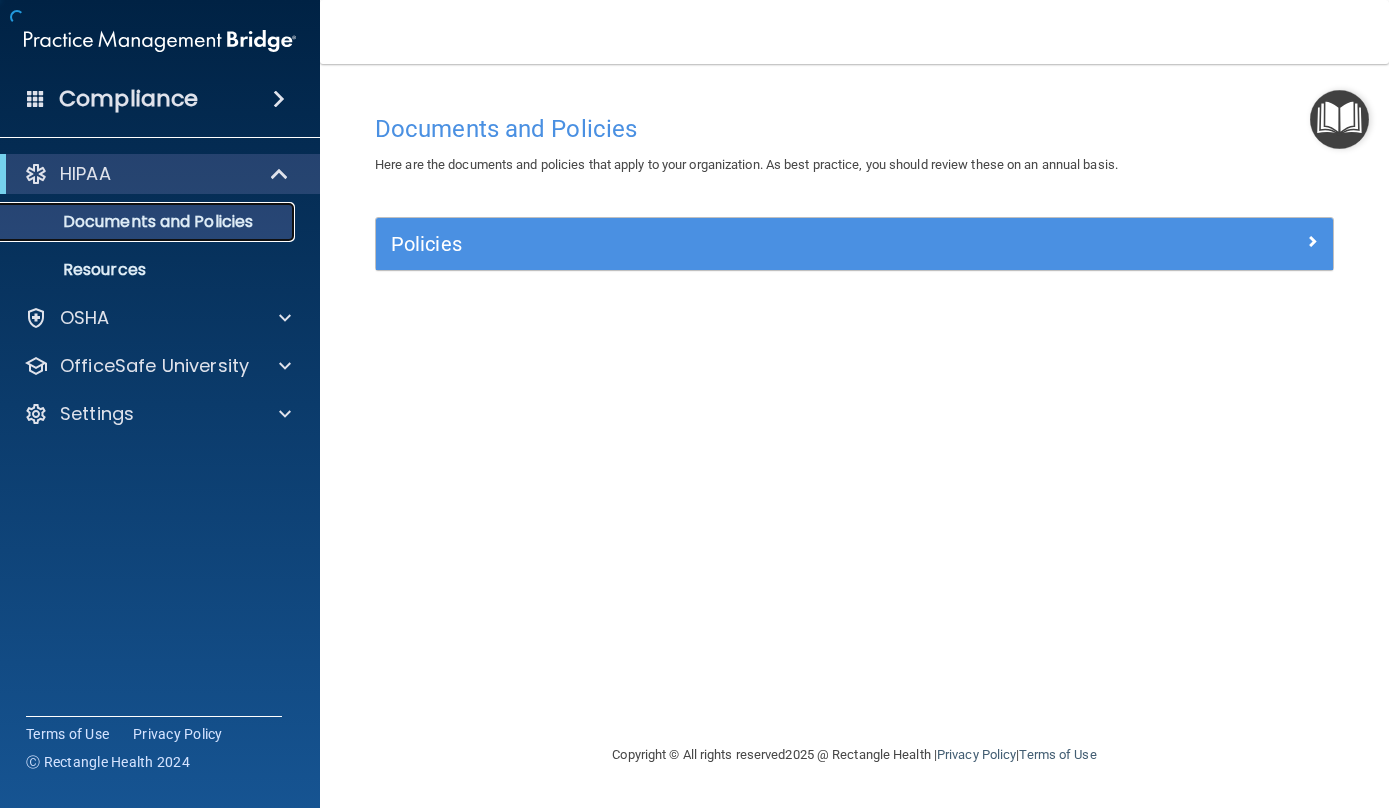 scroll, scrollTop: 0, scrollLeft: 0, axis: both 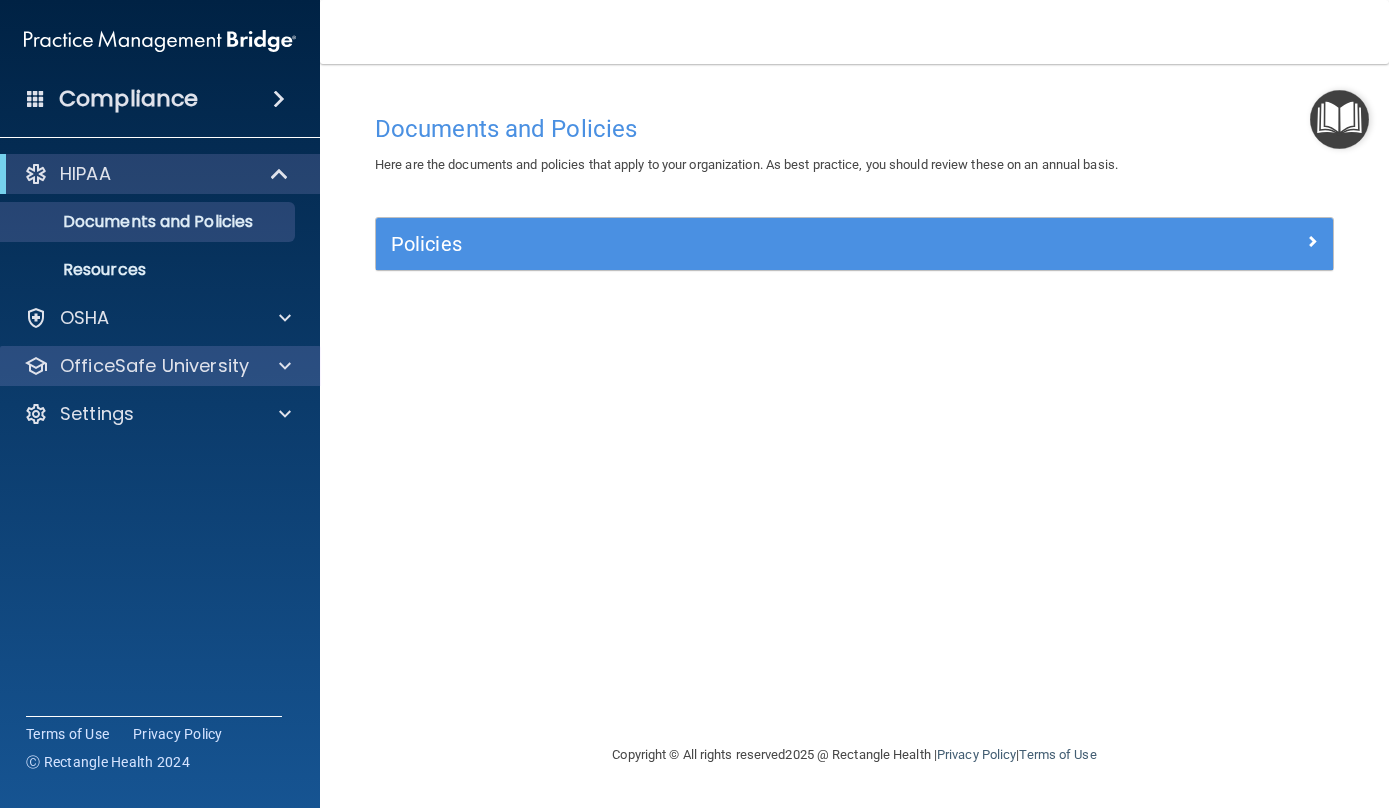 click on "OfficeSafe University" at bounding box center [160, 366] 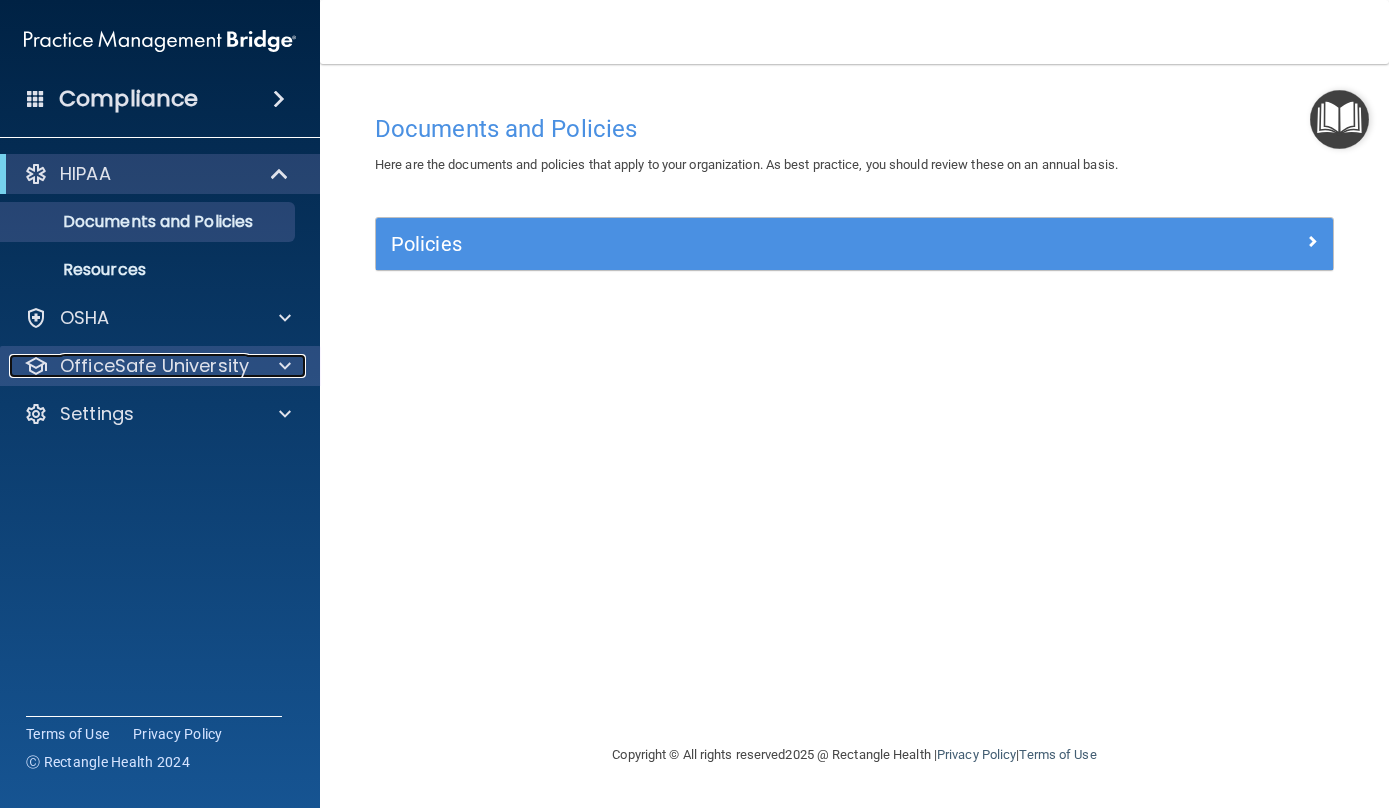 click on "OfficeSafe University" at bounding box center (154, 366) 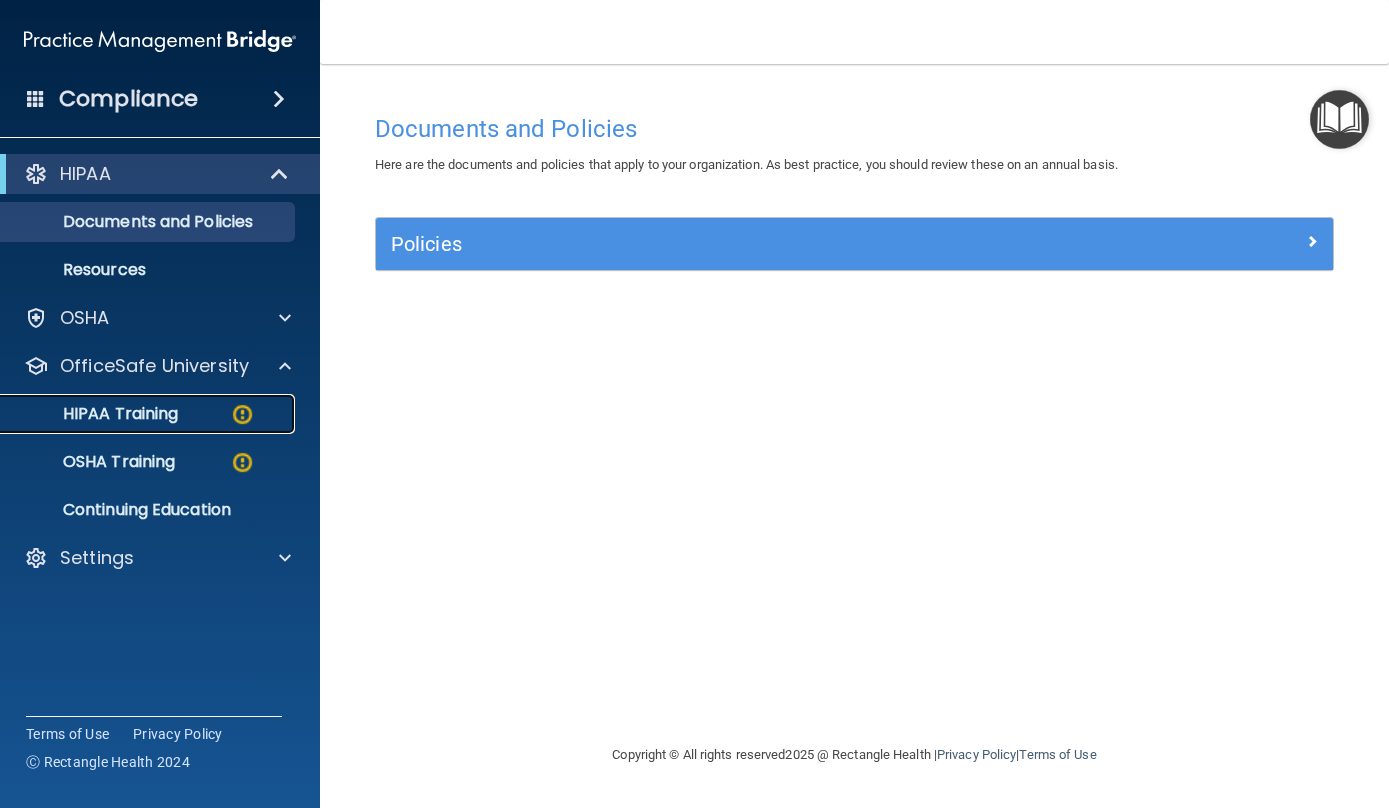 click on "HIPAA Training" at bounding box center (95, 414) 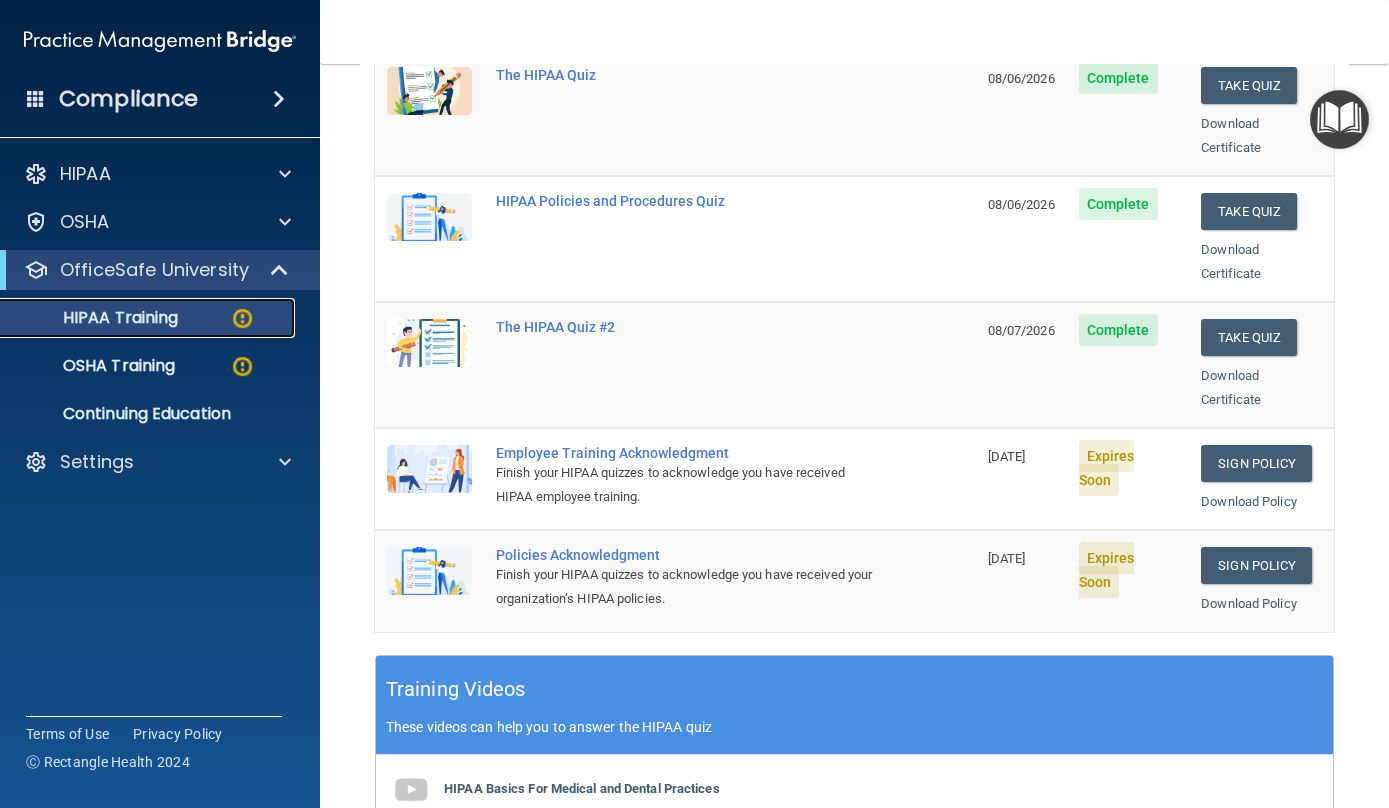 scroll, scrollTop: 336, scrollLeft: 0, axis: vertical 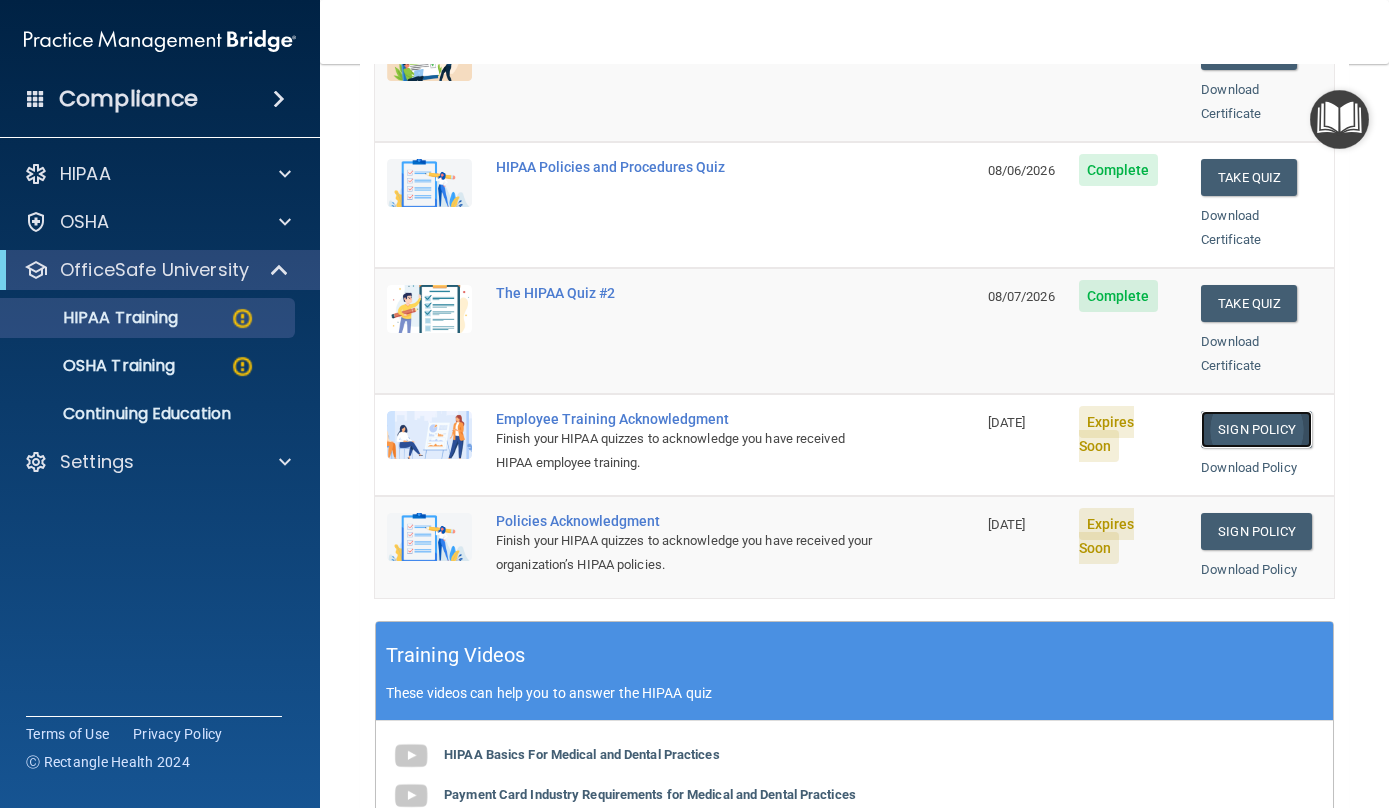 click on "Sign Policy" at bounding box center [1256, 429] 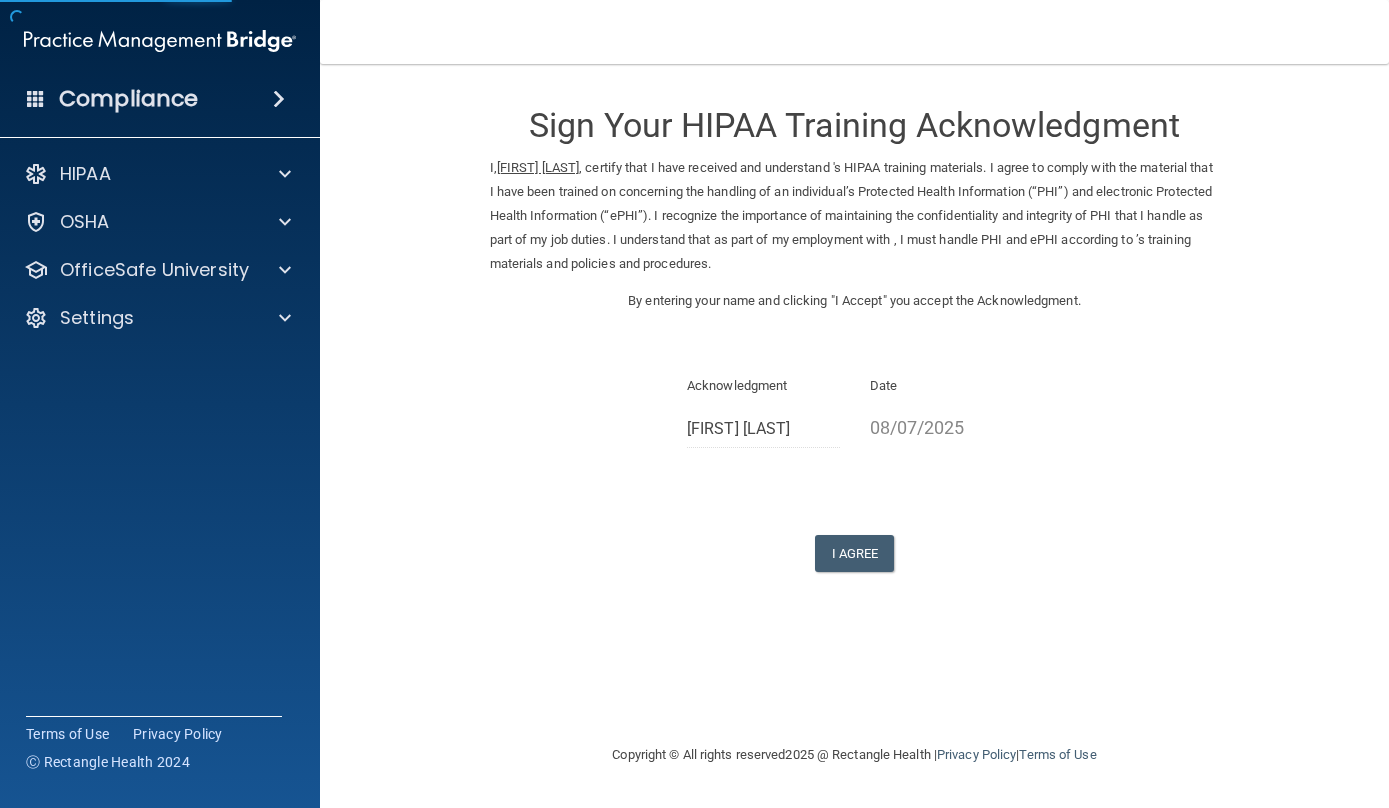 scroll, scrollTop: 0, scrollLeft: 0, axis: both 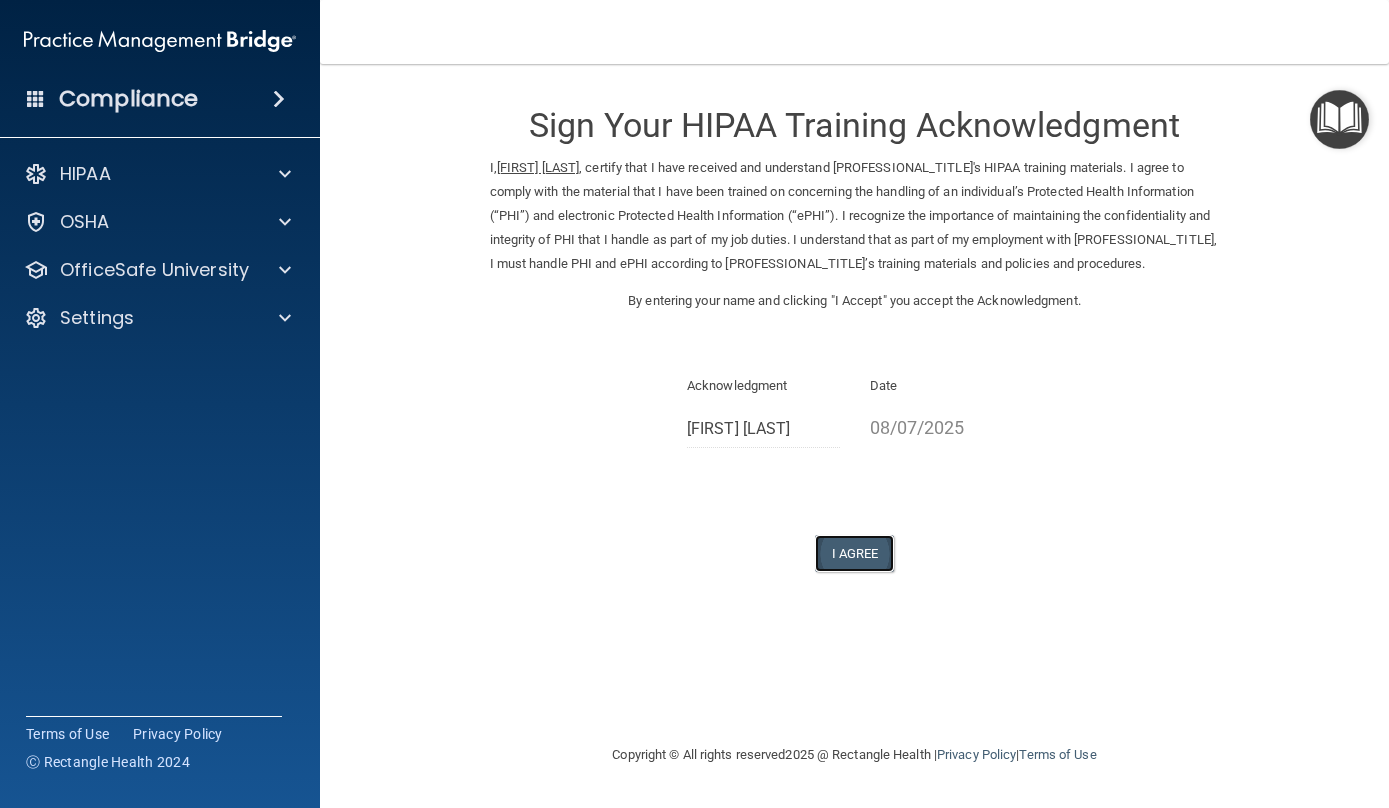 click on "I Agree" at bounding box center [855, 553] 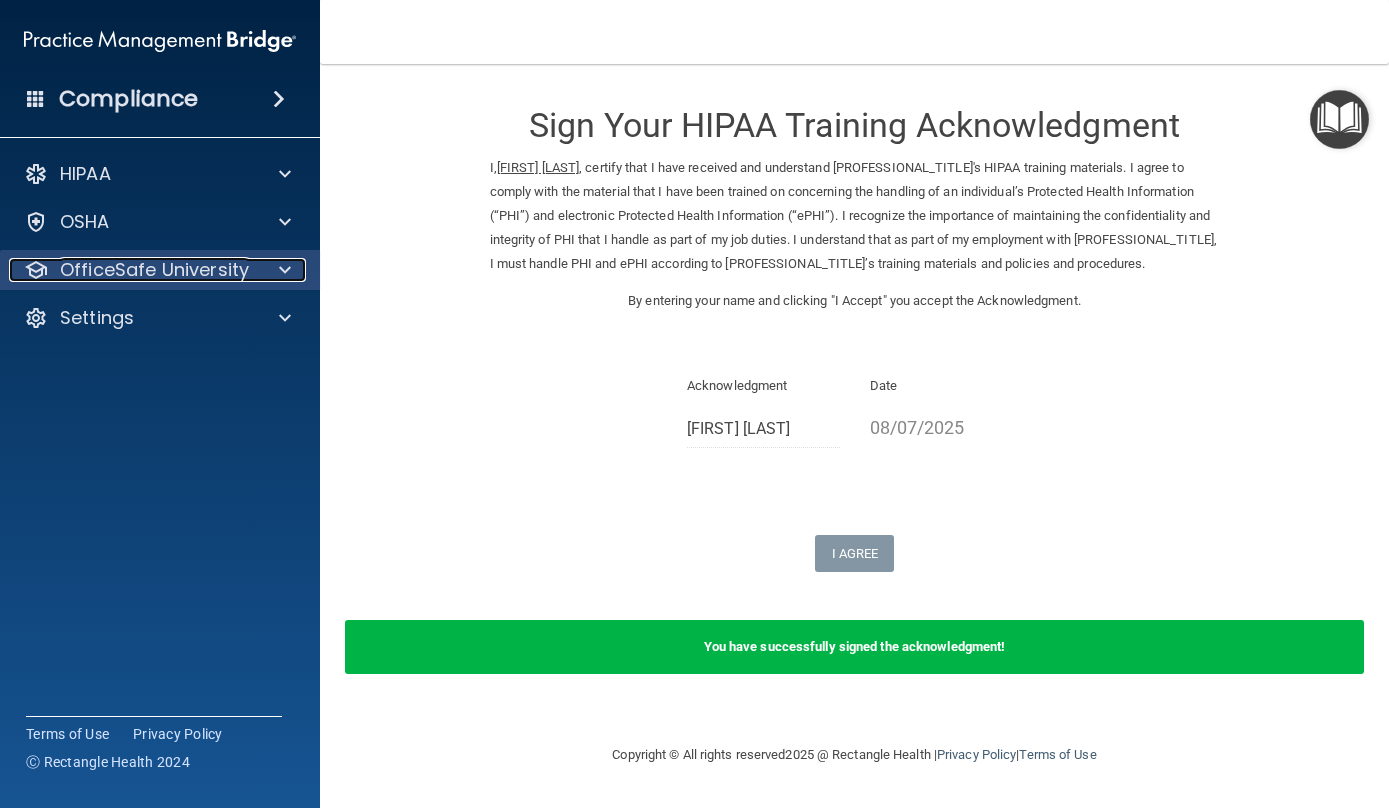 click on "OfficeSafe University" at bounding box center [154, 270] 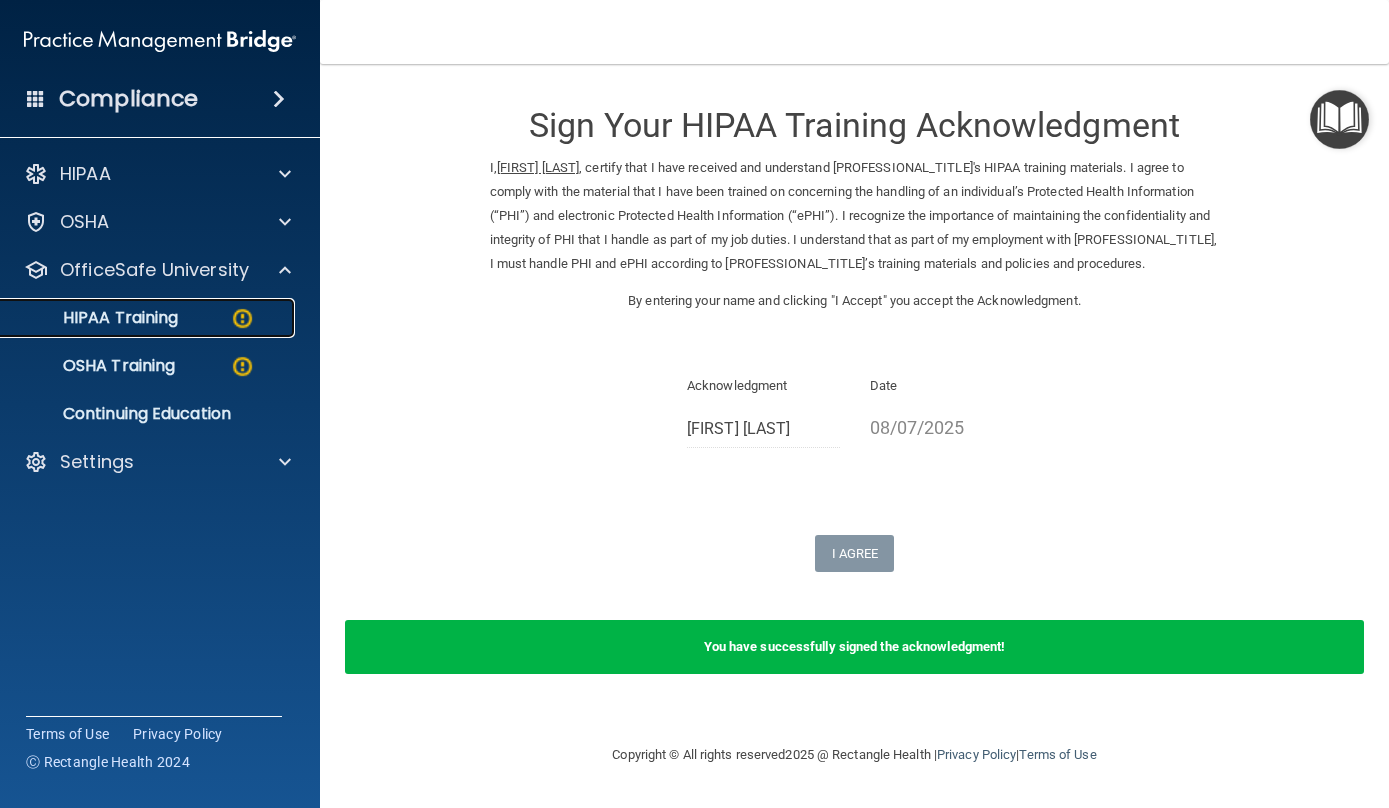 click on "HIPAA Training" at bounding box center (137, 318) 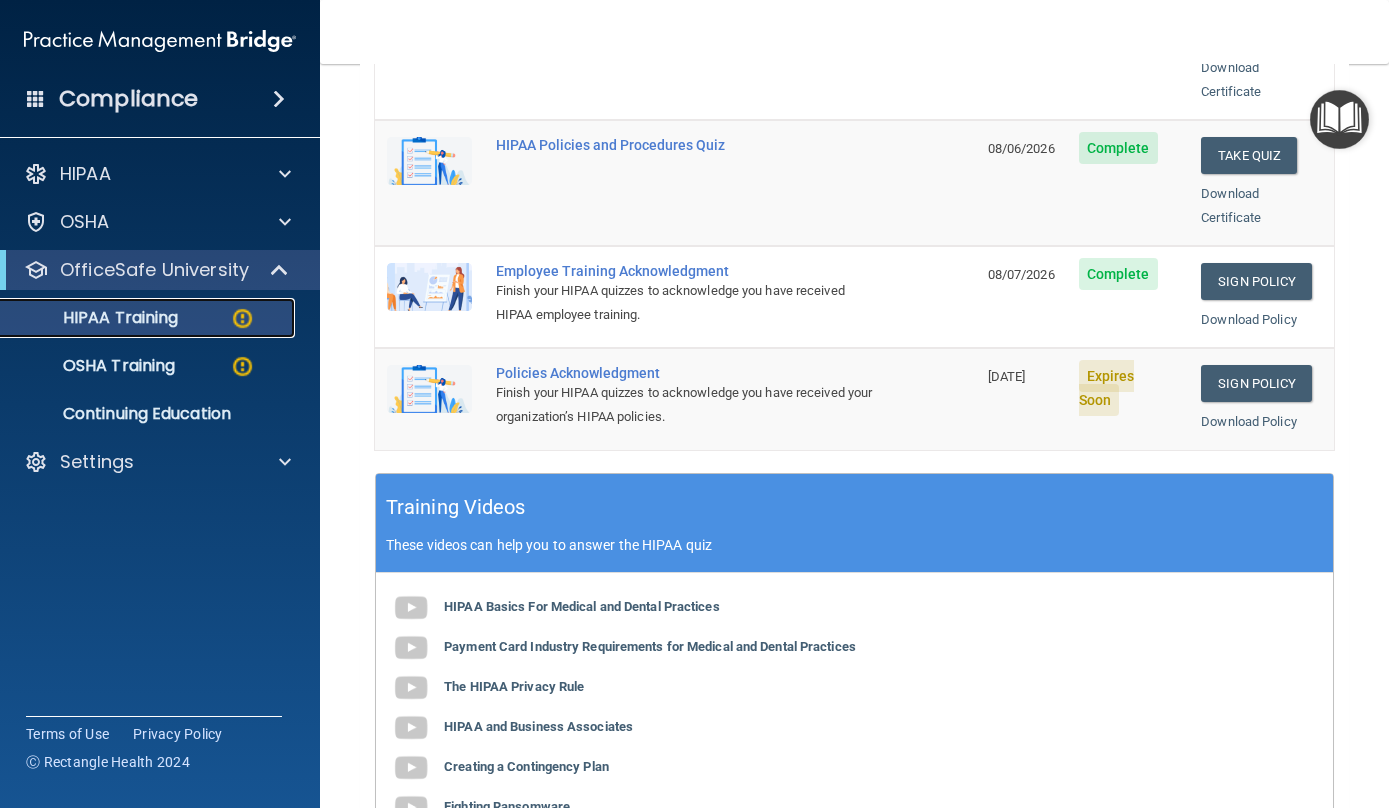scroll, scrollTop: 554, scrollLeft: 0, axis: vertical 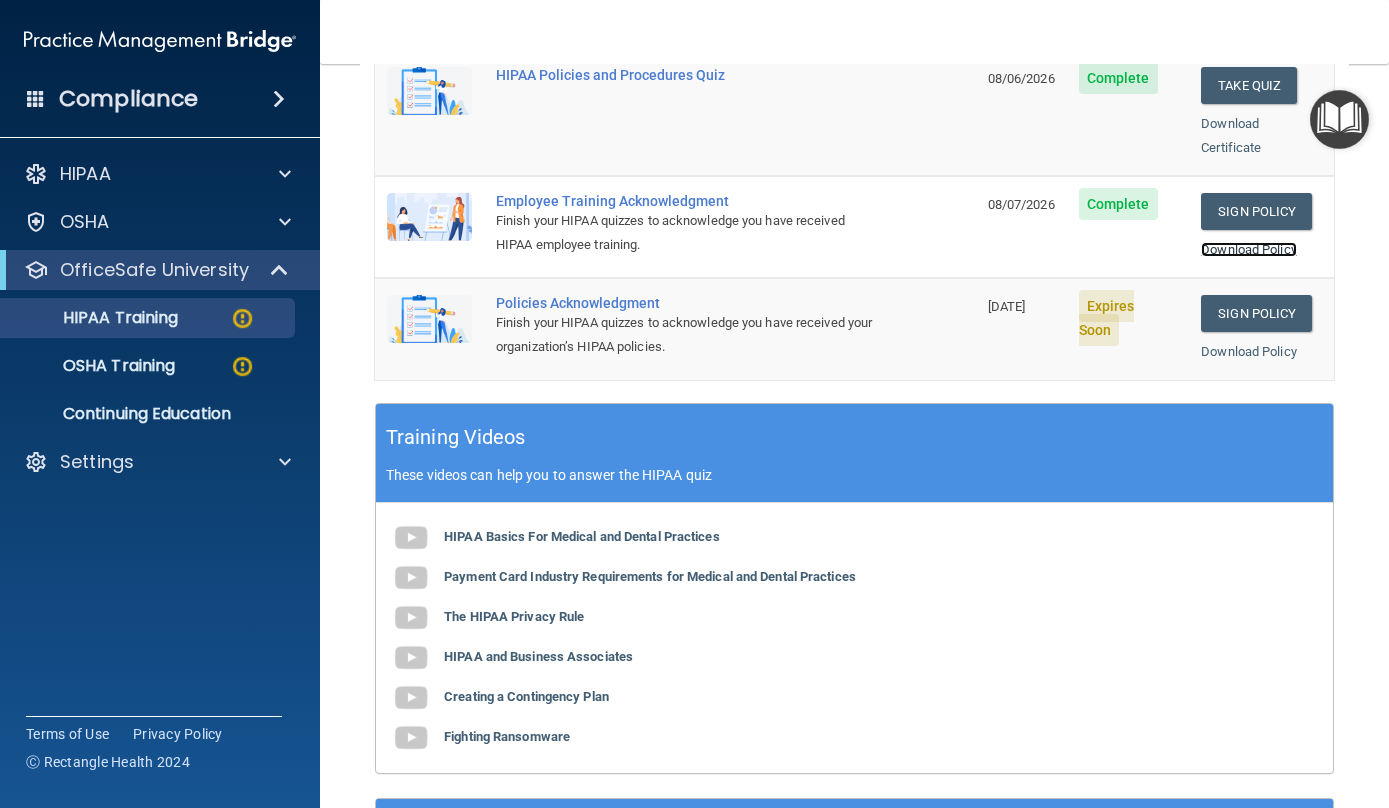 click on "Download Policy" at bounding box center [1249, 249] 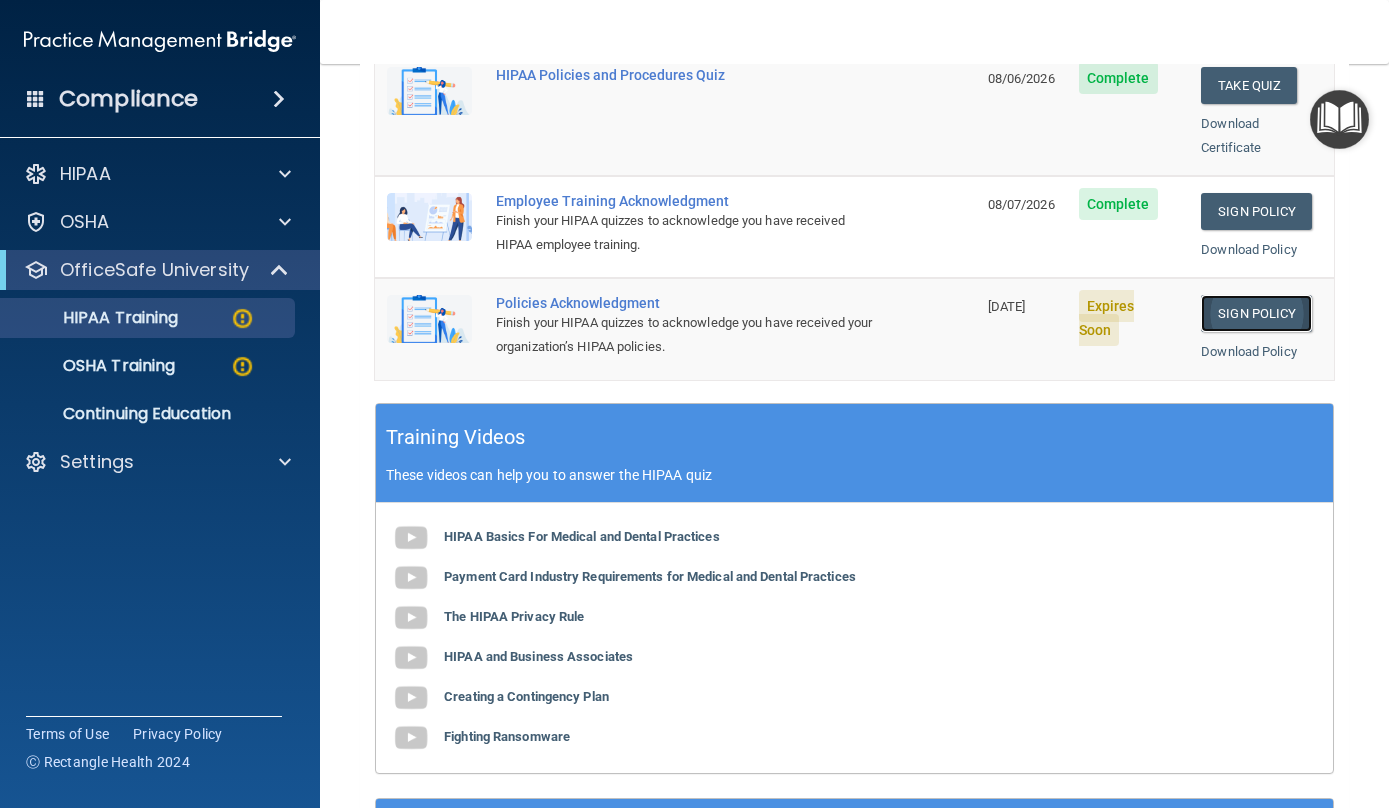 click on "Sign Policy" at bounding box center [1256, 313] 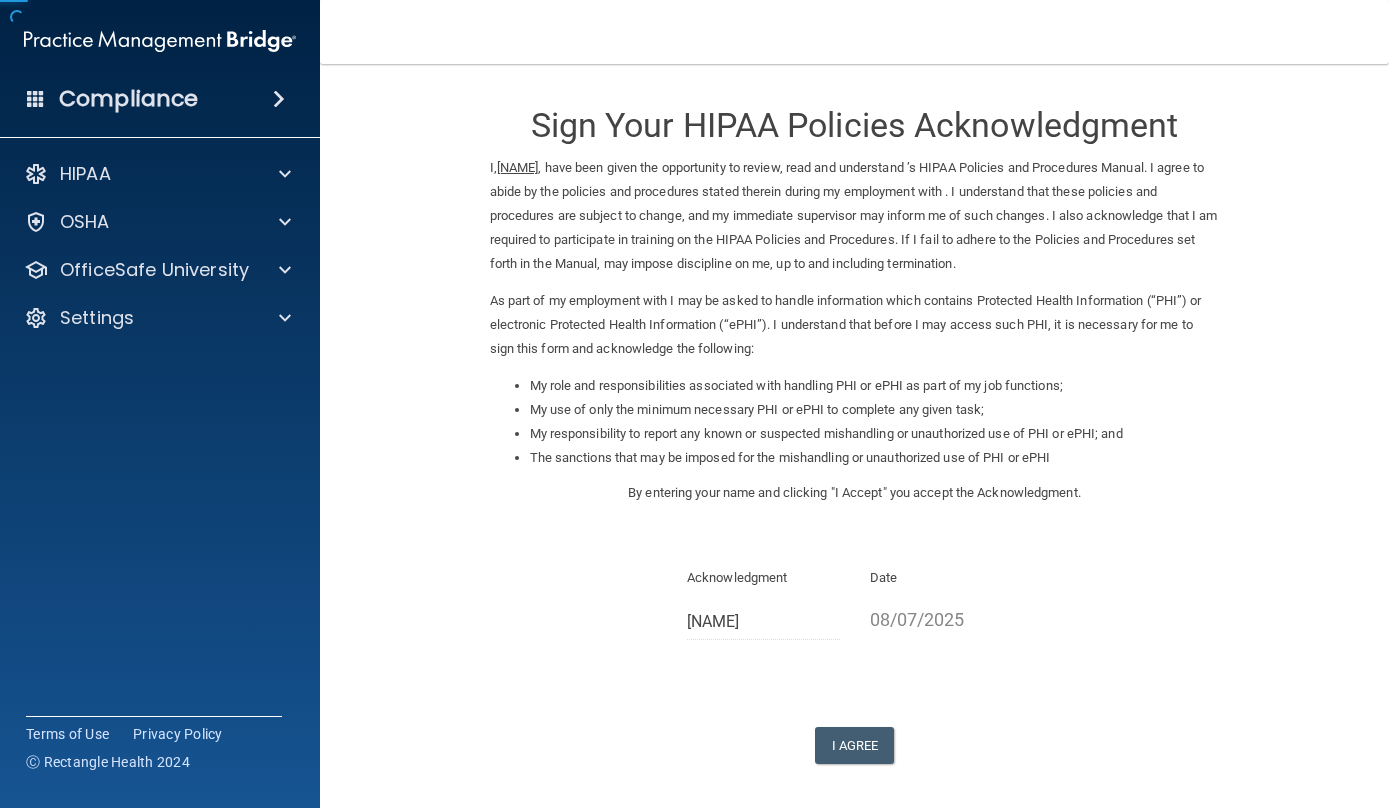 scroll, scrollTop: 0, scrollLeft: 0, axis: both 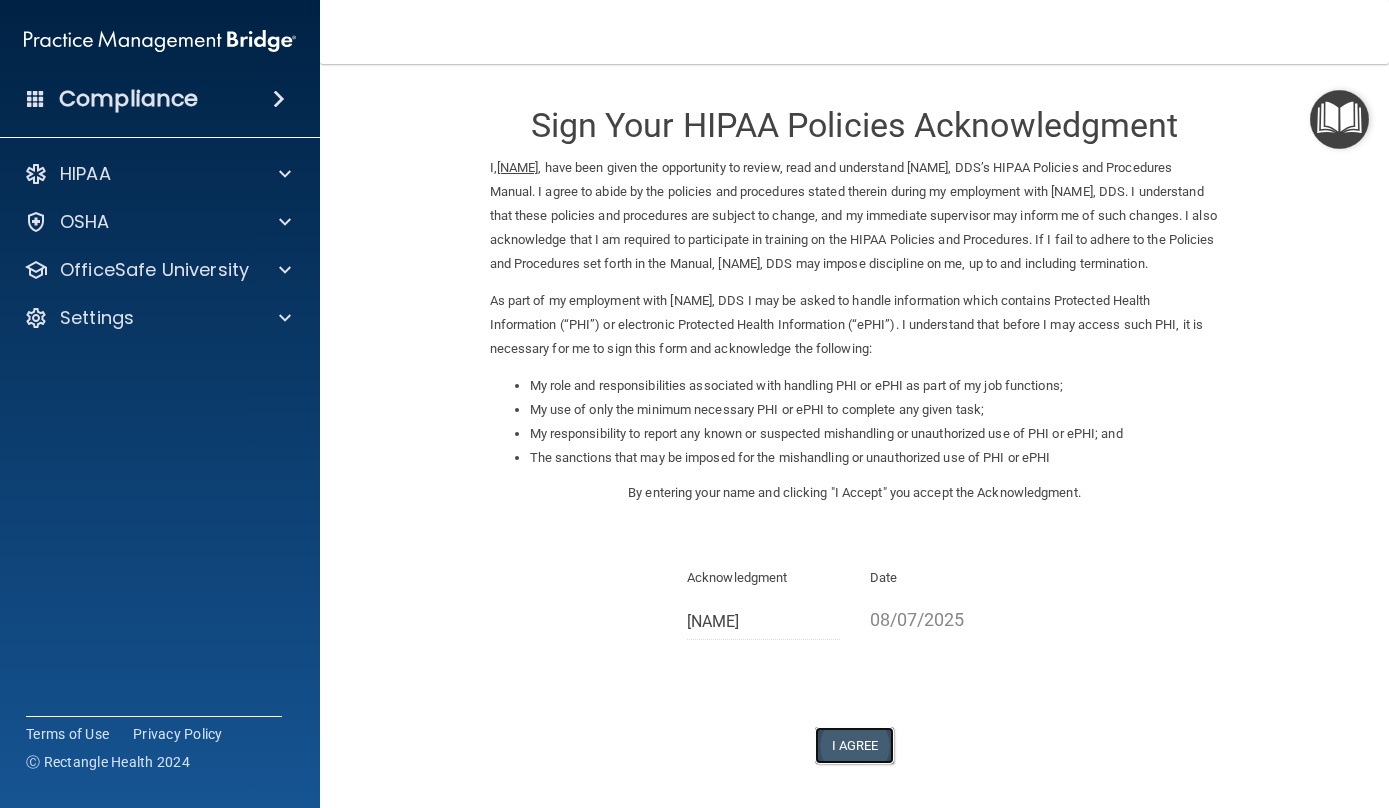 click on "I Agree" at bounding box center (855, 745) 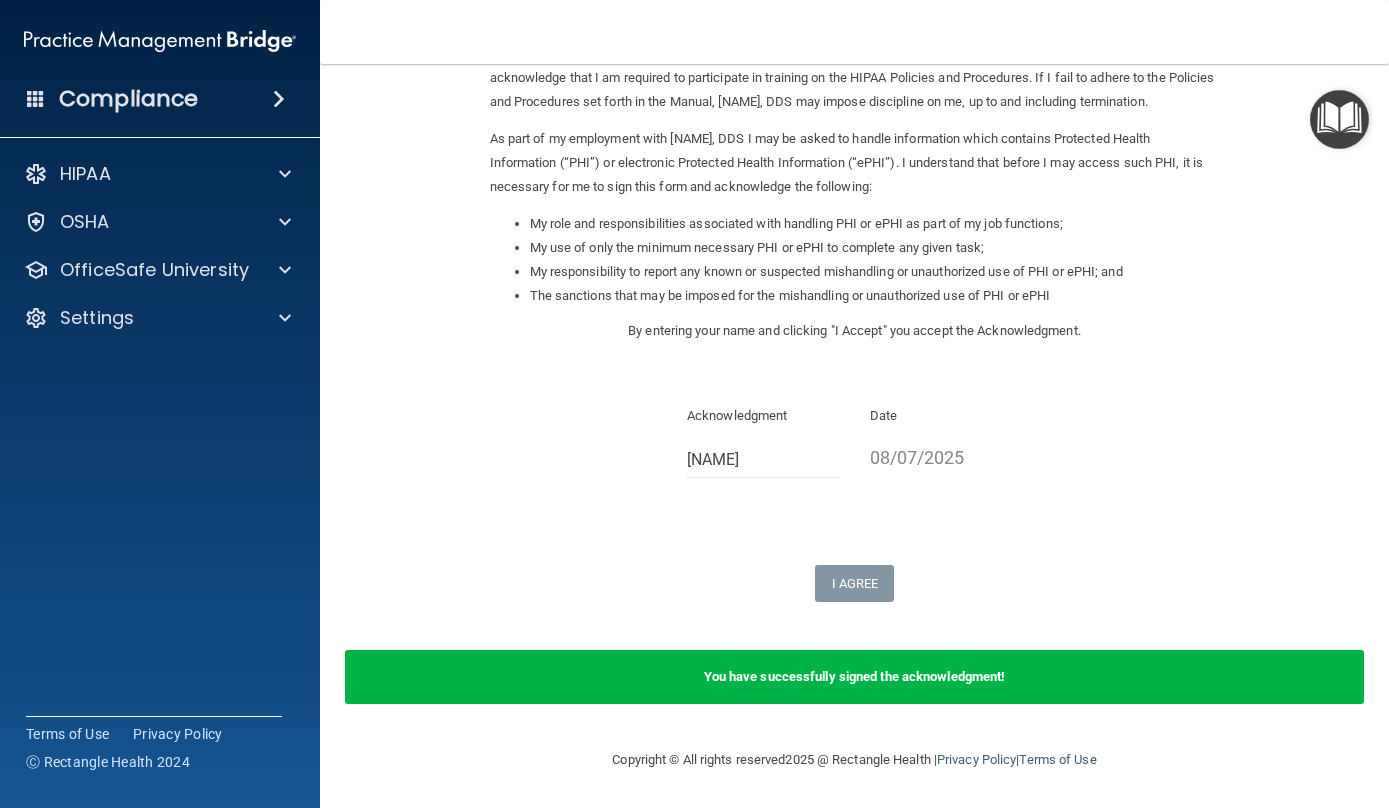 scroll, scrollTop: 189, scrollLeft: 0, axis: vertical 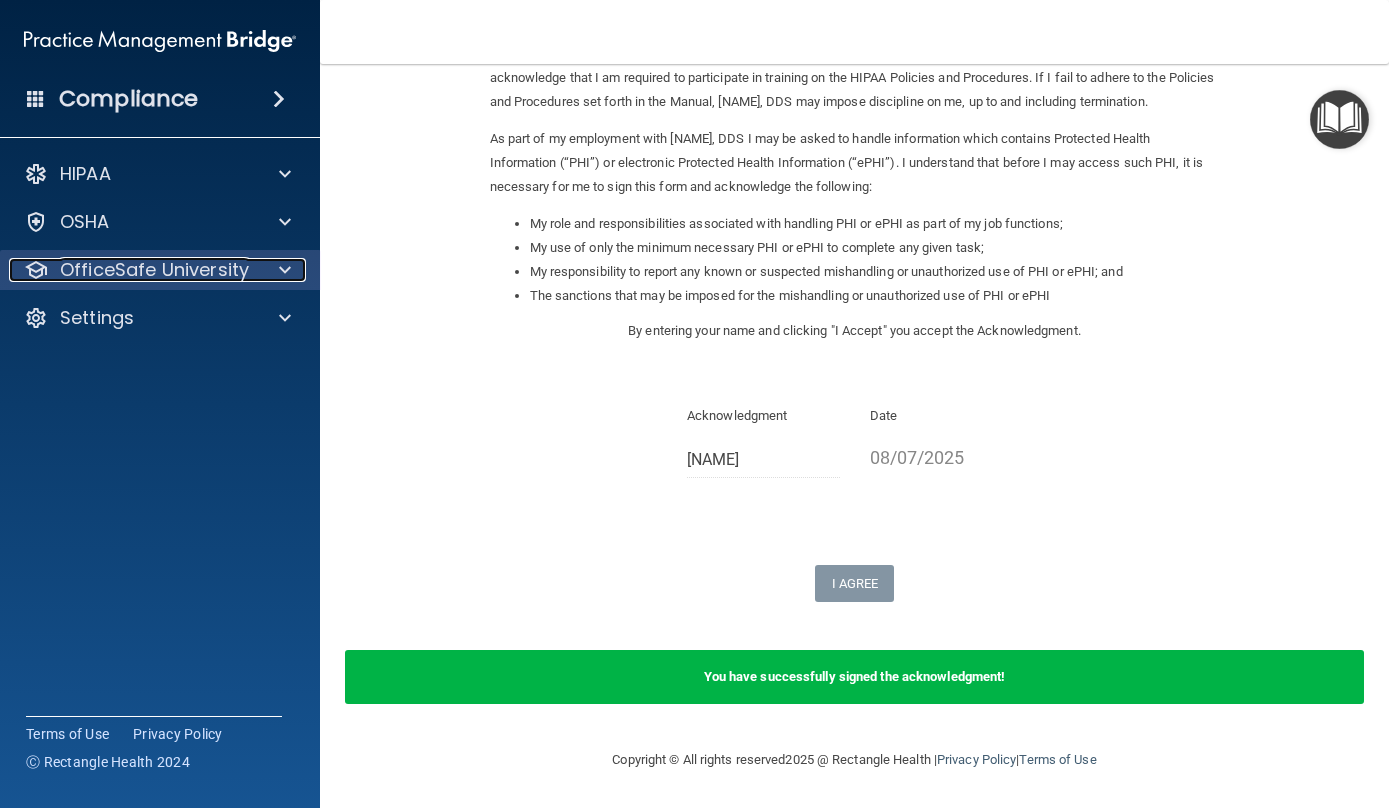 click on "OfficeSafe University" at bounding box center (154, 270) 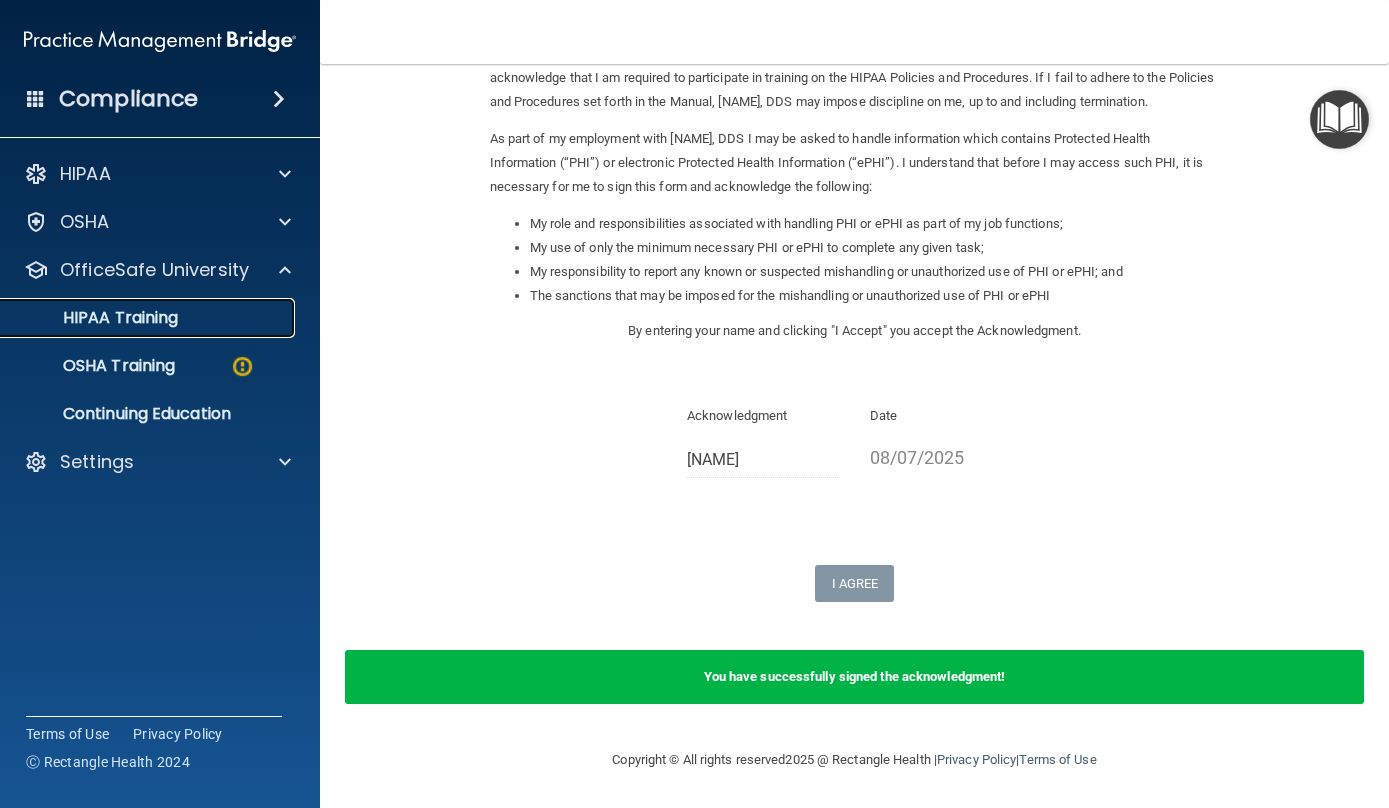 click on "HIPAA Training" at bounding box center [149, 318] 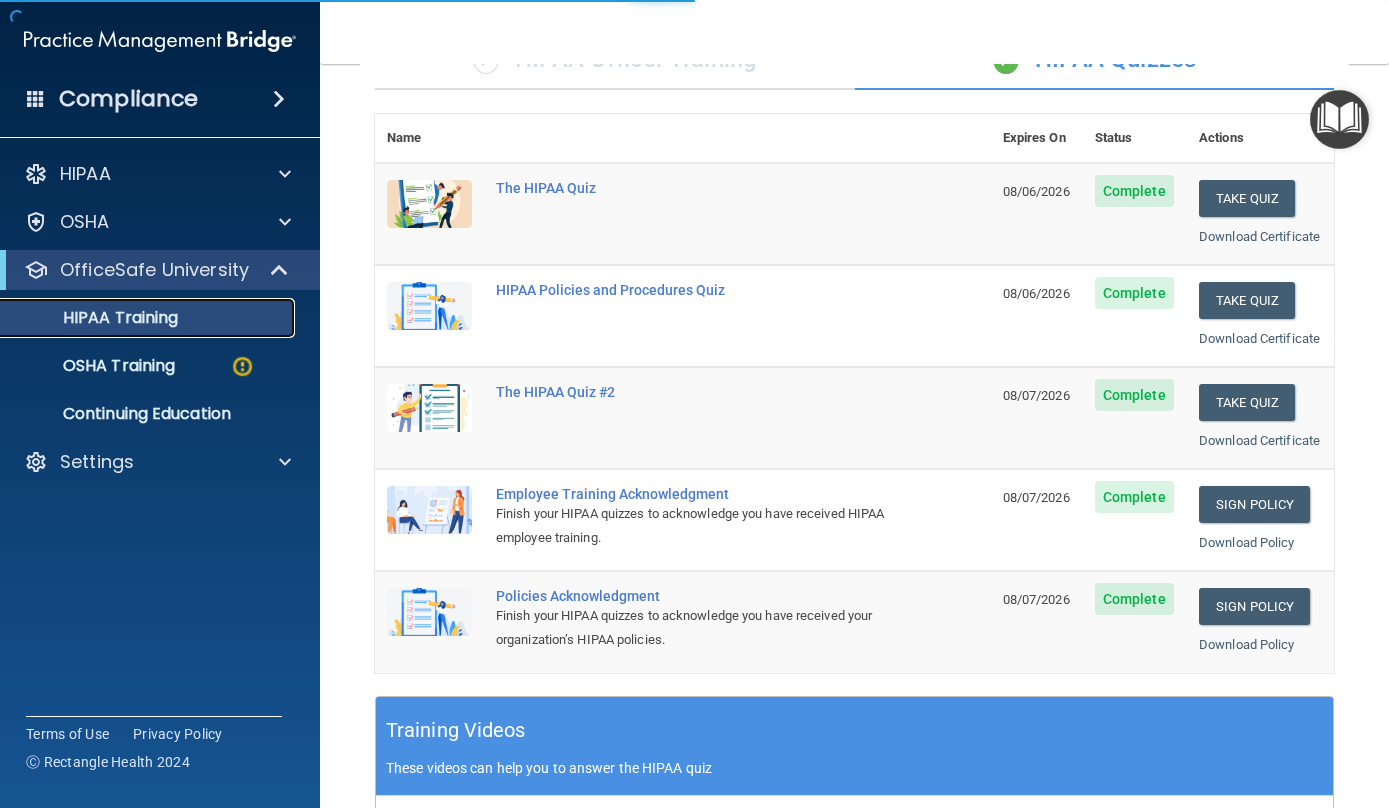 scroll, scrollTop: 493, scrollLeft: 0, axis: vertical 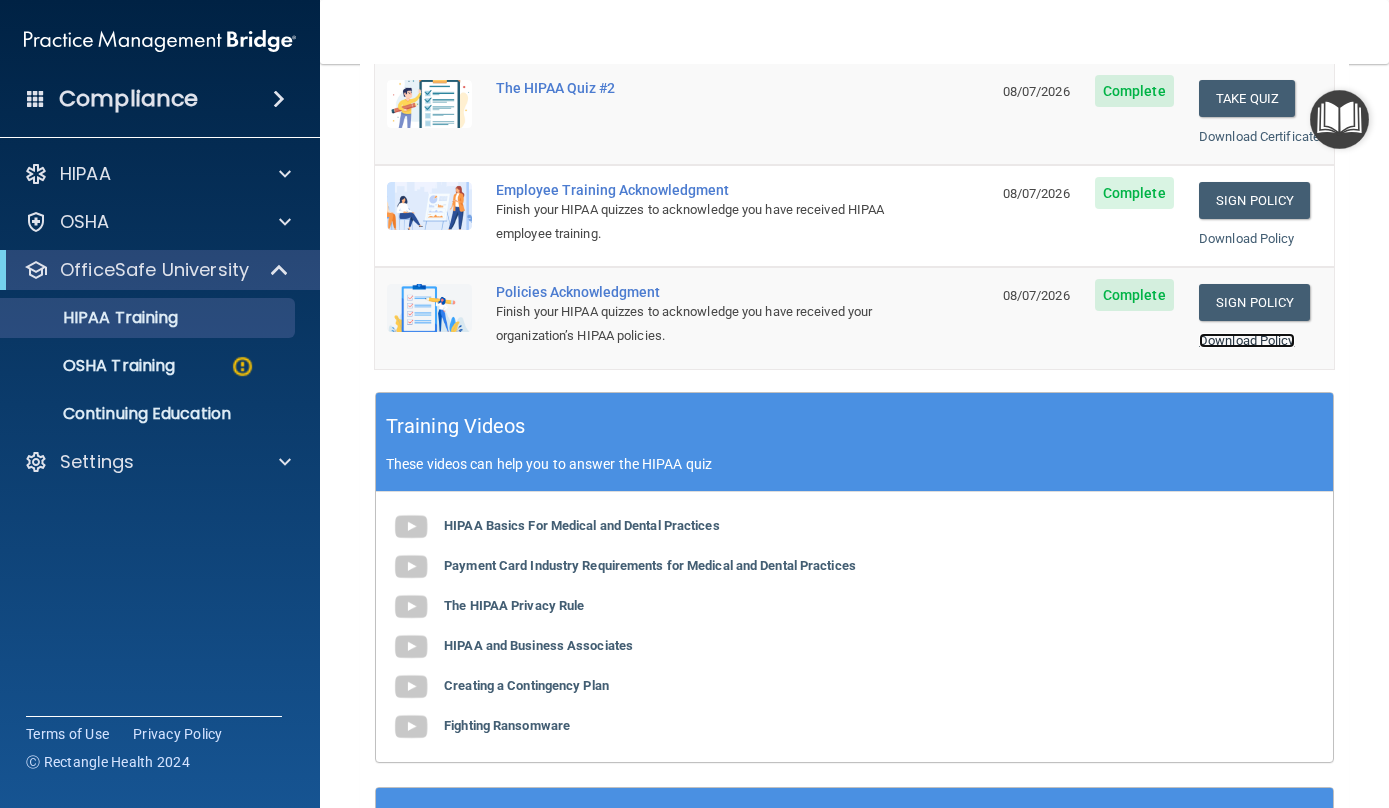 click on "Download Policy" at bounding box center [1247, 340] 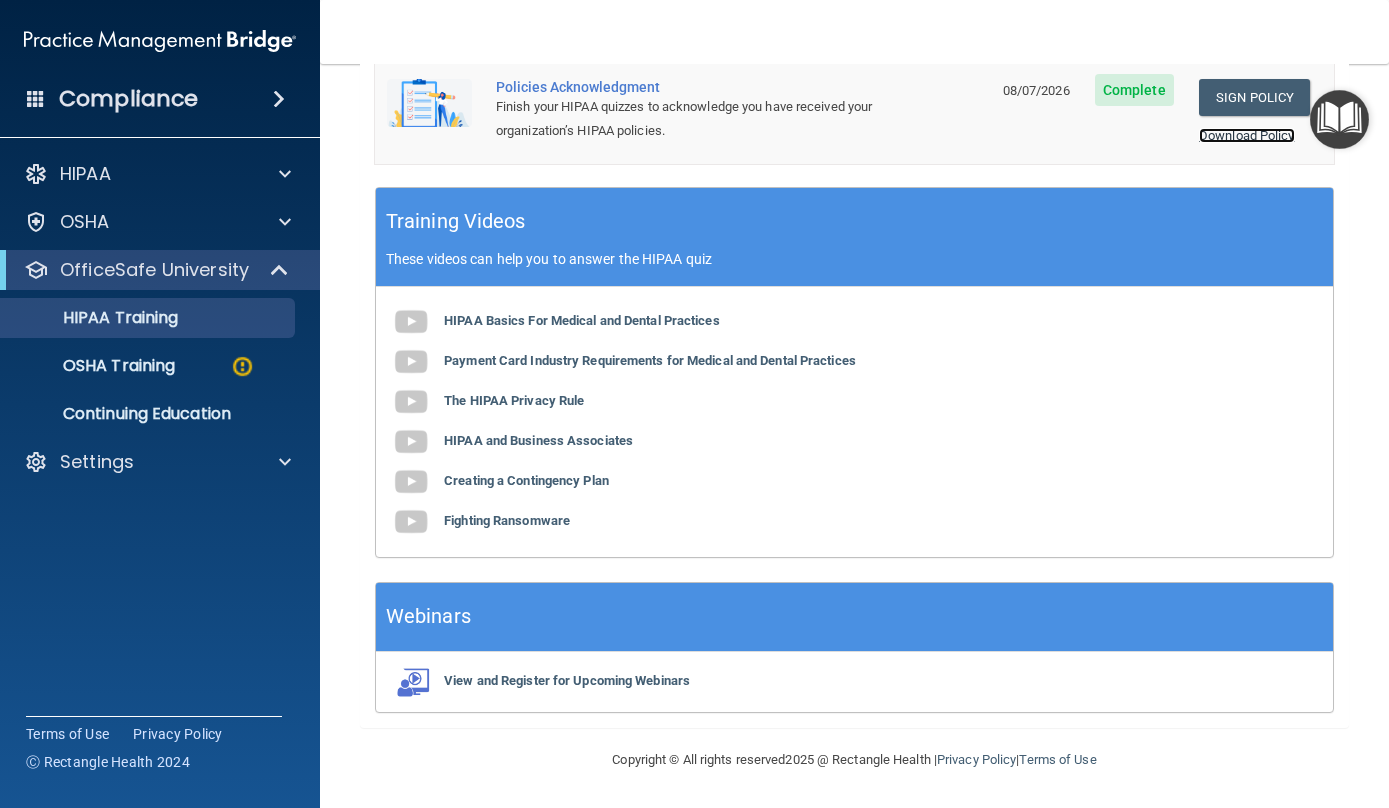 scroll, scrollTop: 769, scrollLeft: 0, axis: vertical 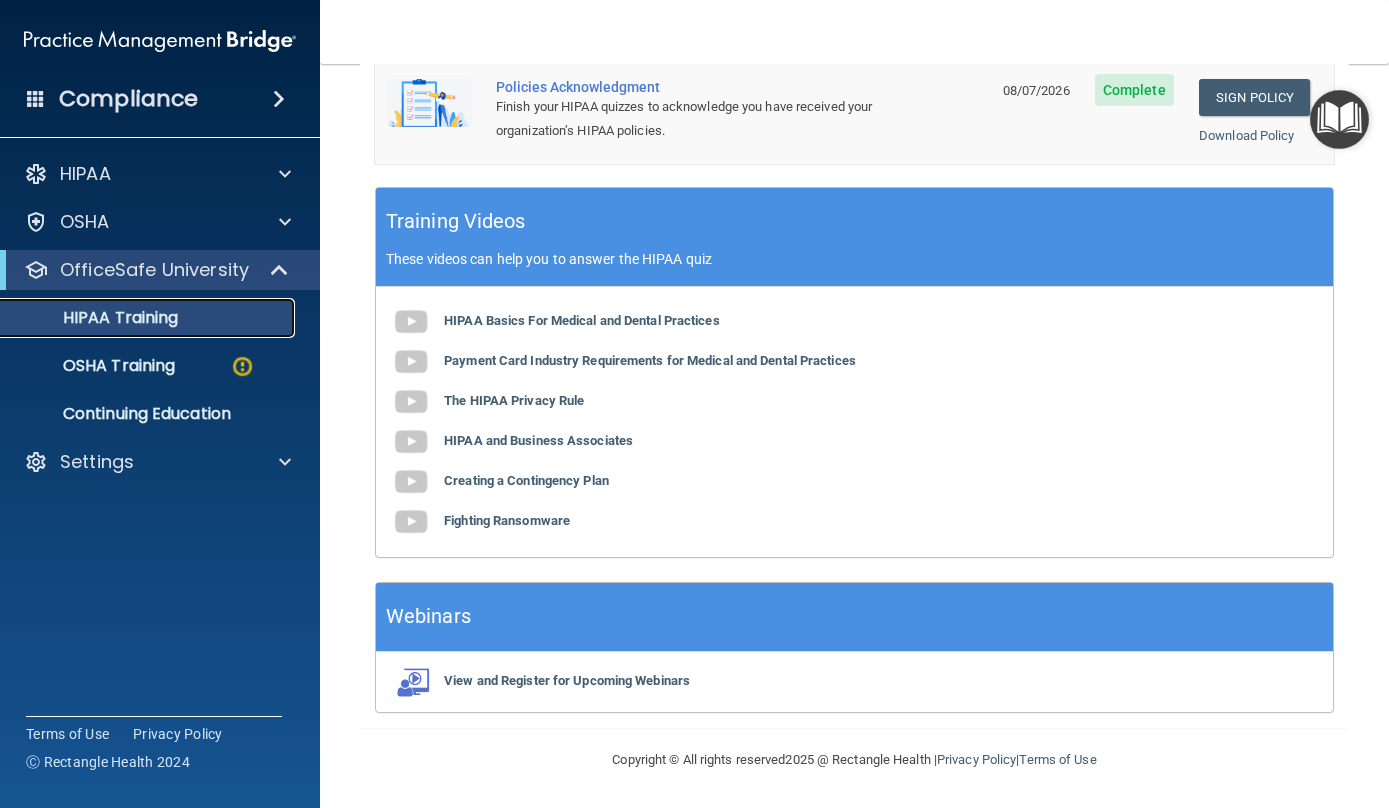 click on "HIPAA Training" at bounding box center [149, 318] 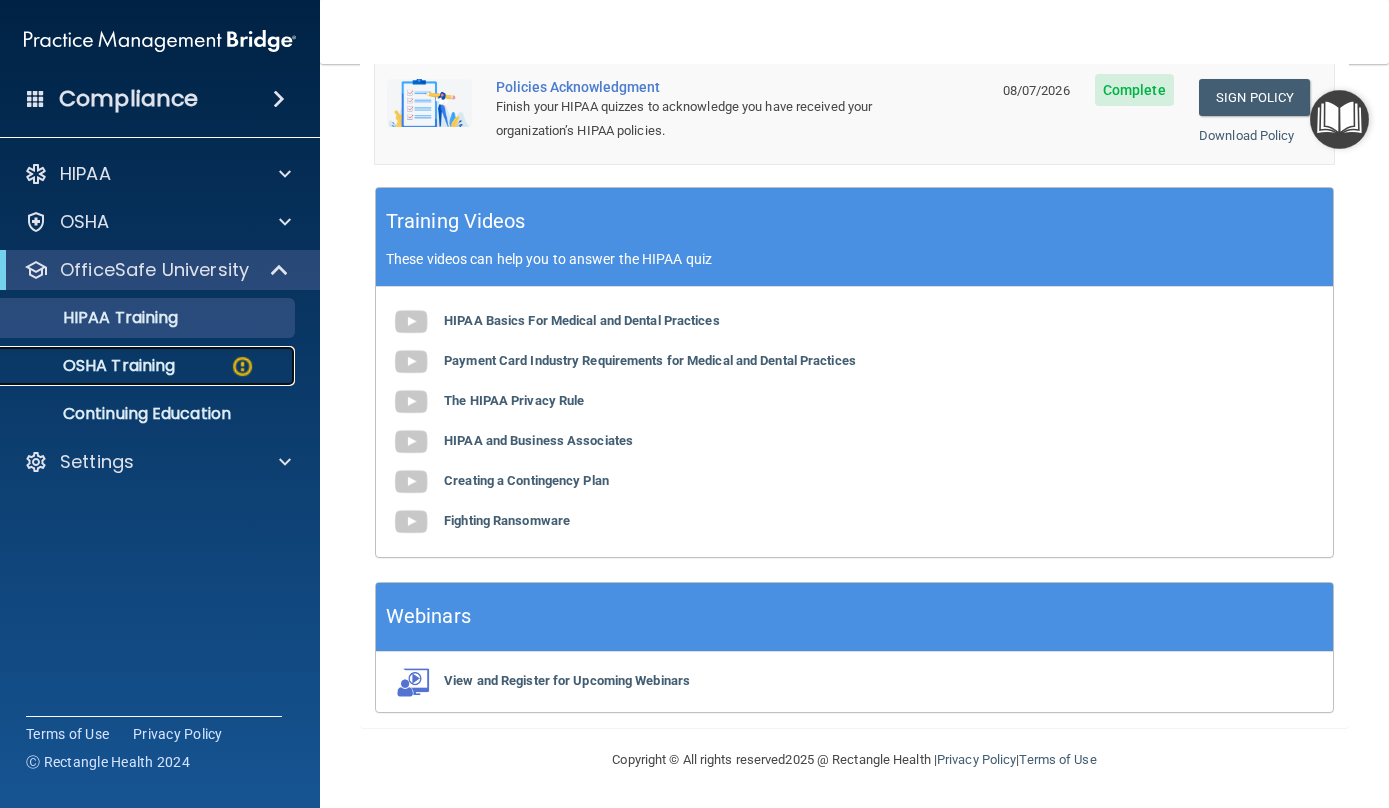 click on "OSHA Training" at bounding box center (149, 366) 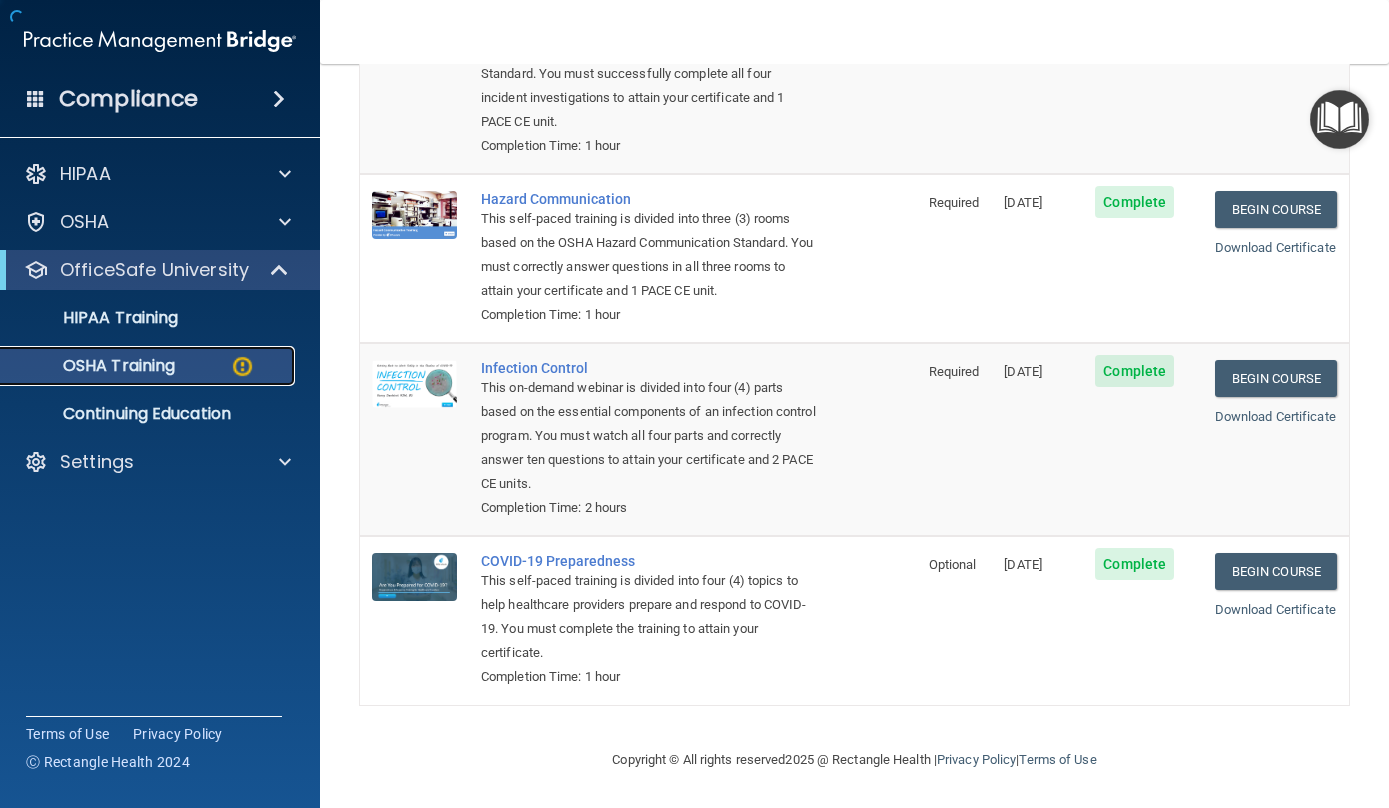 scroll, scrollTop: 328, scrollLeft: 0, axis: vertical 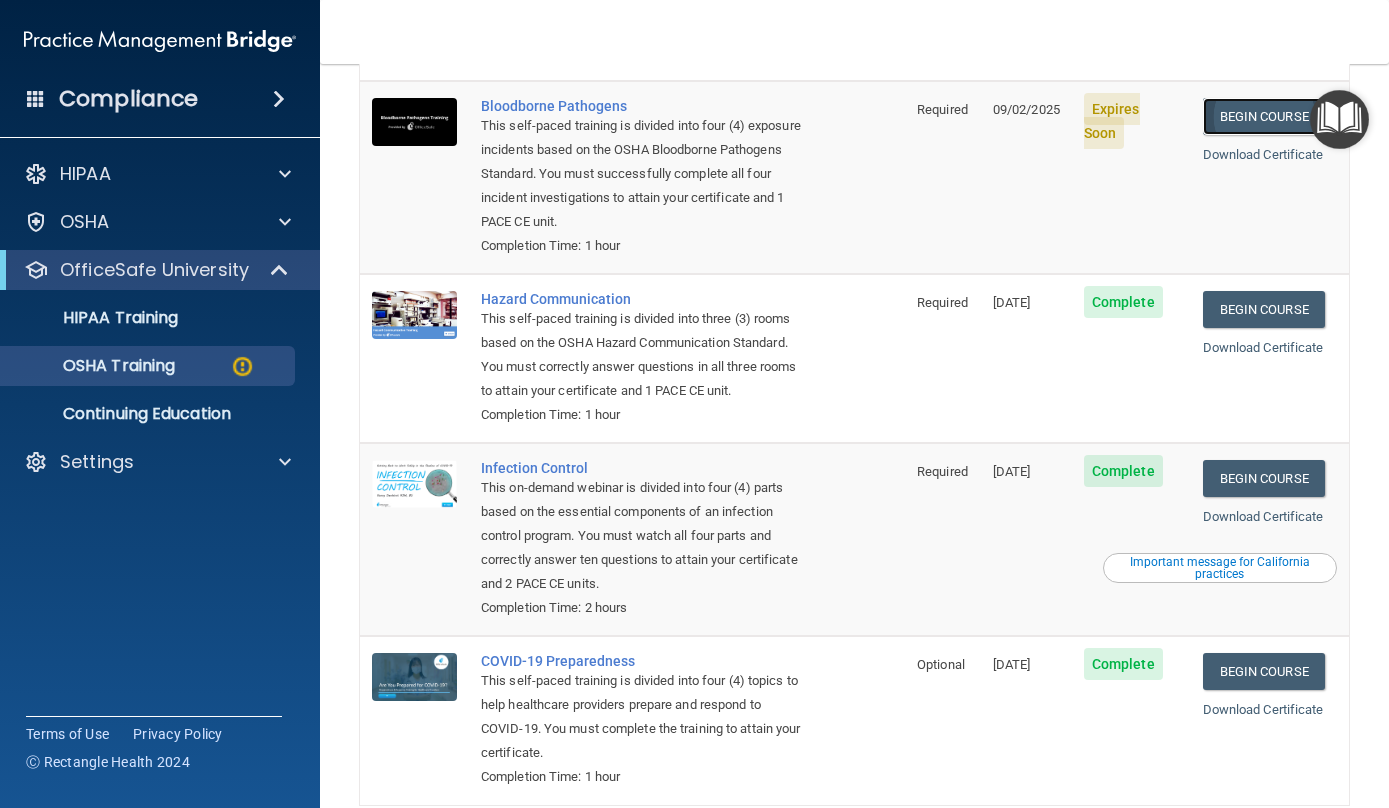 click on "Begin Course" at bounding box center [1264, 116] 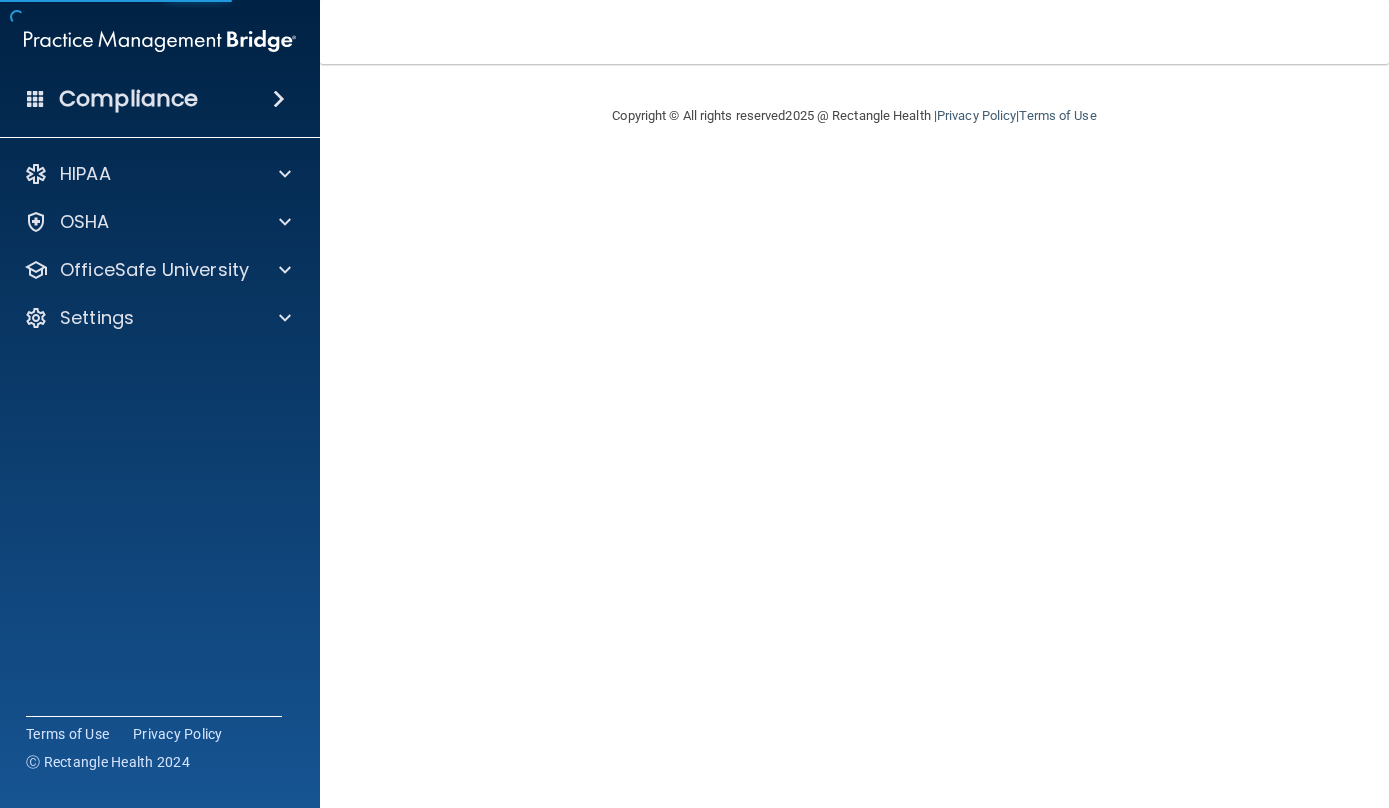 scroll, scrollTop: 0, scrollLeft: 0, axis: both 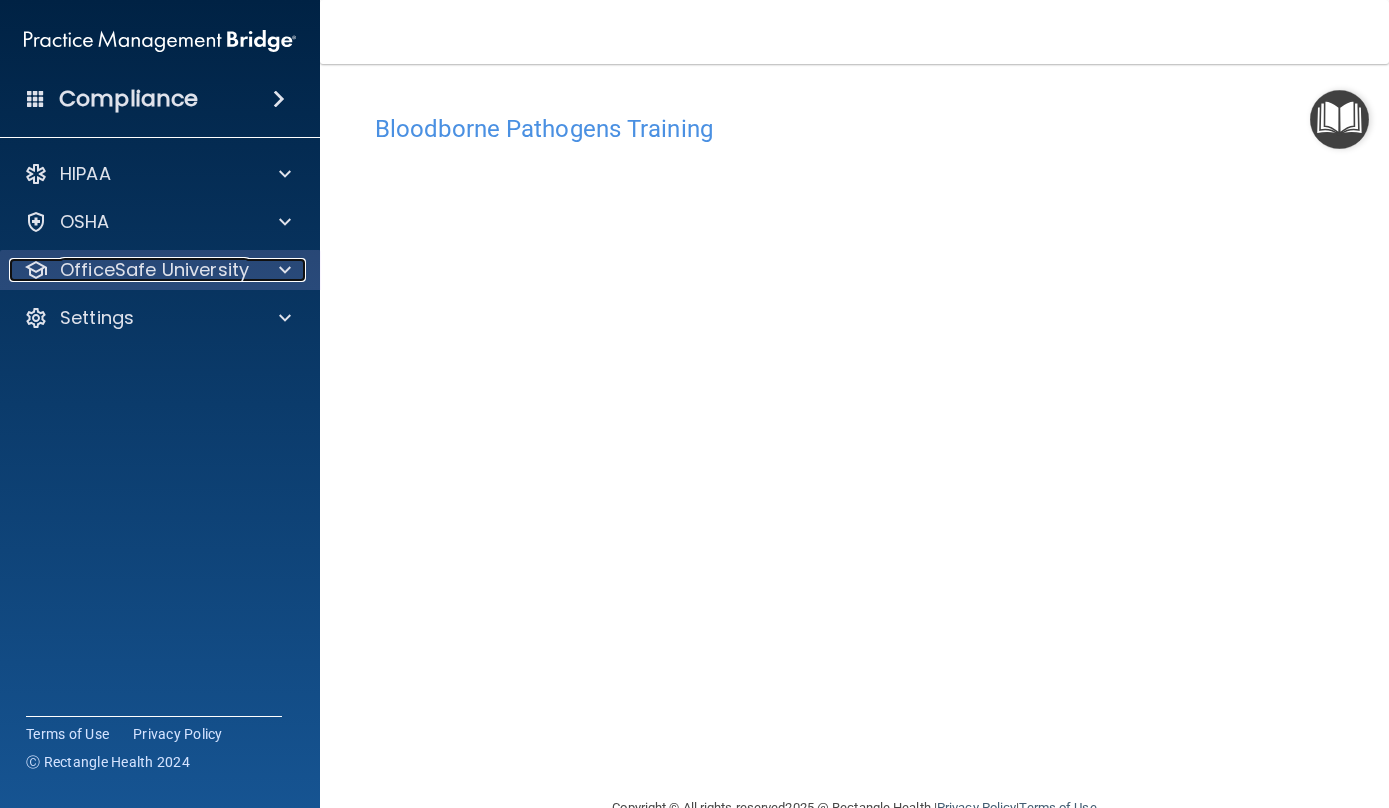 click on "OfficeSafe University" at bounding box center [154, 270] 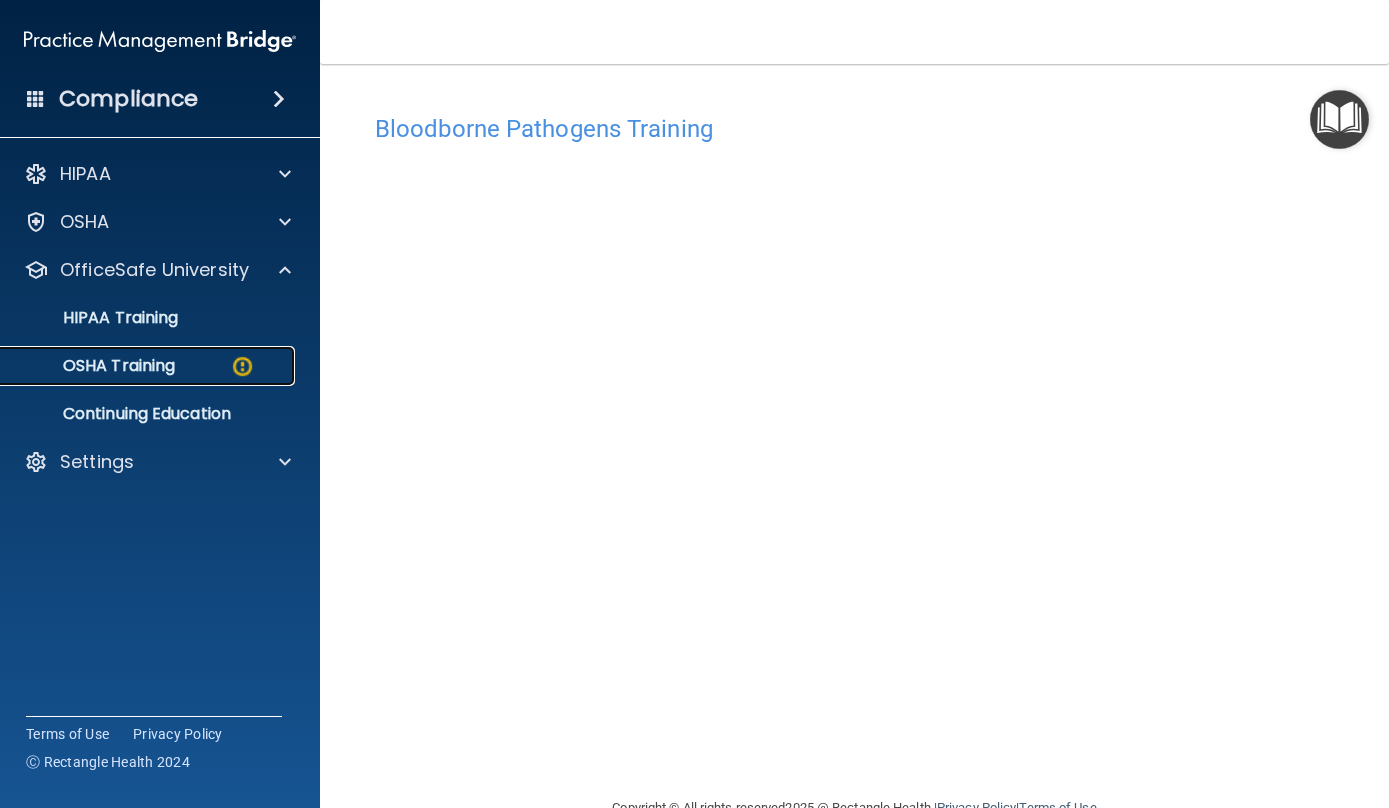 click on "OSHA Training" at bounding box center (94, 366) 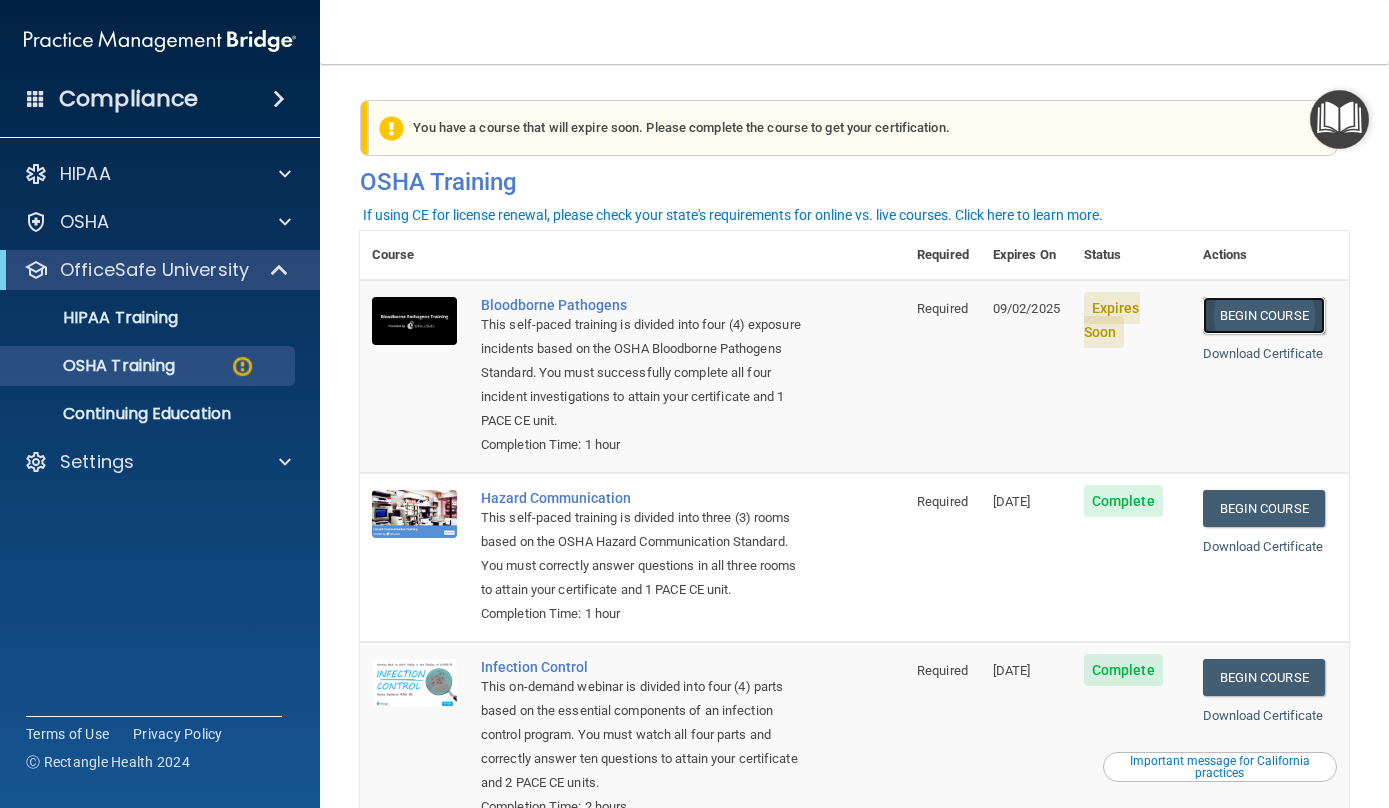 click on "Begin Course" at bounding box center (1264, 315) 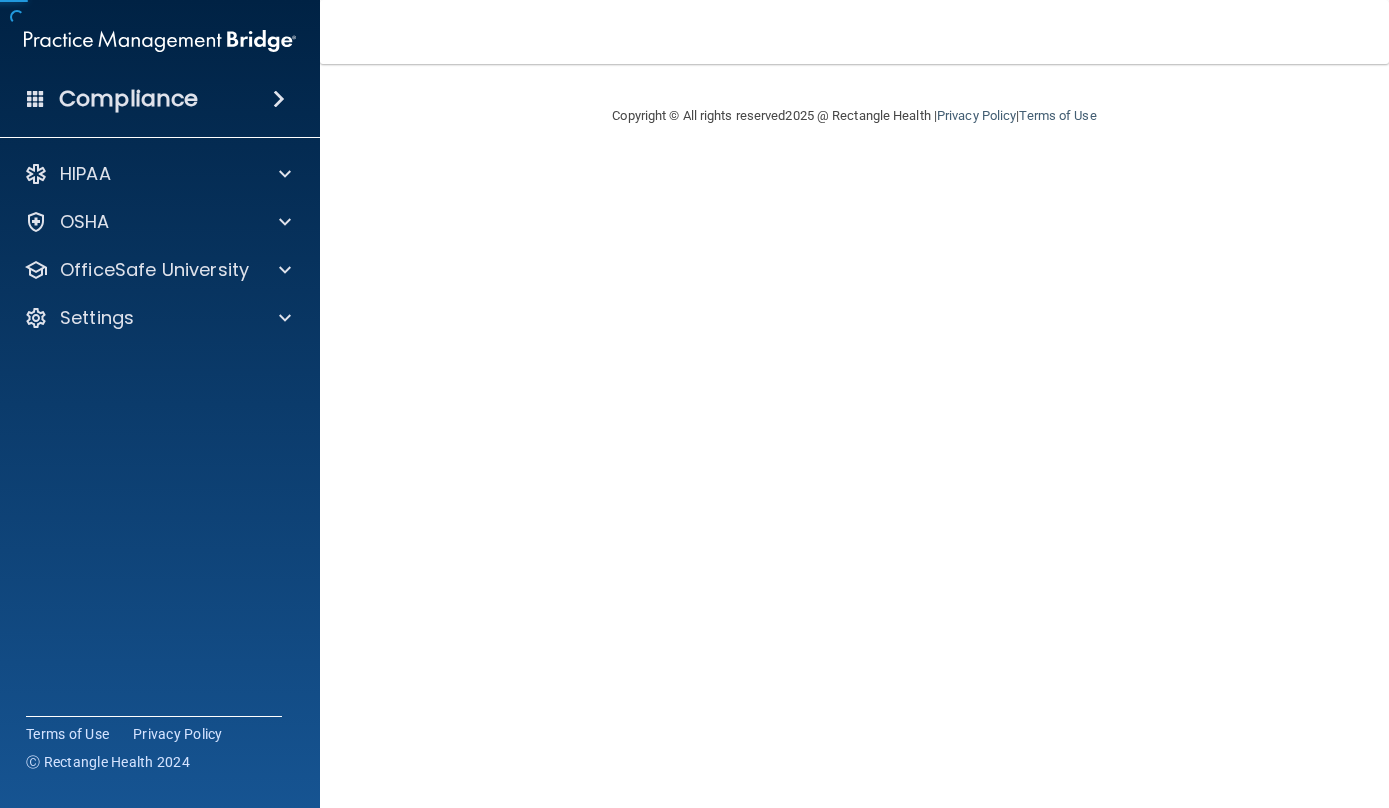 scroll, scrollTop: 0, scrollLeft: 0, axis: both 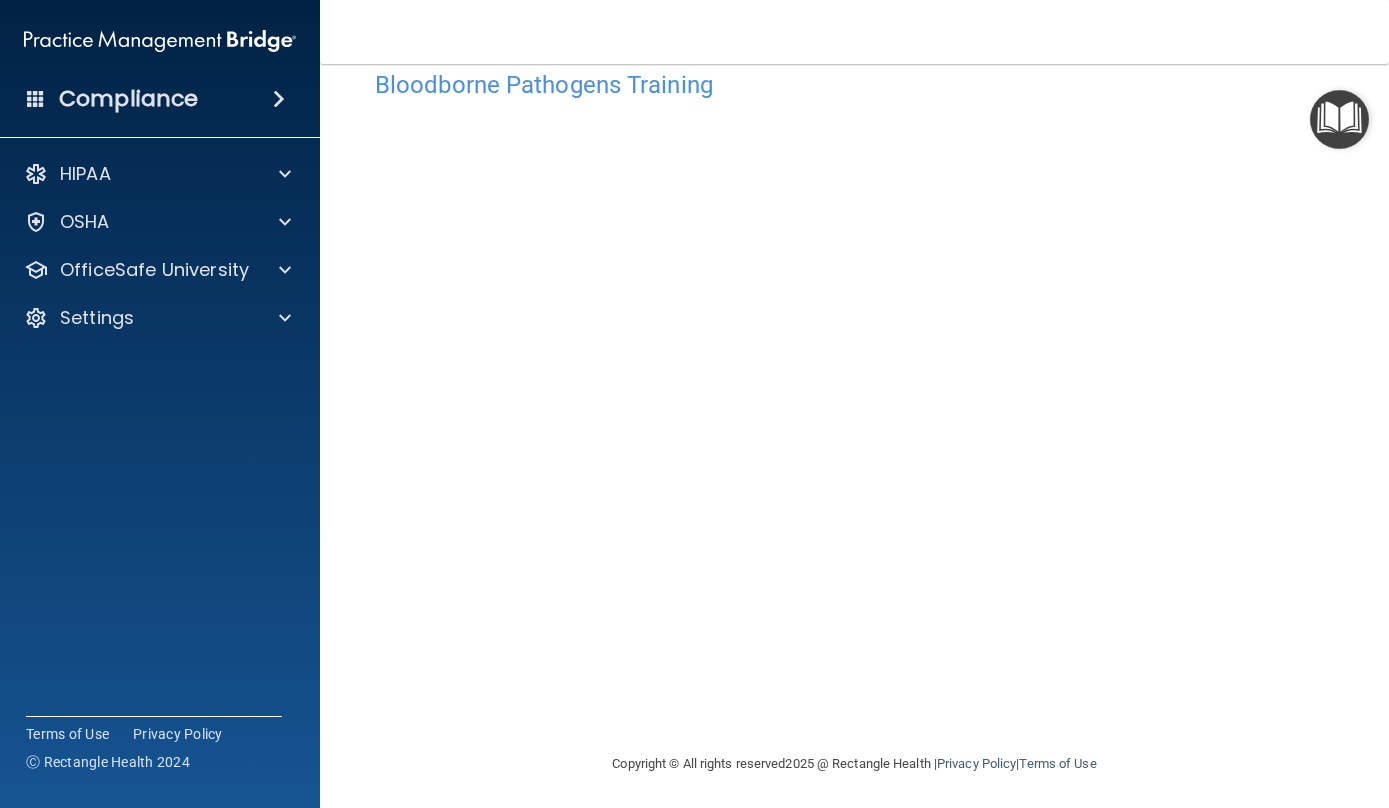 drag, startPoint x: 1371, startPoint y: 277, endPoint x: 1382, endPoint y: 294, distance: 20.248457 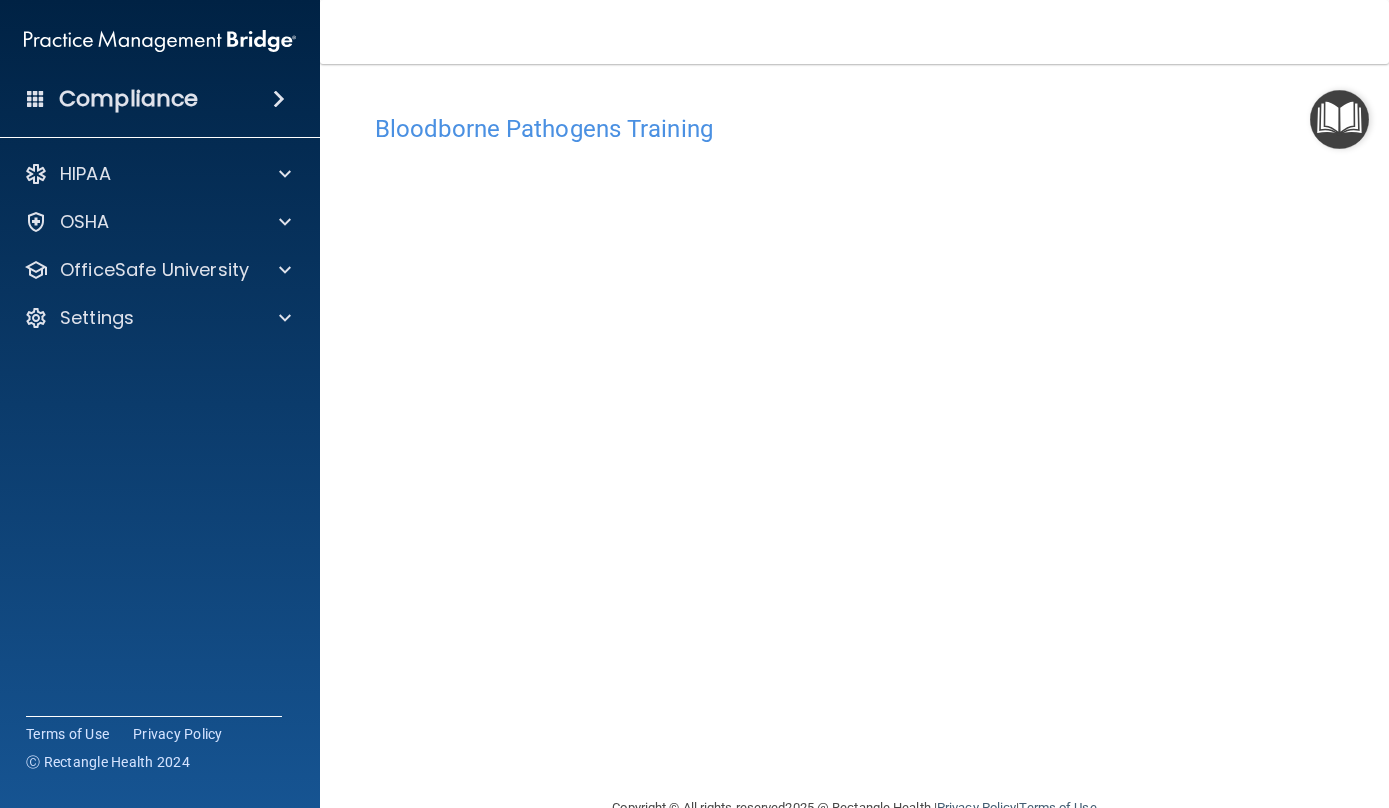 scroll, scrollTop: 48, scrollLeft: 0, axis: vertical 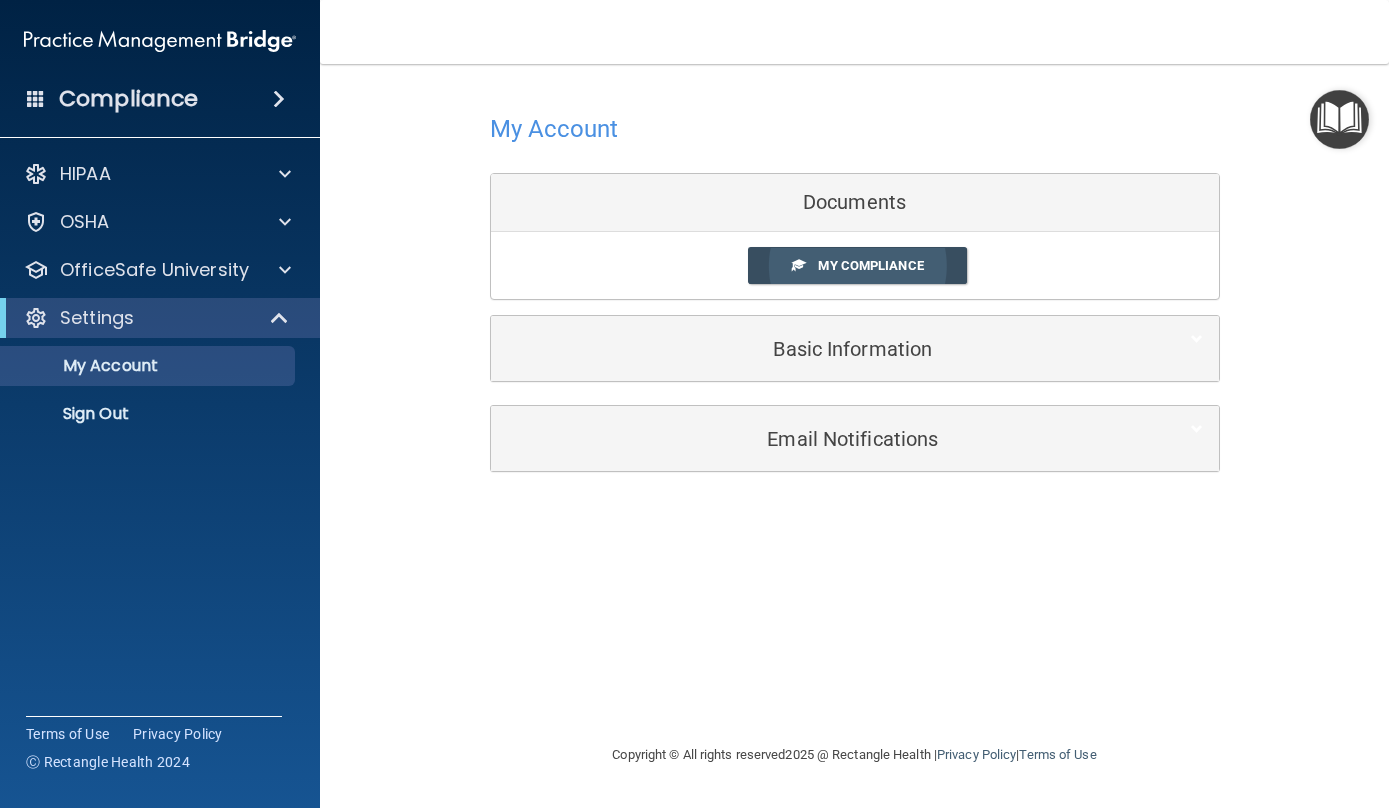 click on "My Compliance" at bounding box center (857, 265) 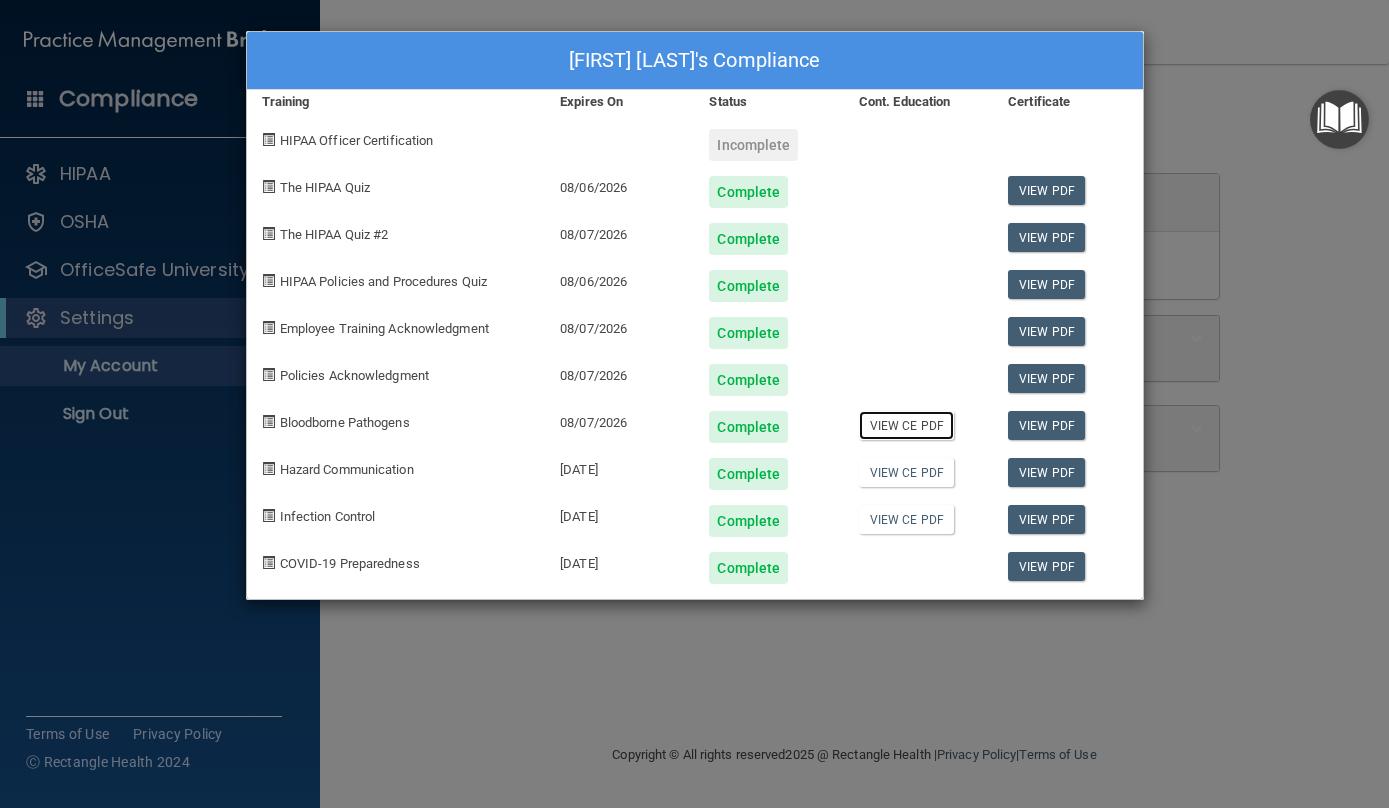 click on "View CE PDF" at bounding box center (906, 425) 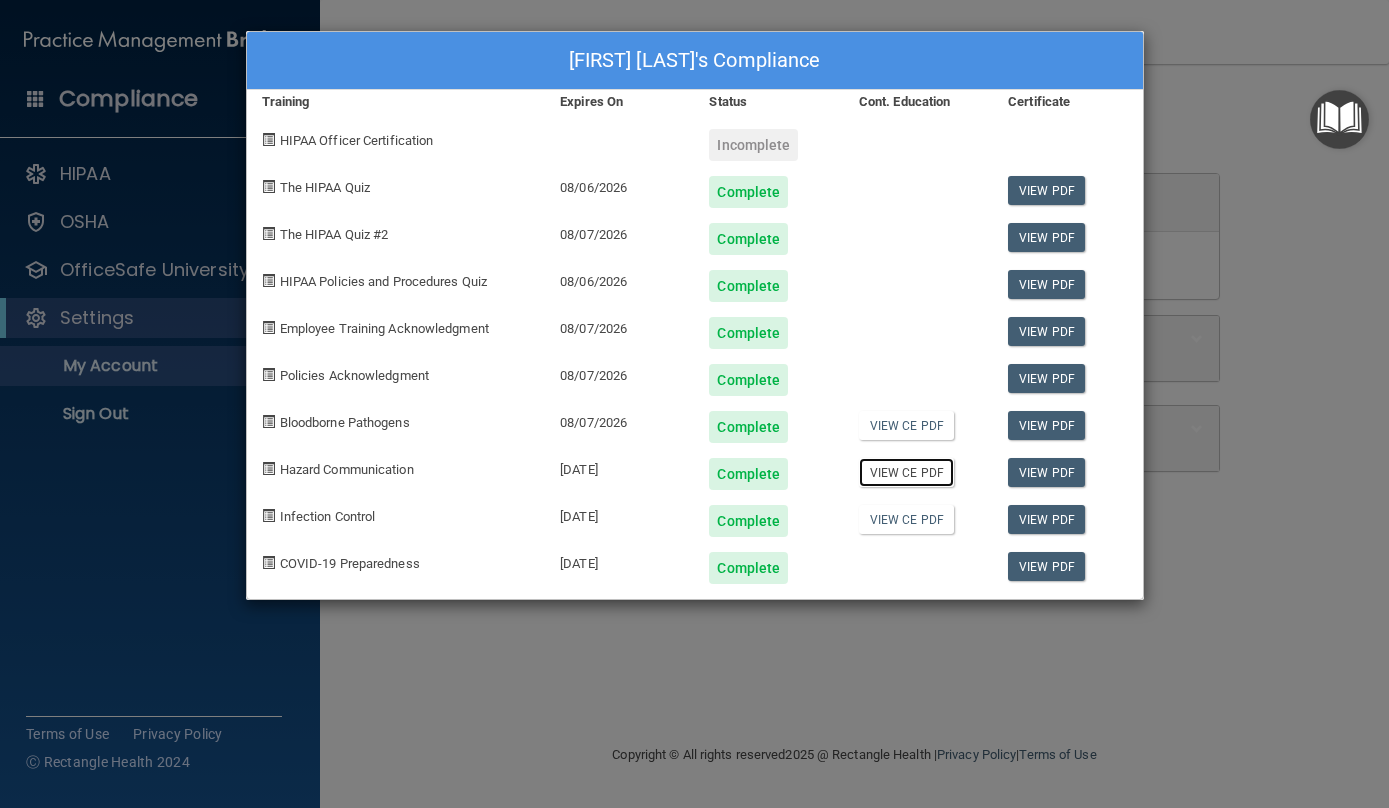 click on "View CE PDF" at bounding box center [906, 472] 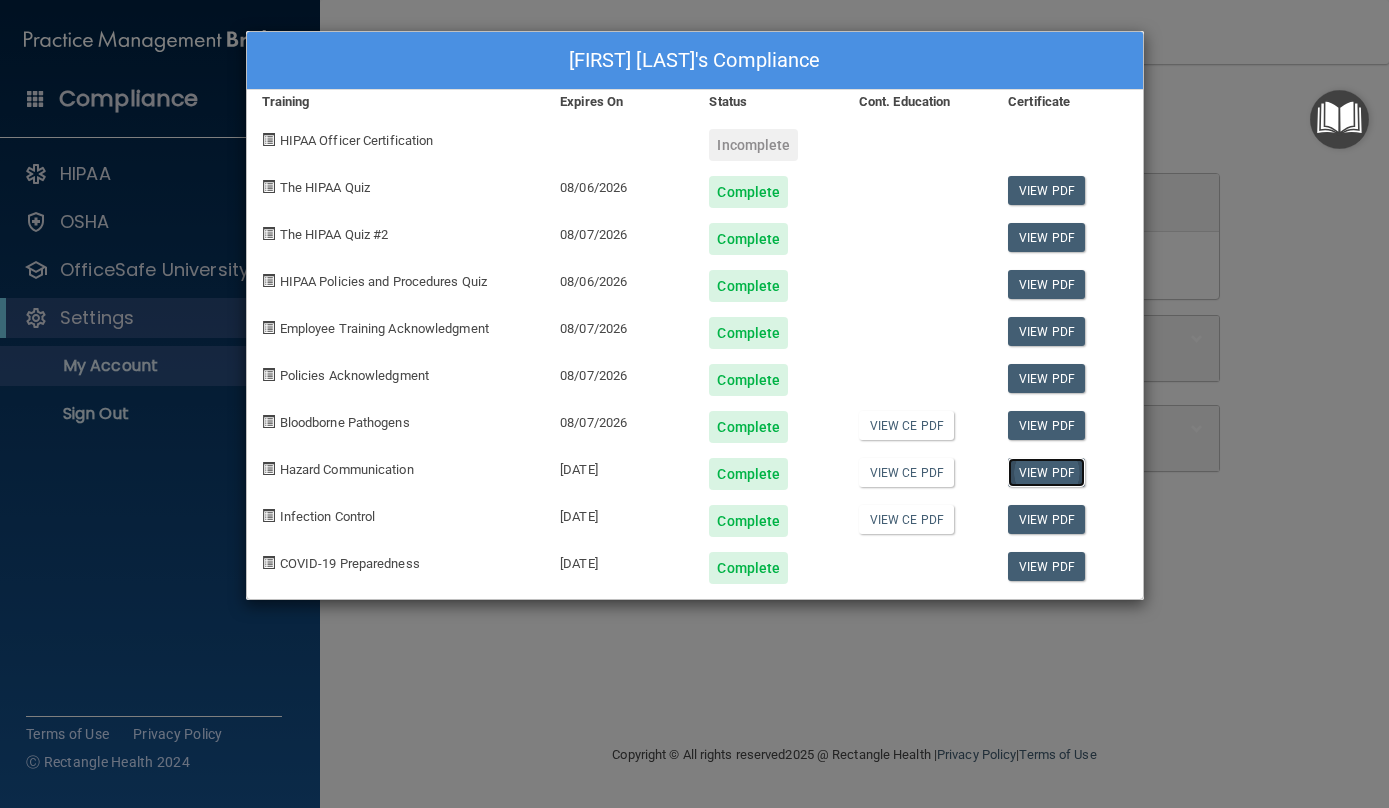 click on "View PDF" at bounding box center [1046, 472] 